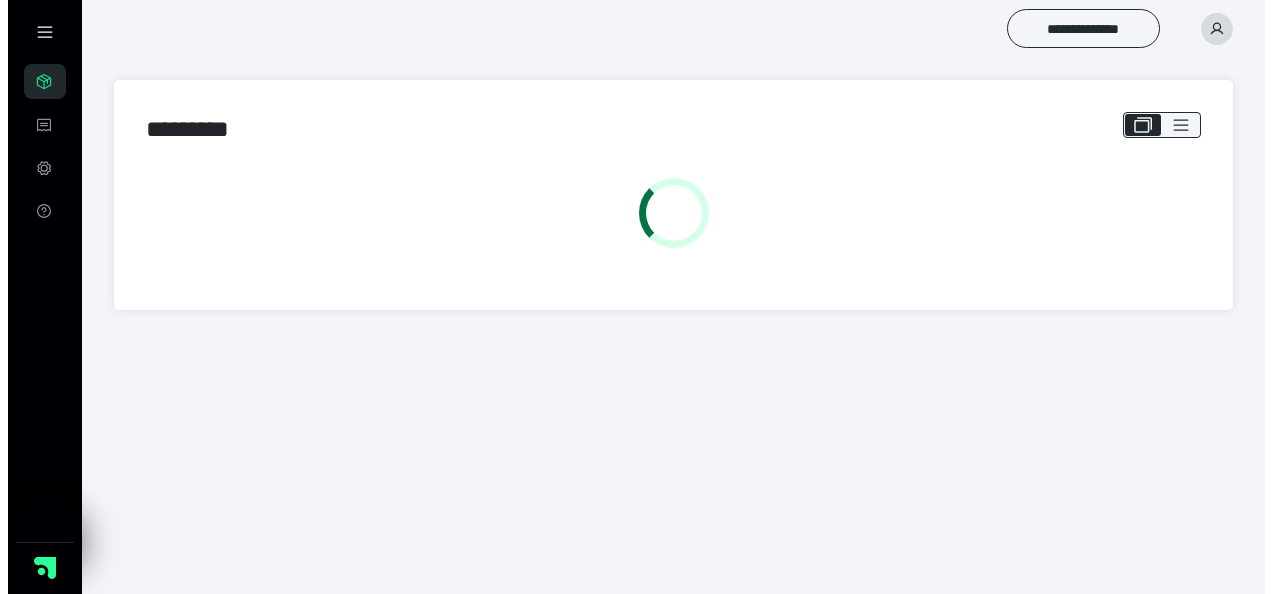 scroll, scrollTop: 0, scrollLeft: 0, axis: both 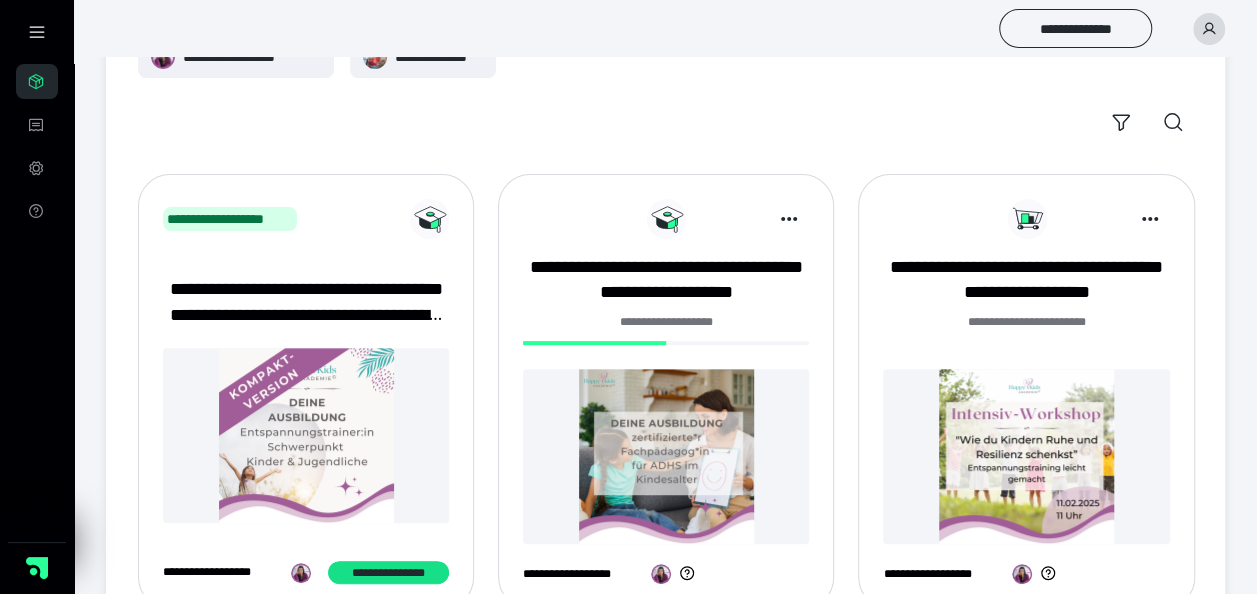 click at bounding box center [666, 456] 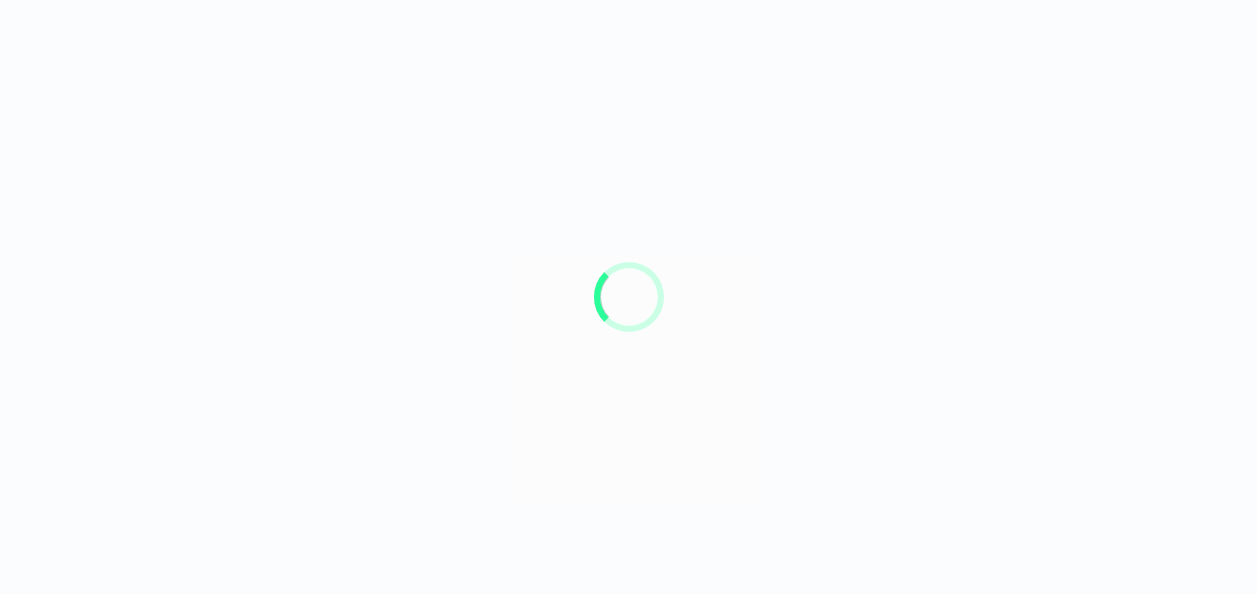 scroll, scrollTop: 0, scrollLeft: 0, axis: both 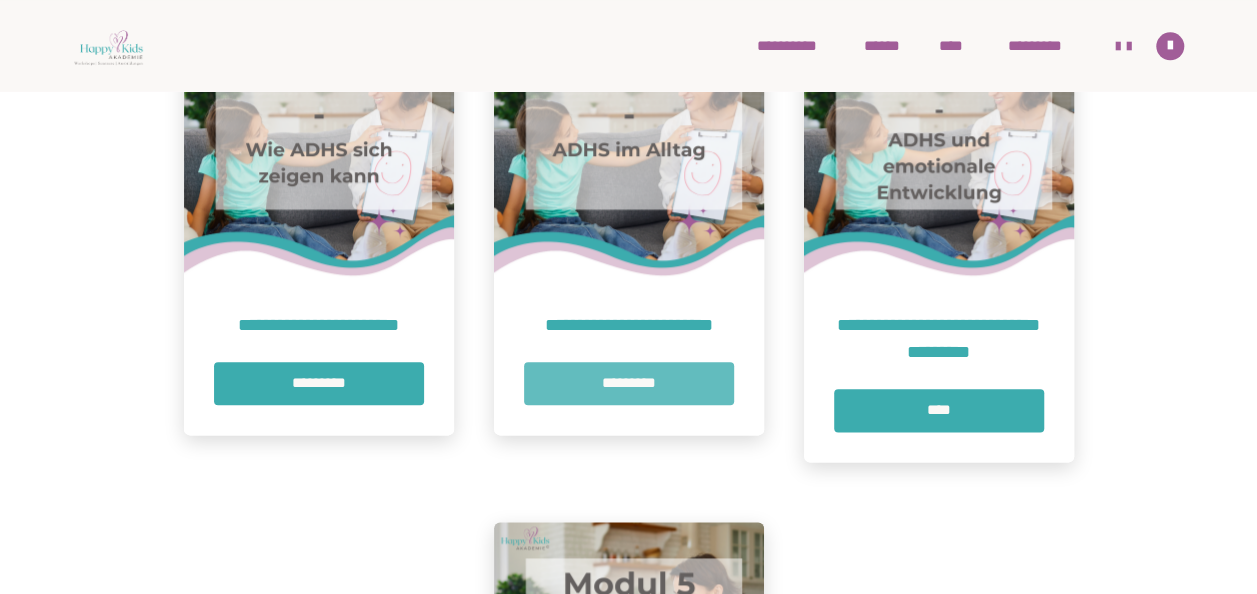 click on "*********" at bounding box center (629, 383) 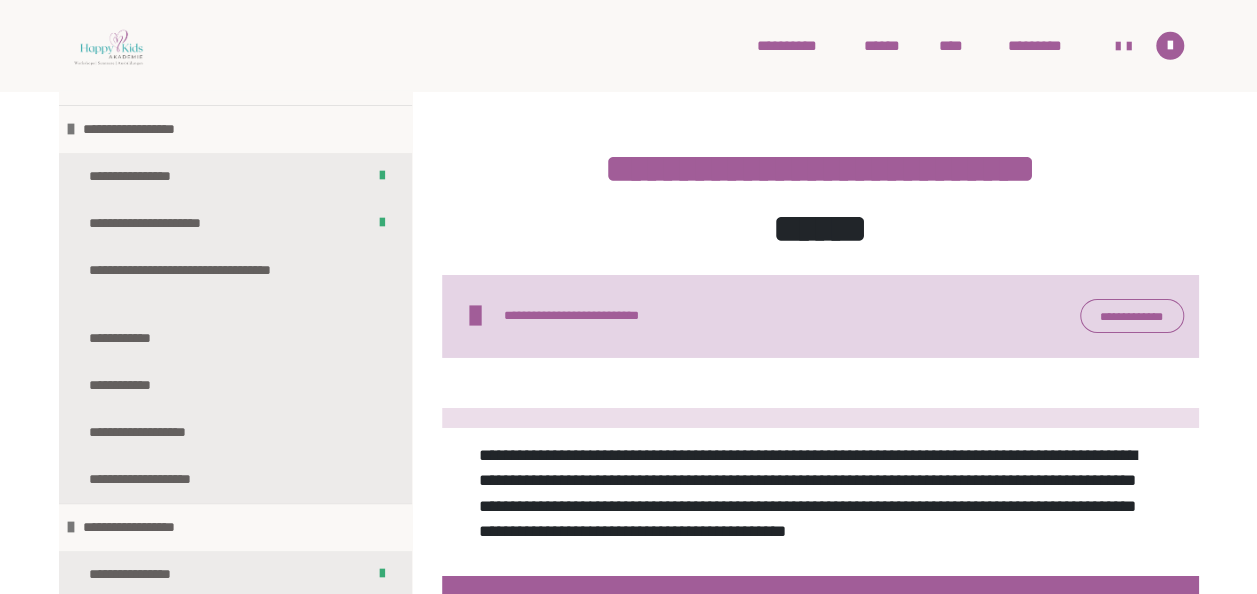 scroll, scrollTop: 3200, scrollLeft: 0, axis: vertical 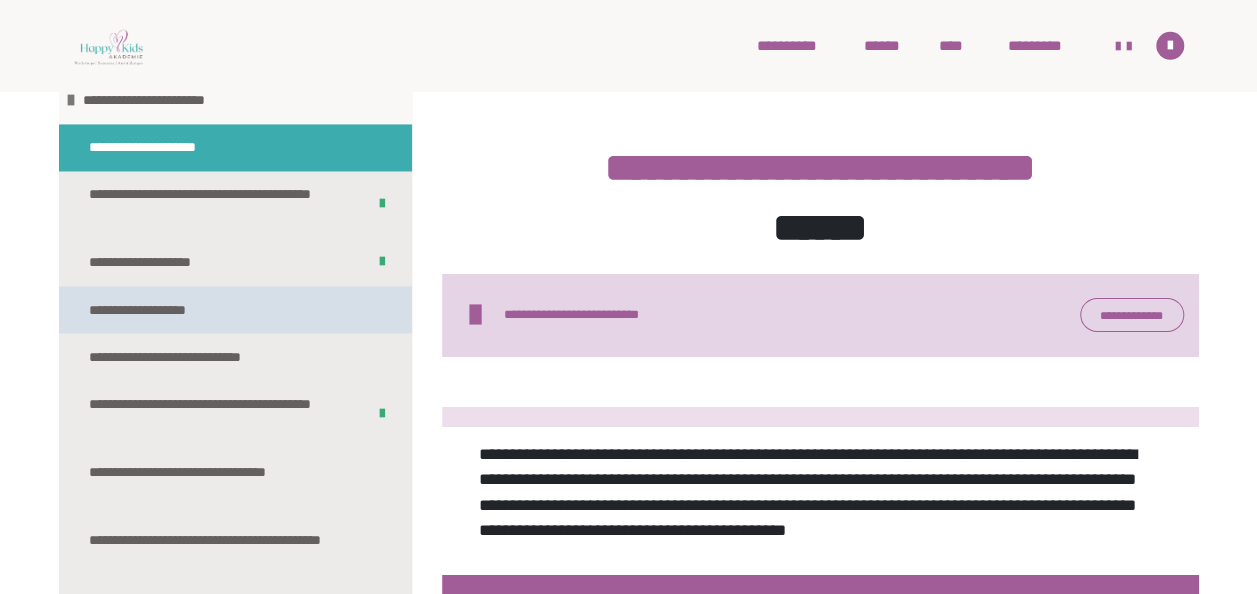 click on "**********" at bounding box center [162, 309] 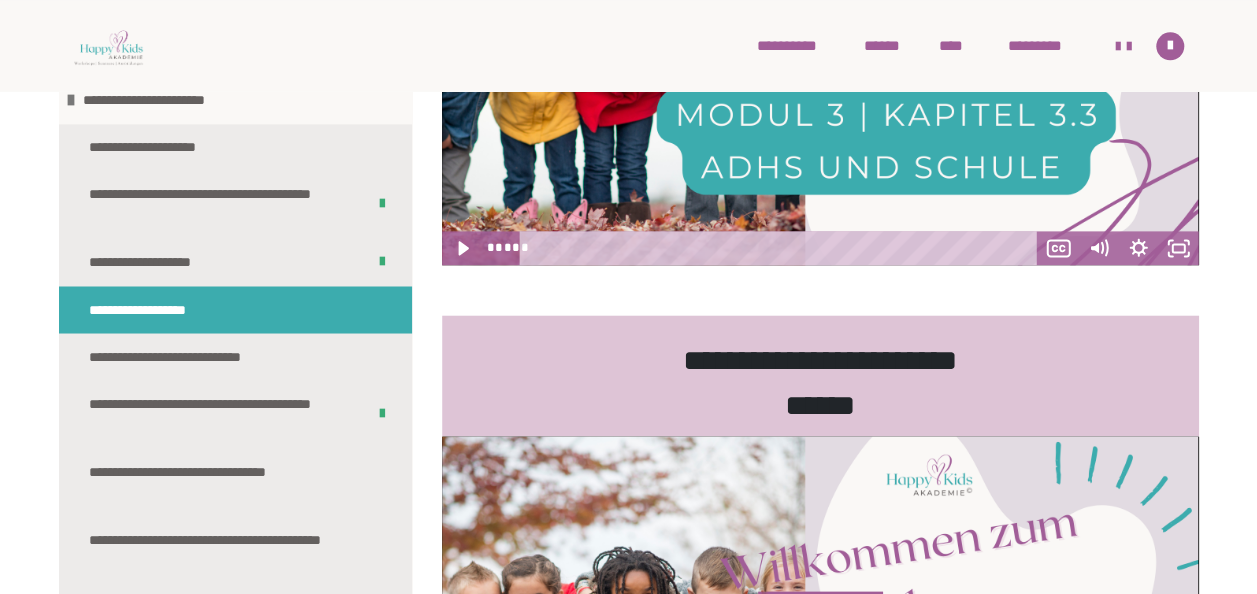 scroll, scrollTop: 1161, scrollLeft: 0, axis: vertical 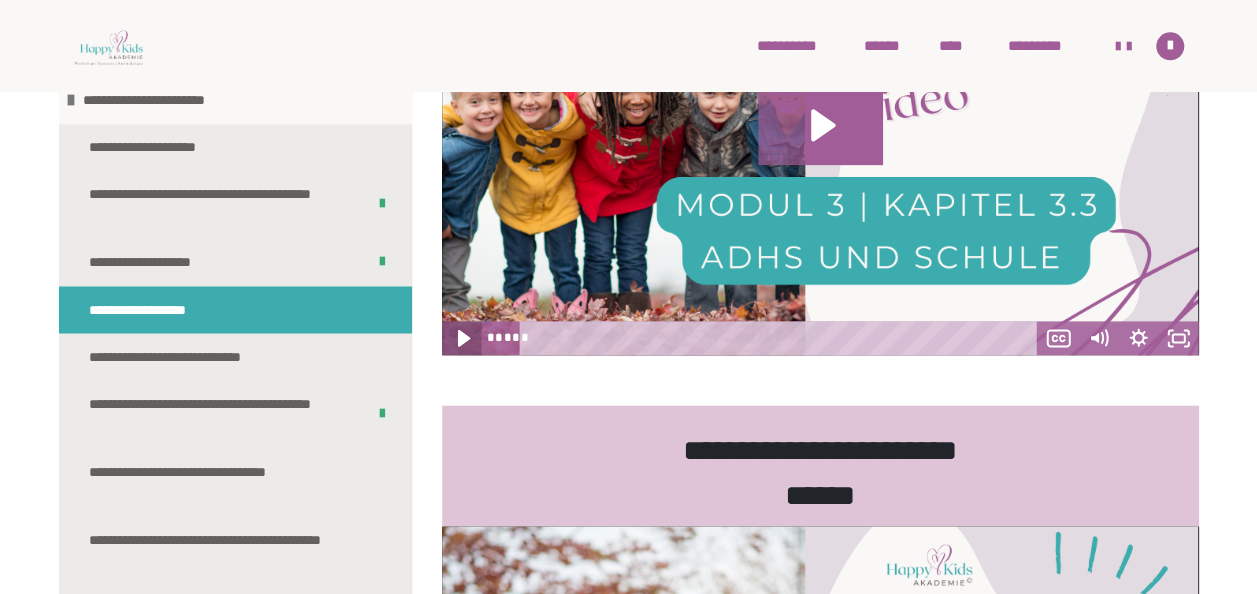 click 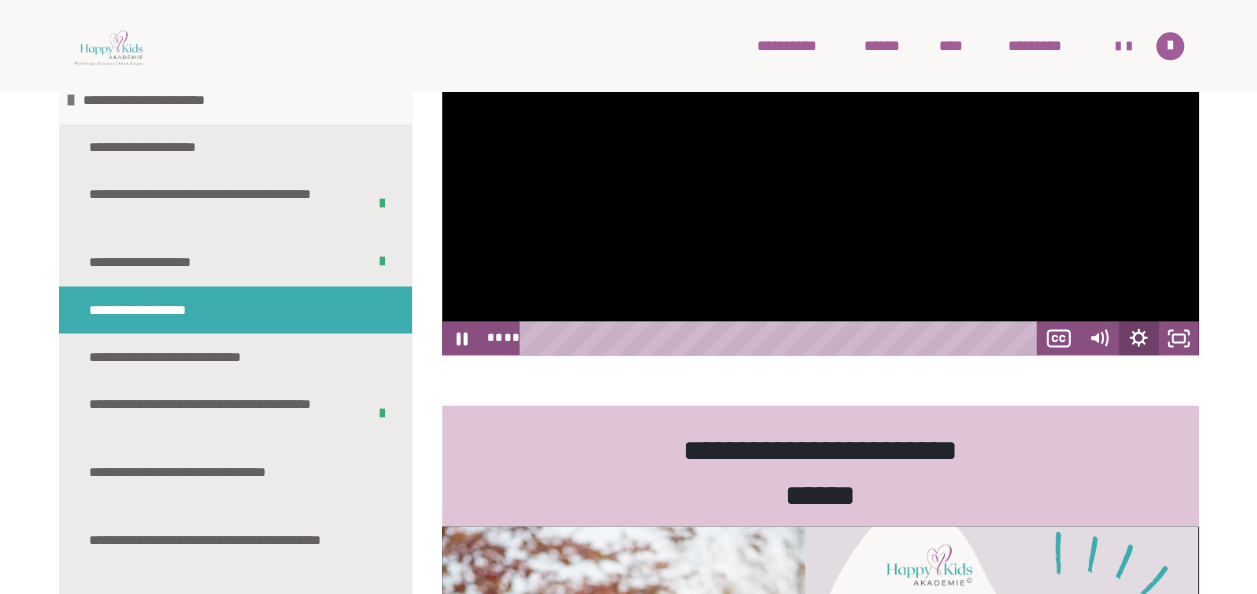 click 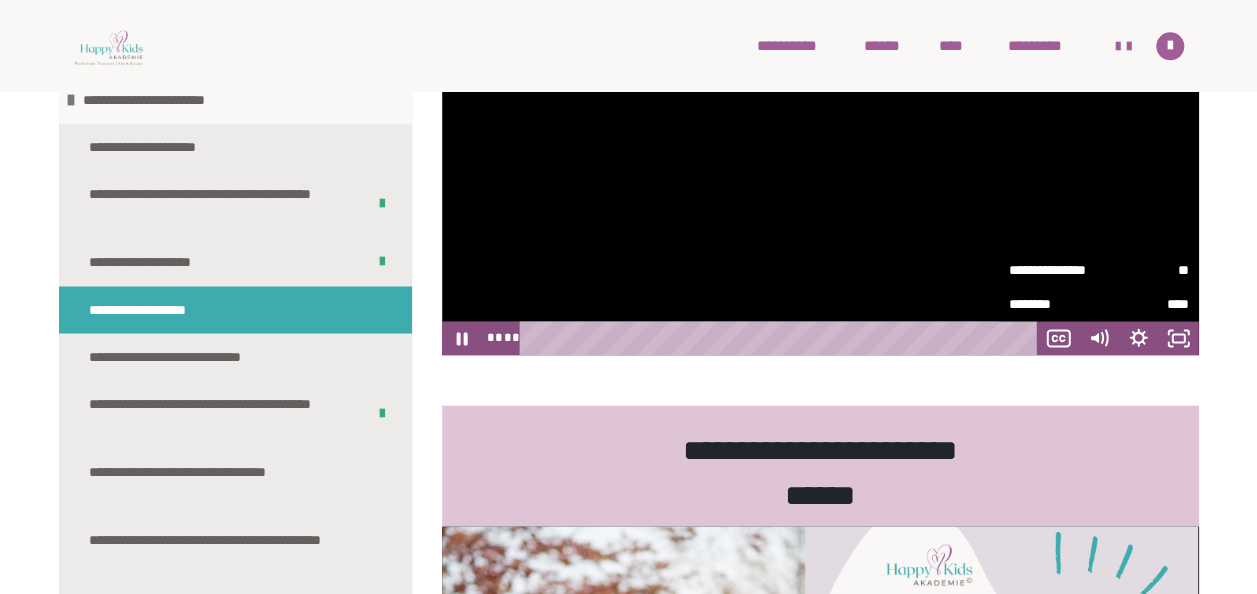 click on "**********" at bounding box center [1054, 270] 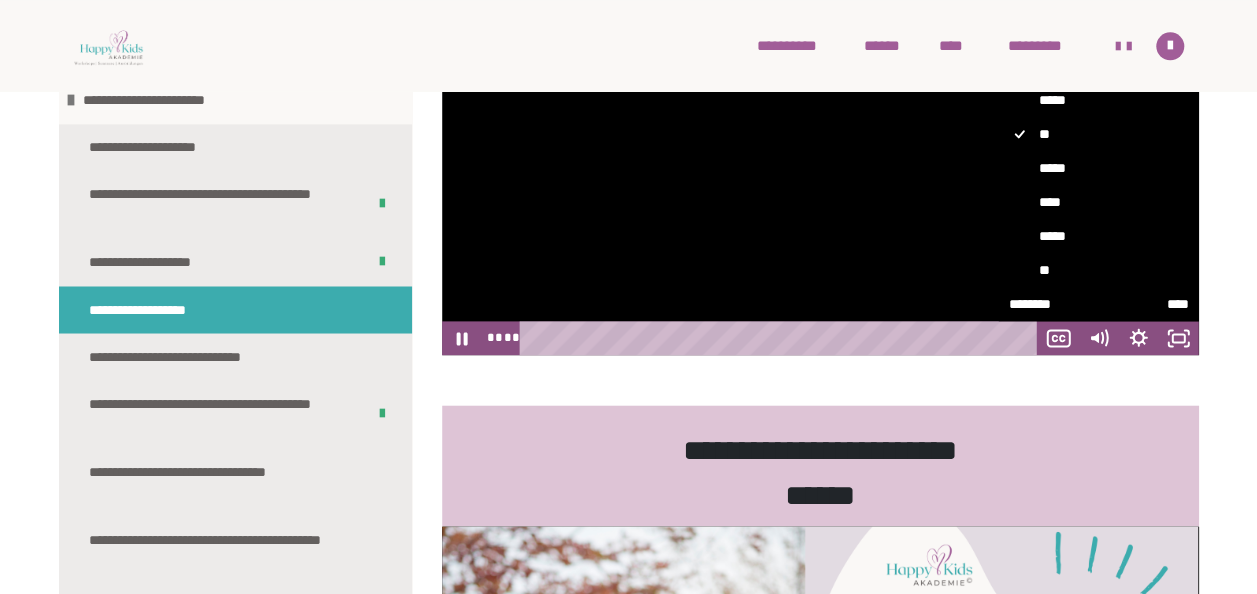 click on "****" at bounding box center [1099, 202] 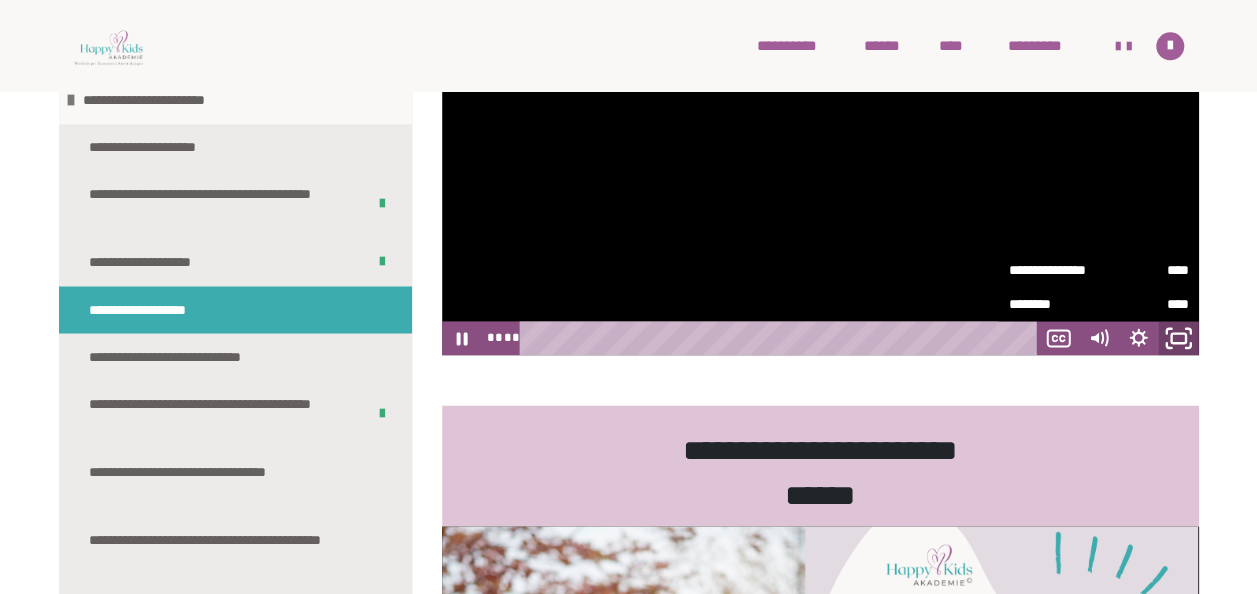 click 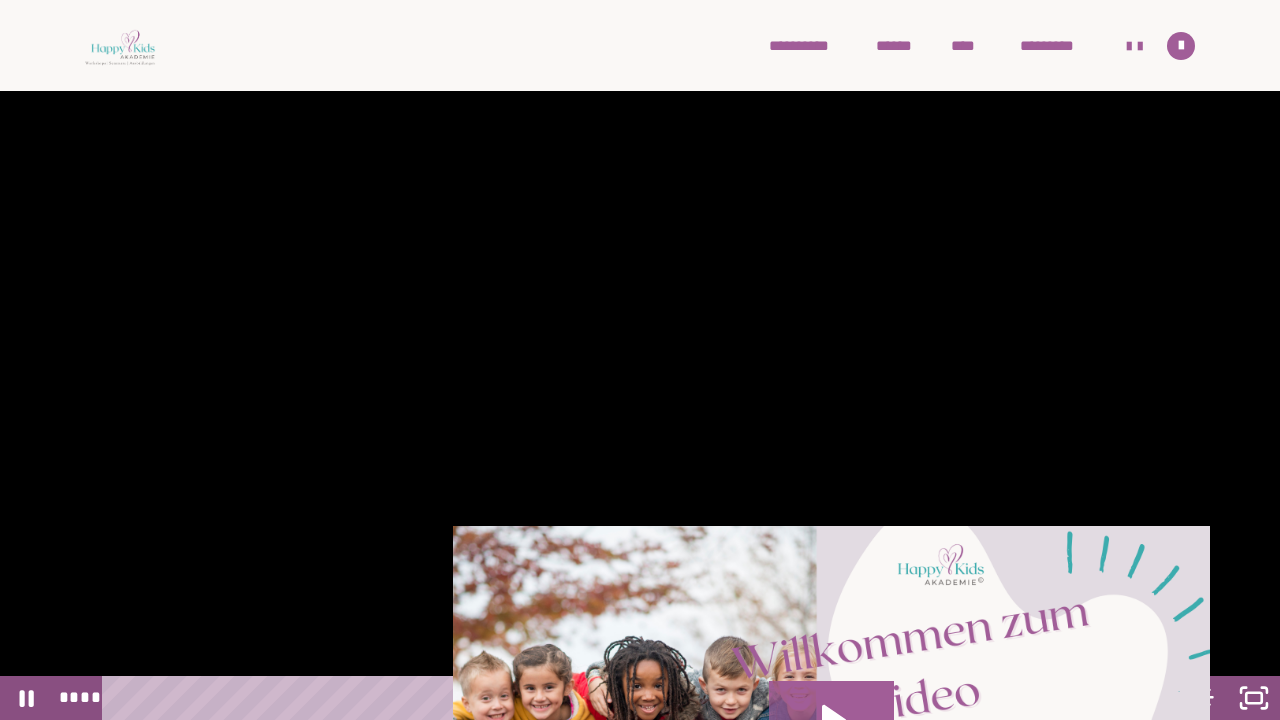 click 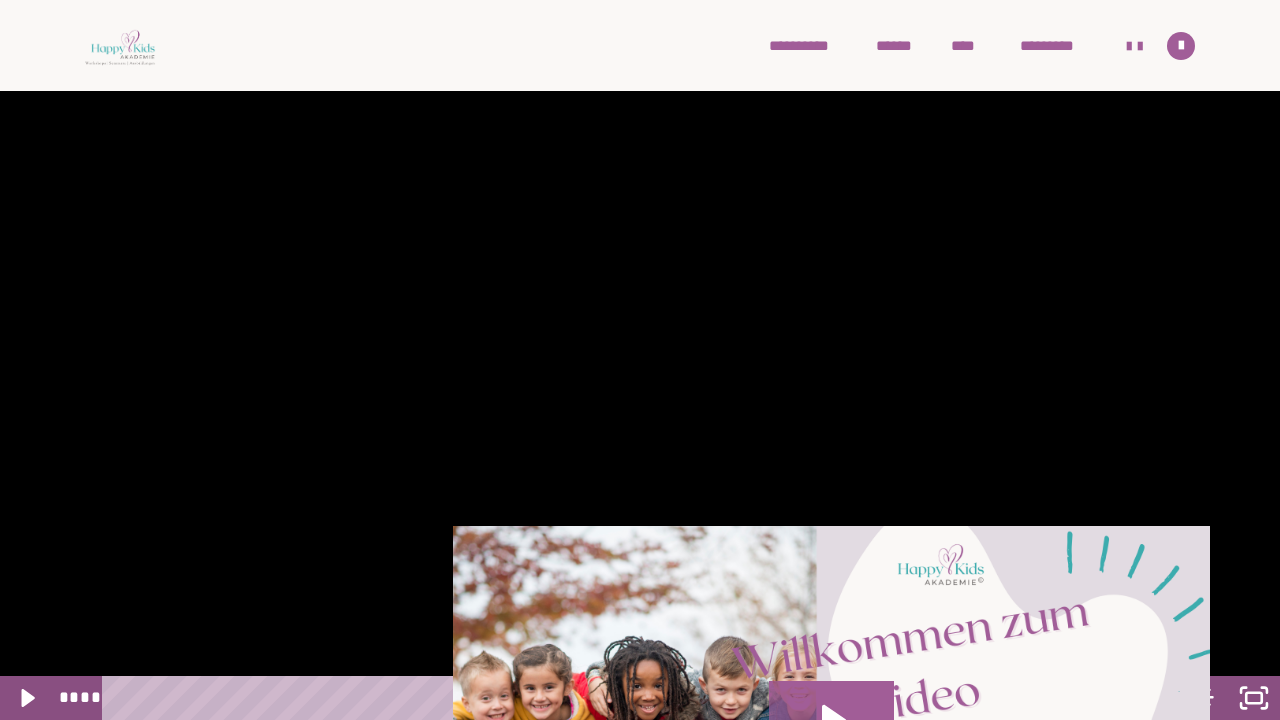 click at bounding box center (640, 360) 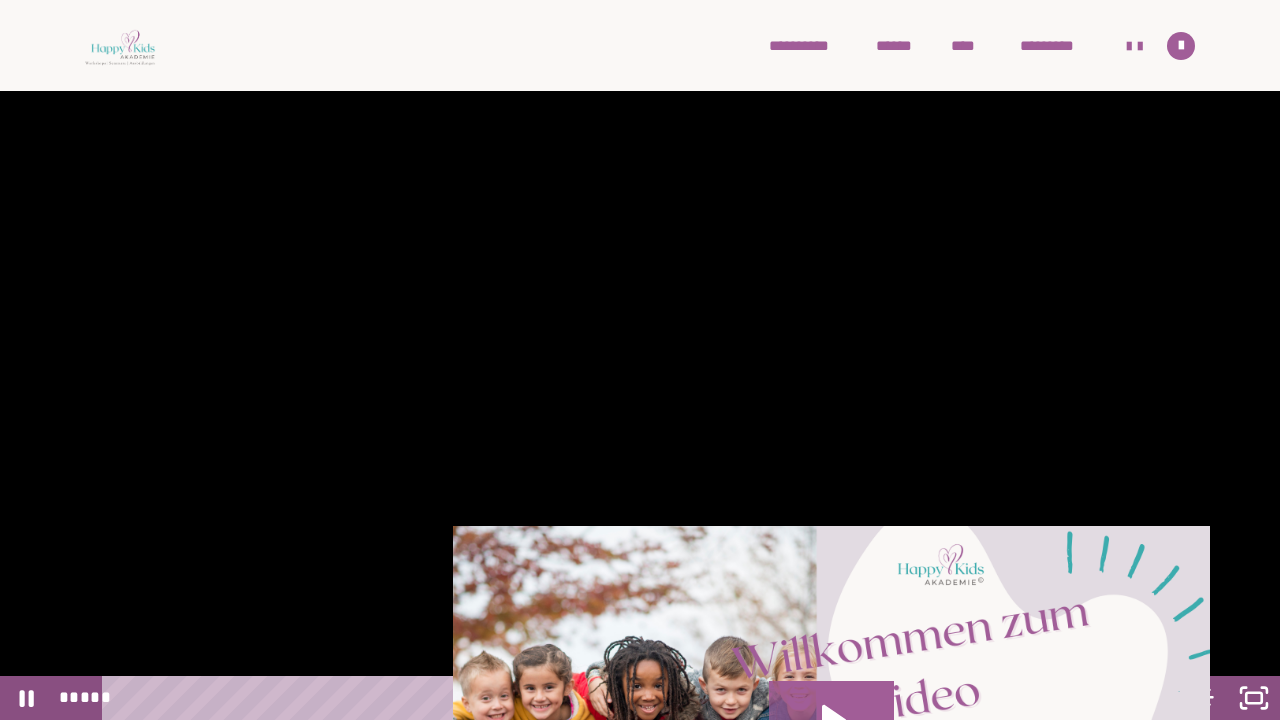 click at bounding box center (640, 360) 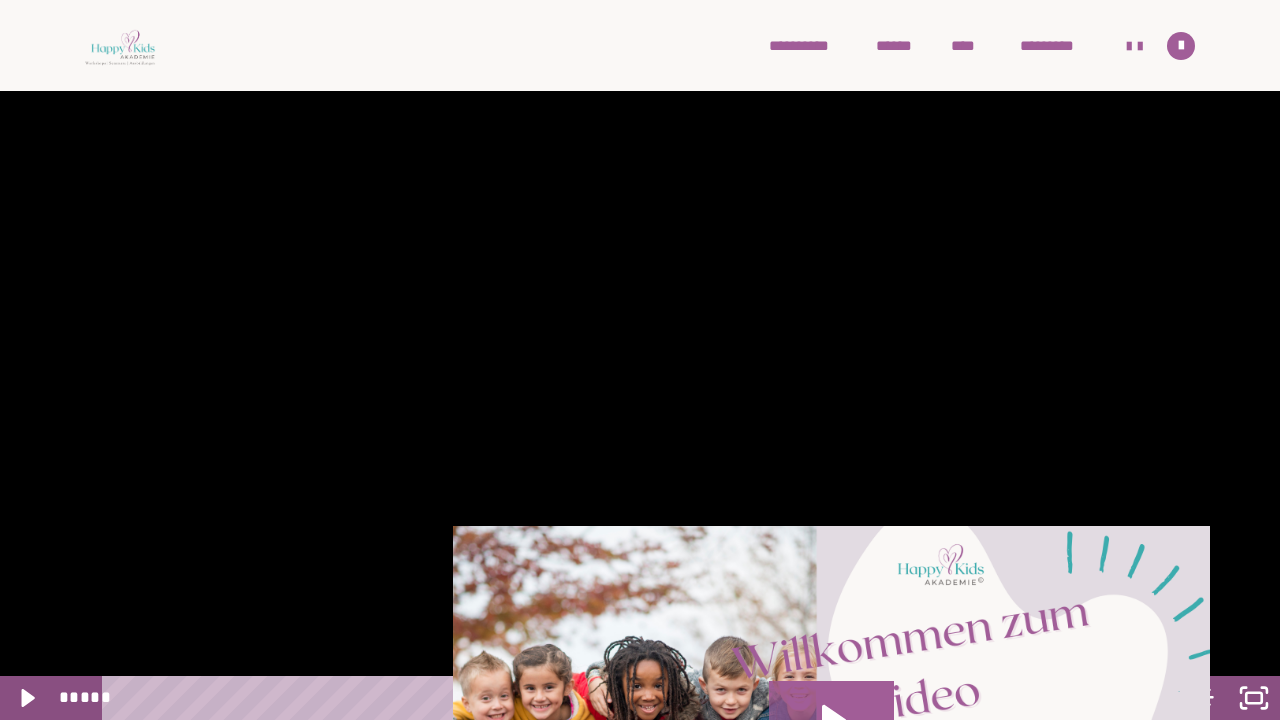 click at bounding box center [640, 360] 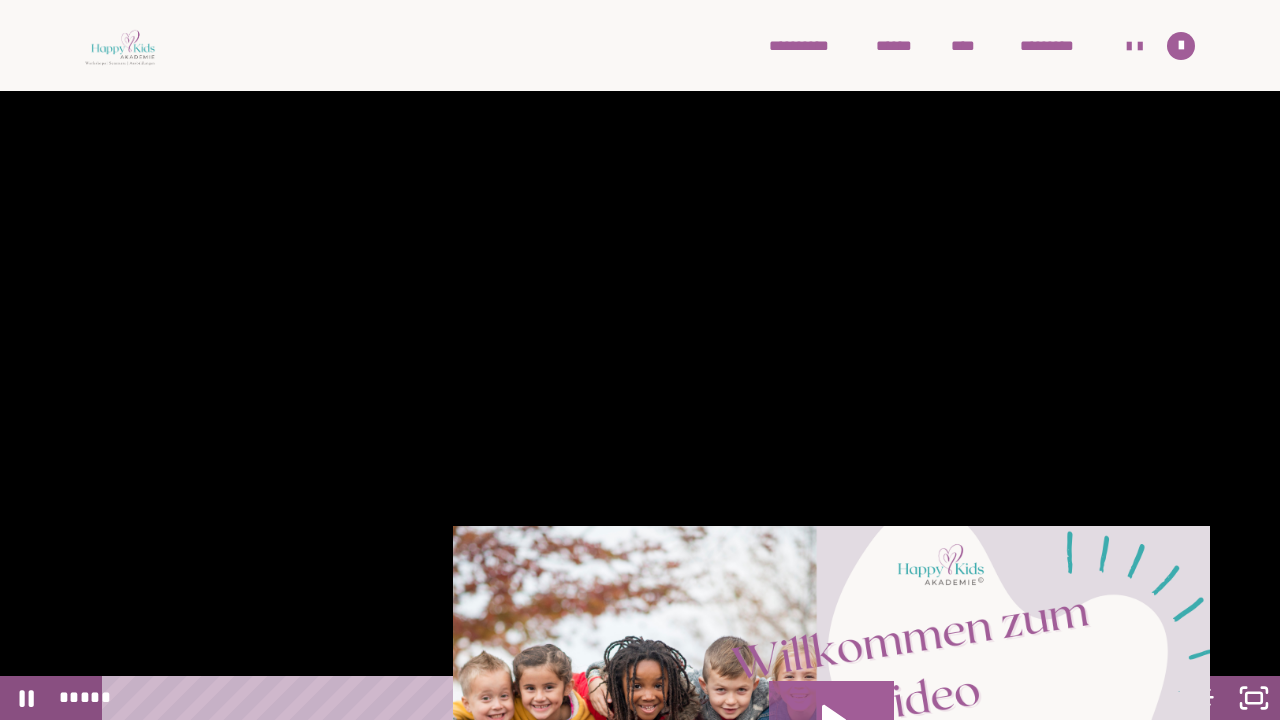 click at bounding box center (640, 360) 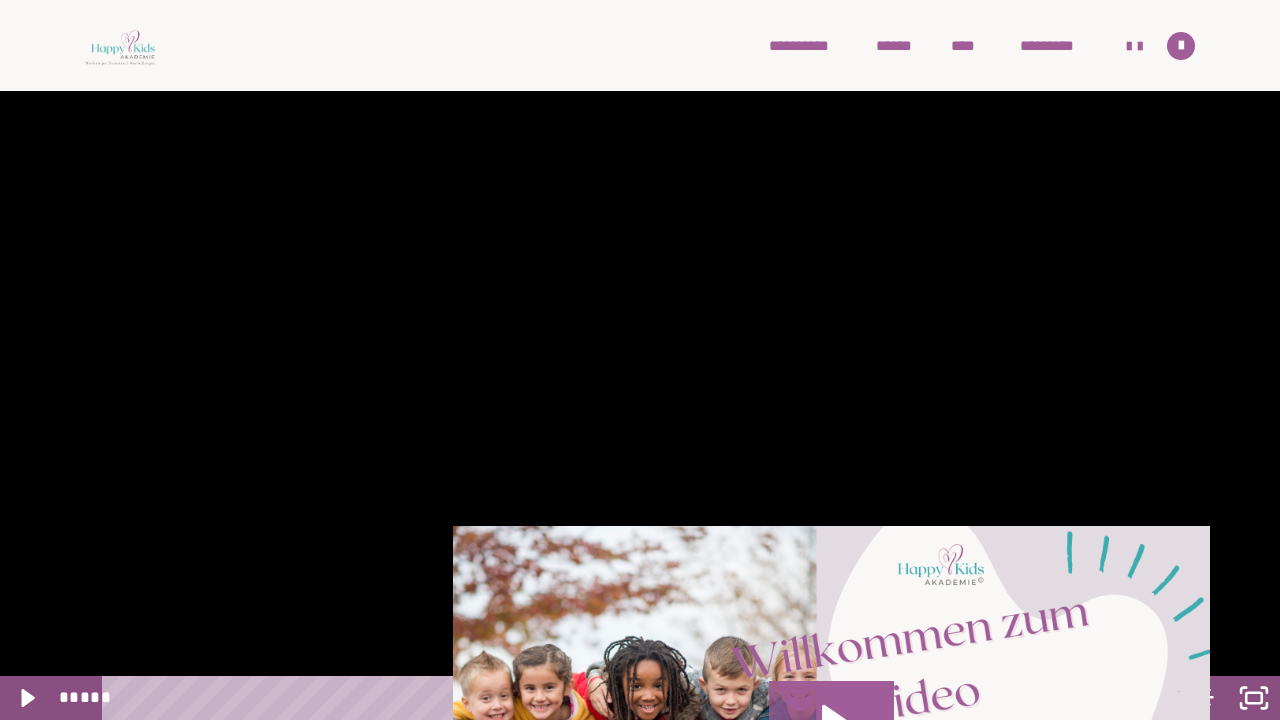 click at bounding box center [640, 360] 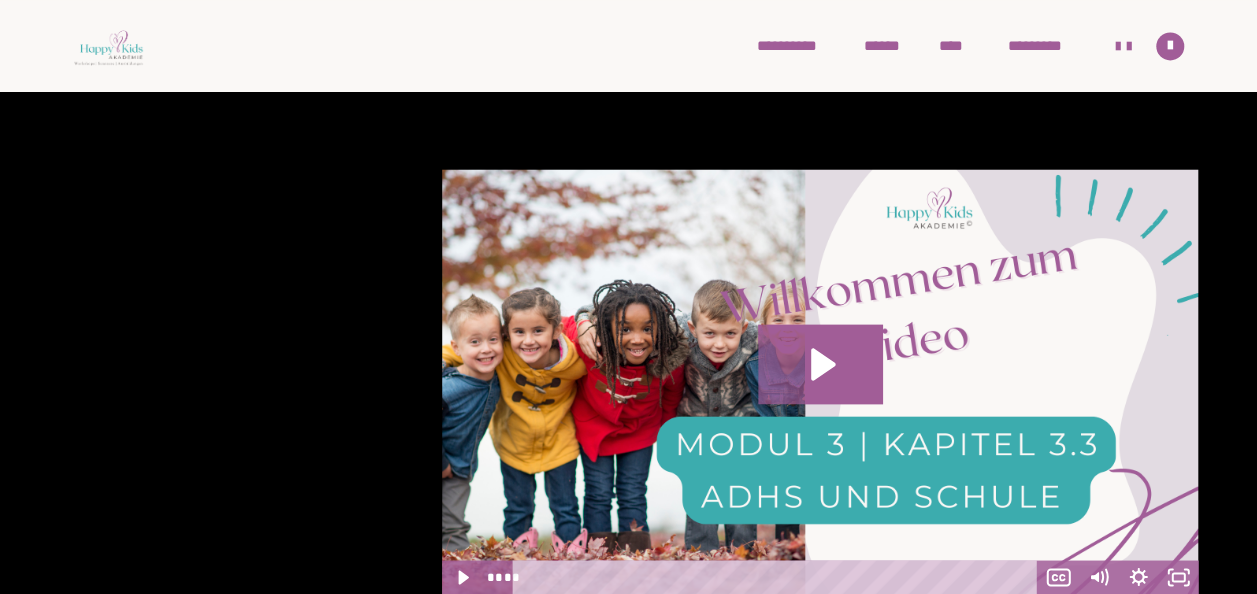 scroll, scrollTop: 1661, scrollLeft: 0, axis: vertical 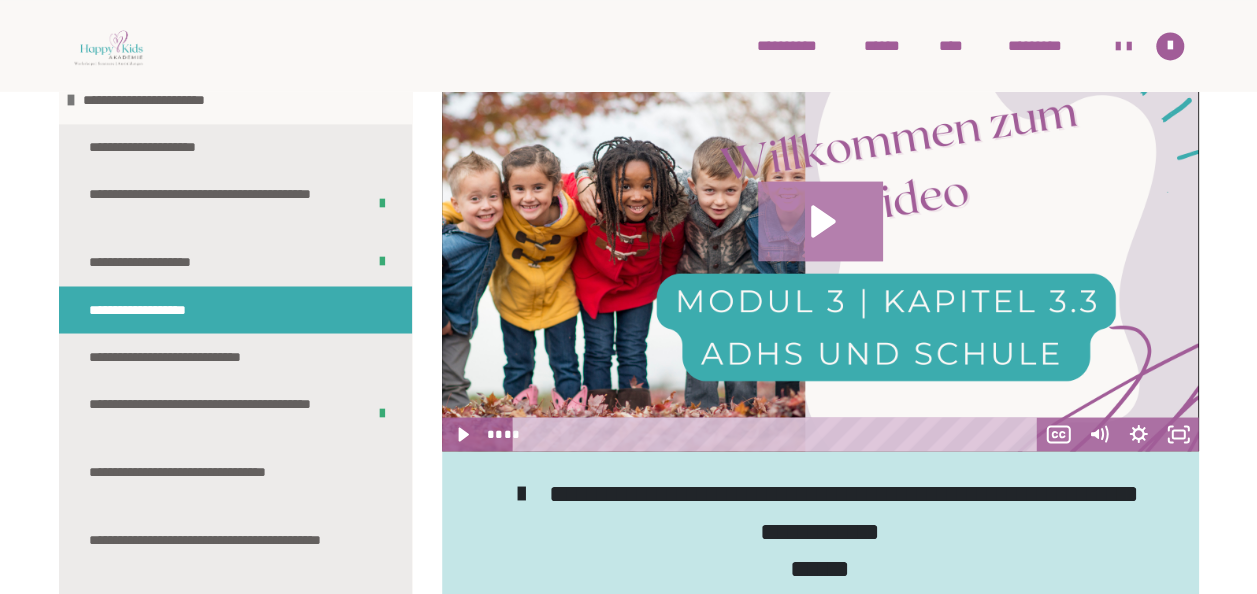 click 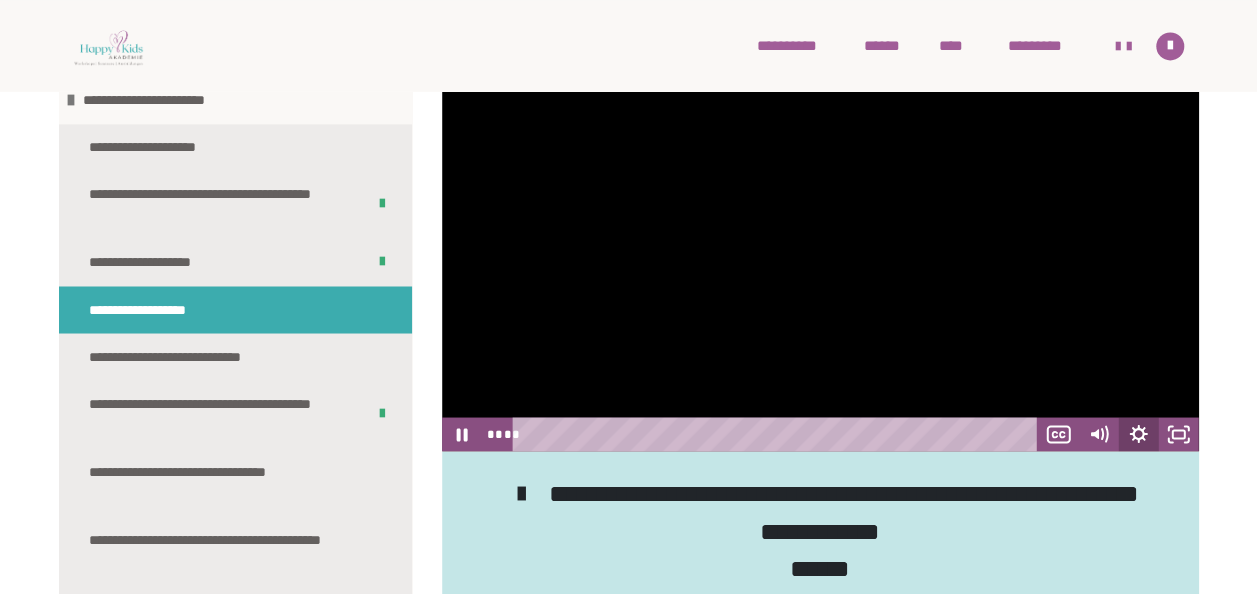 click 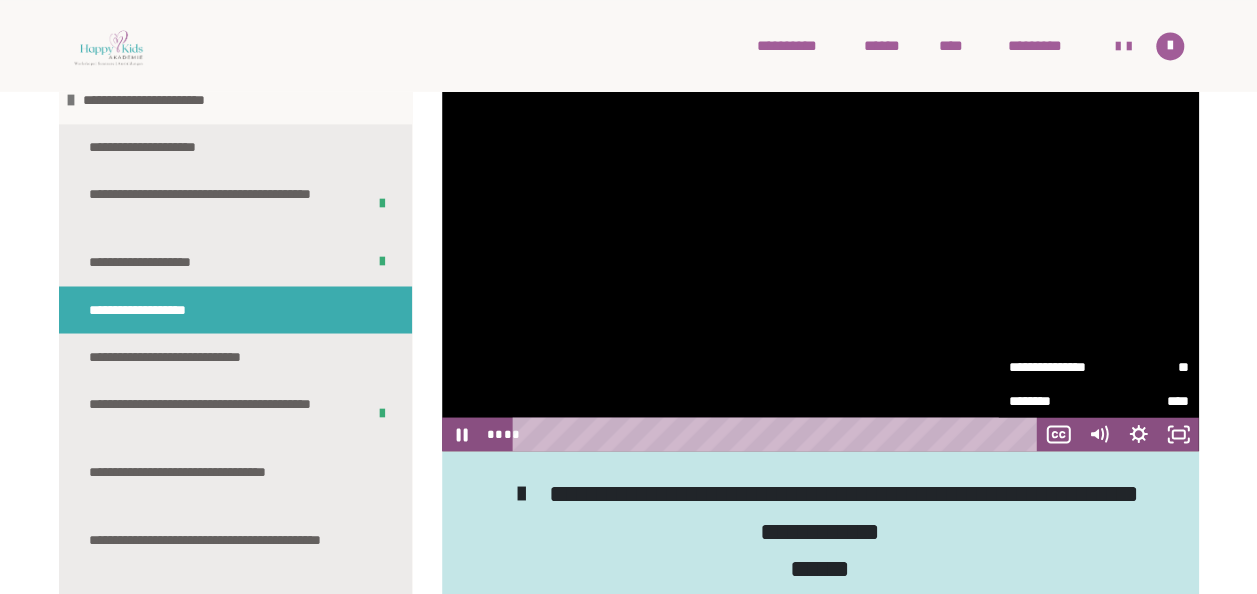 click on "**" at bounding box center (1144, 364) 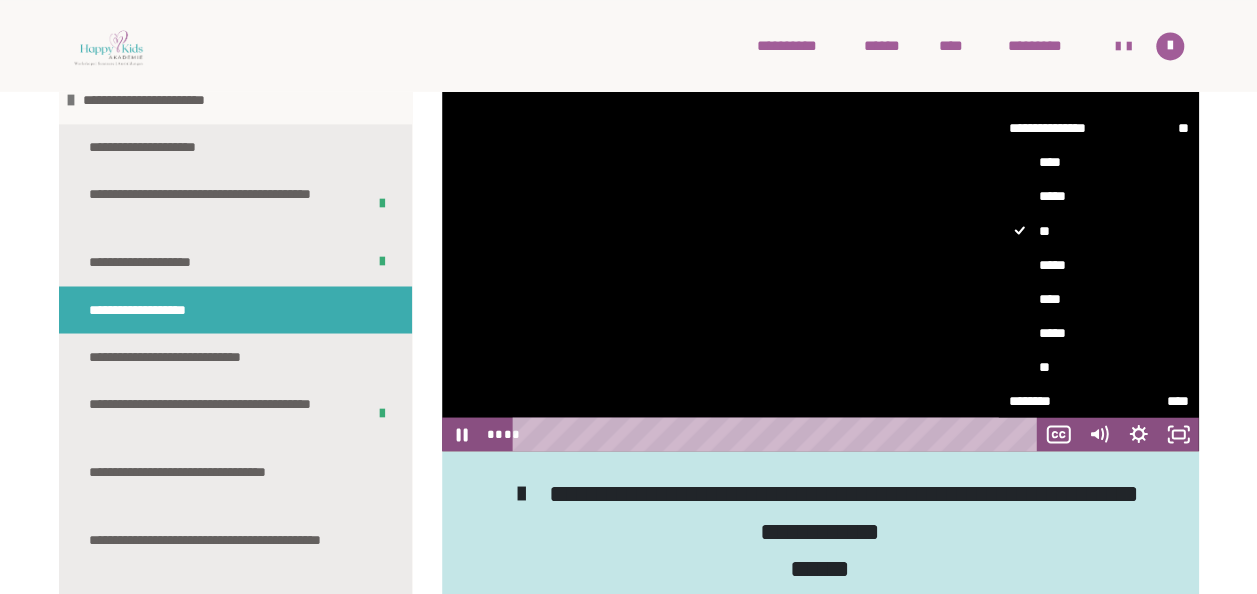 click on "****" at bounding box center [1099, 298] 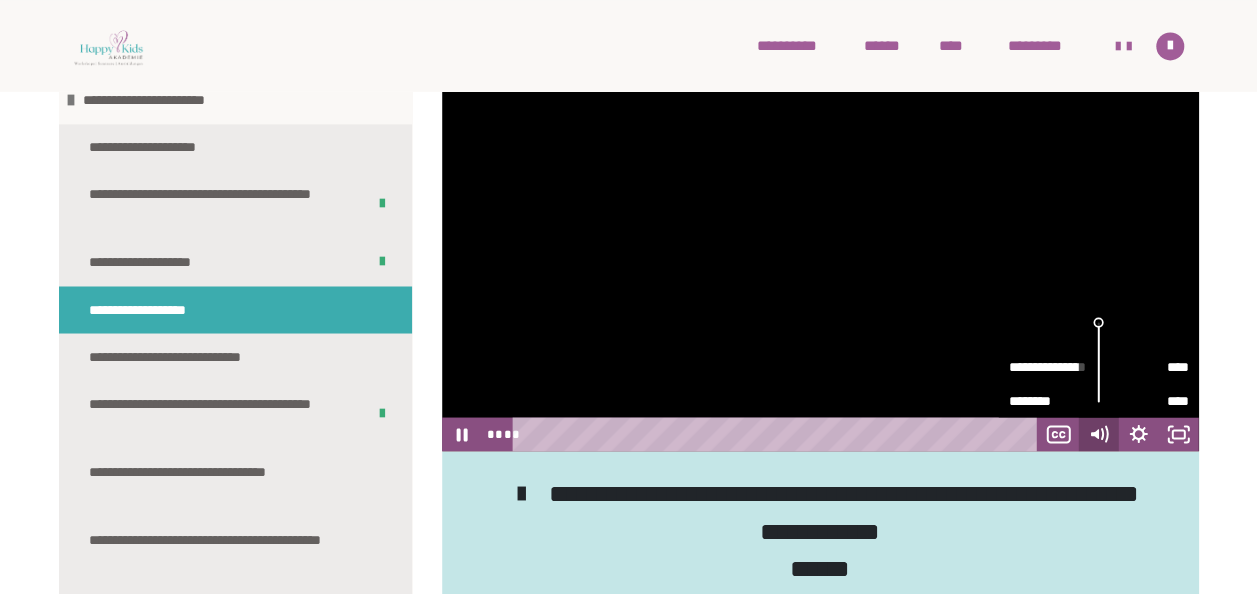 click 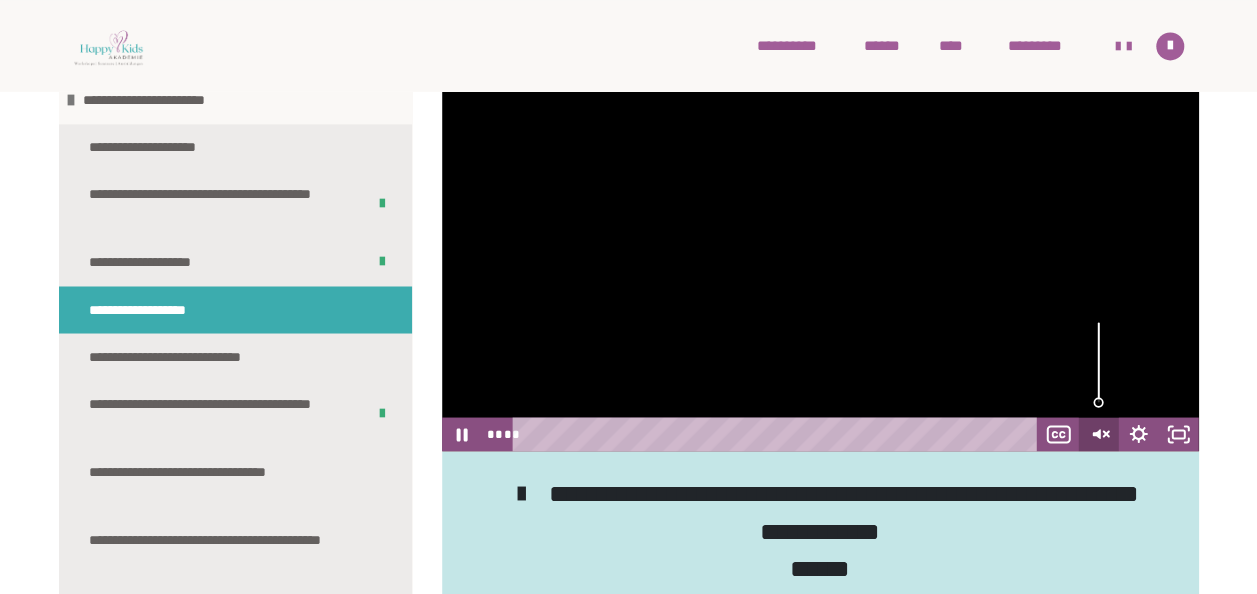 click 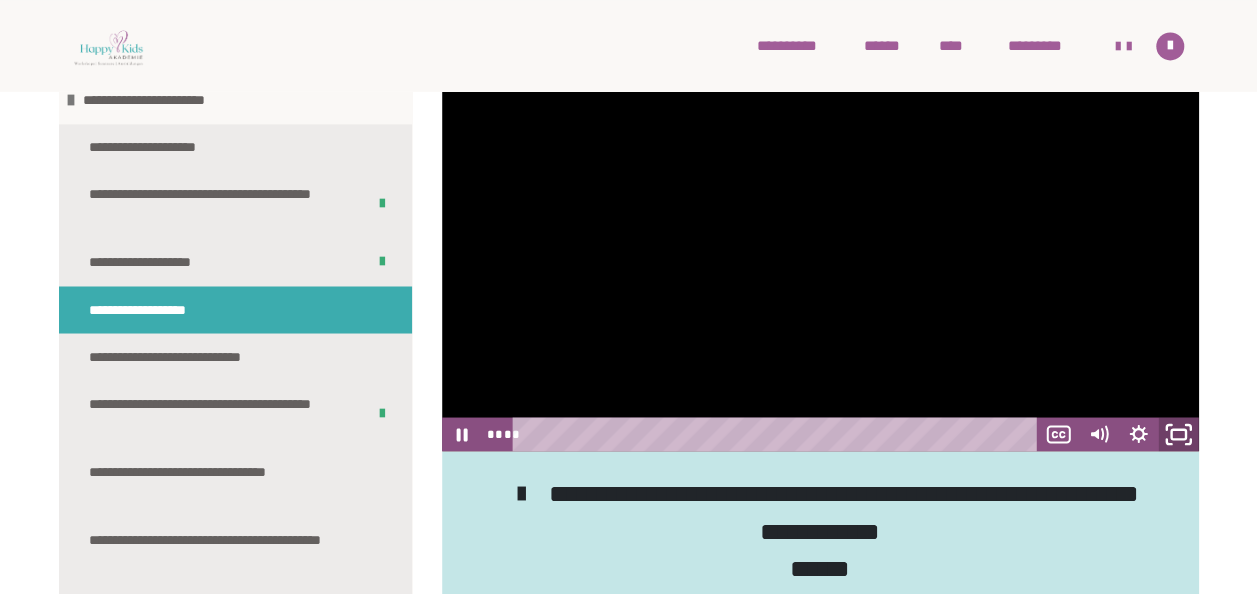 click 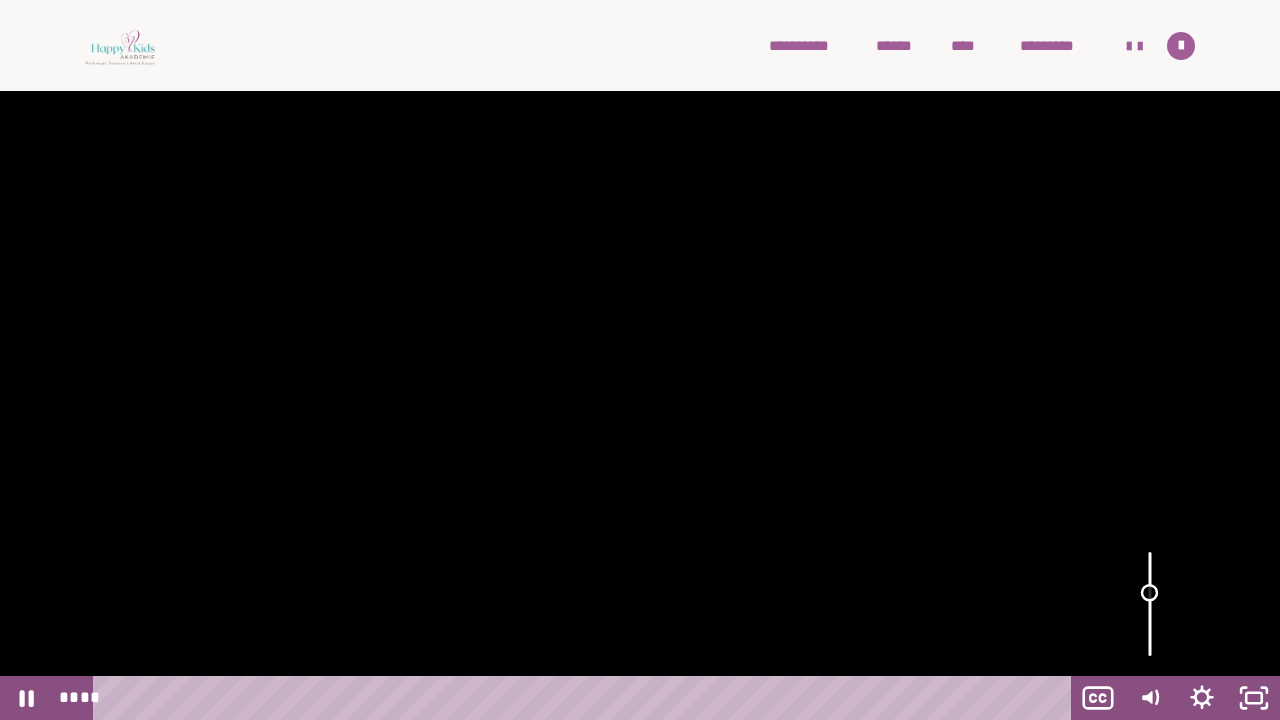 drag, startPoint x: 1154, startPoint y: 556, endPoint x: 1156, endPoint y: 592, distance: 36.05551 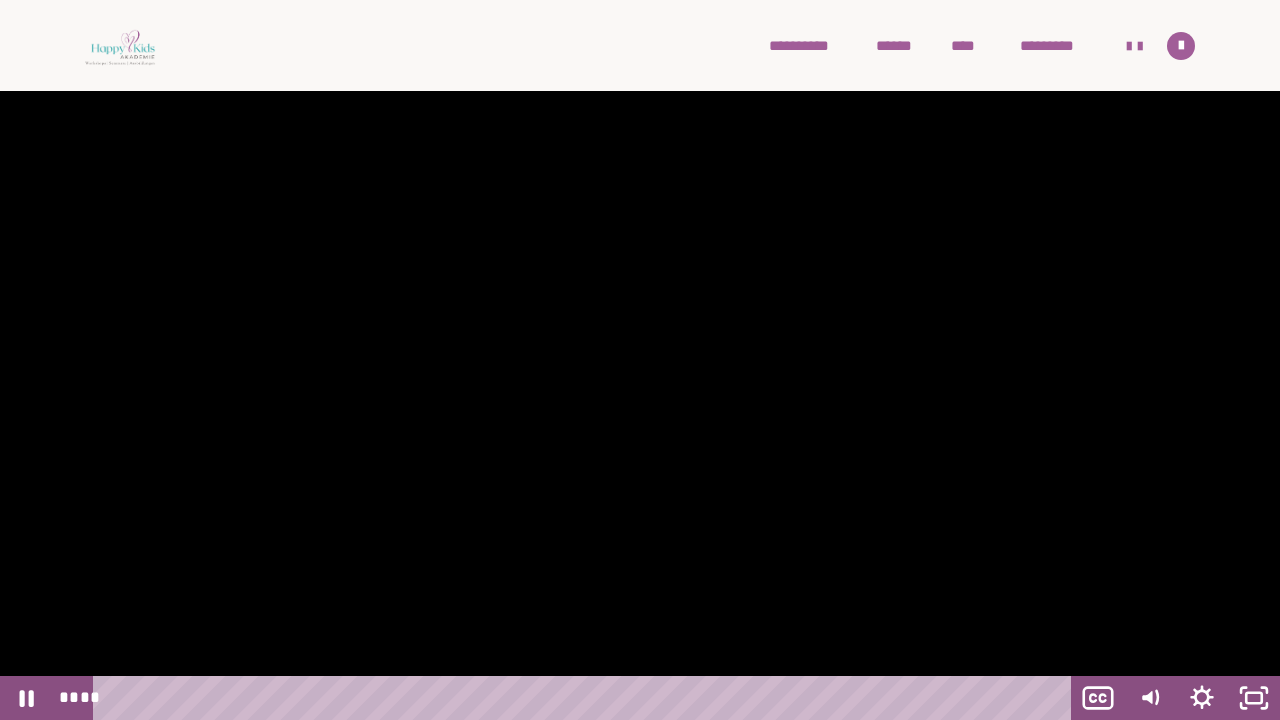 click at bounding box center [640, 360] 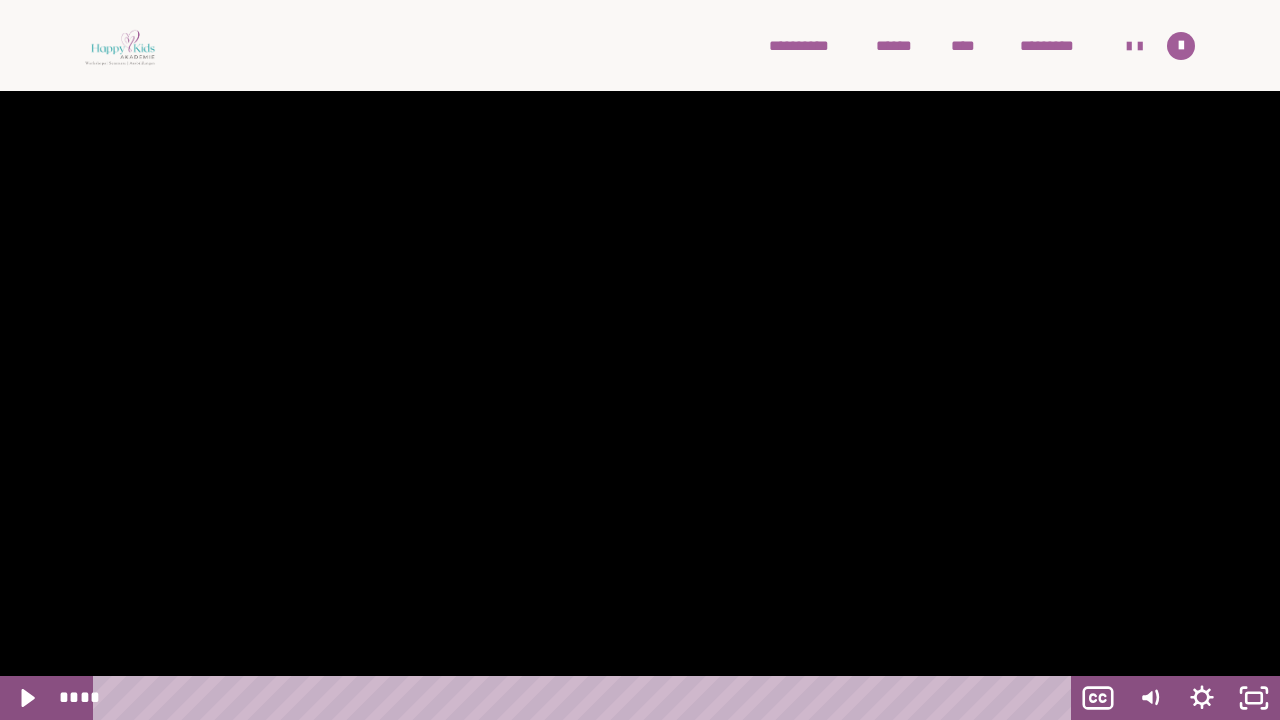 click at bounding box center (640, 360) 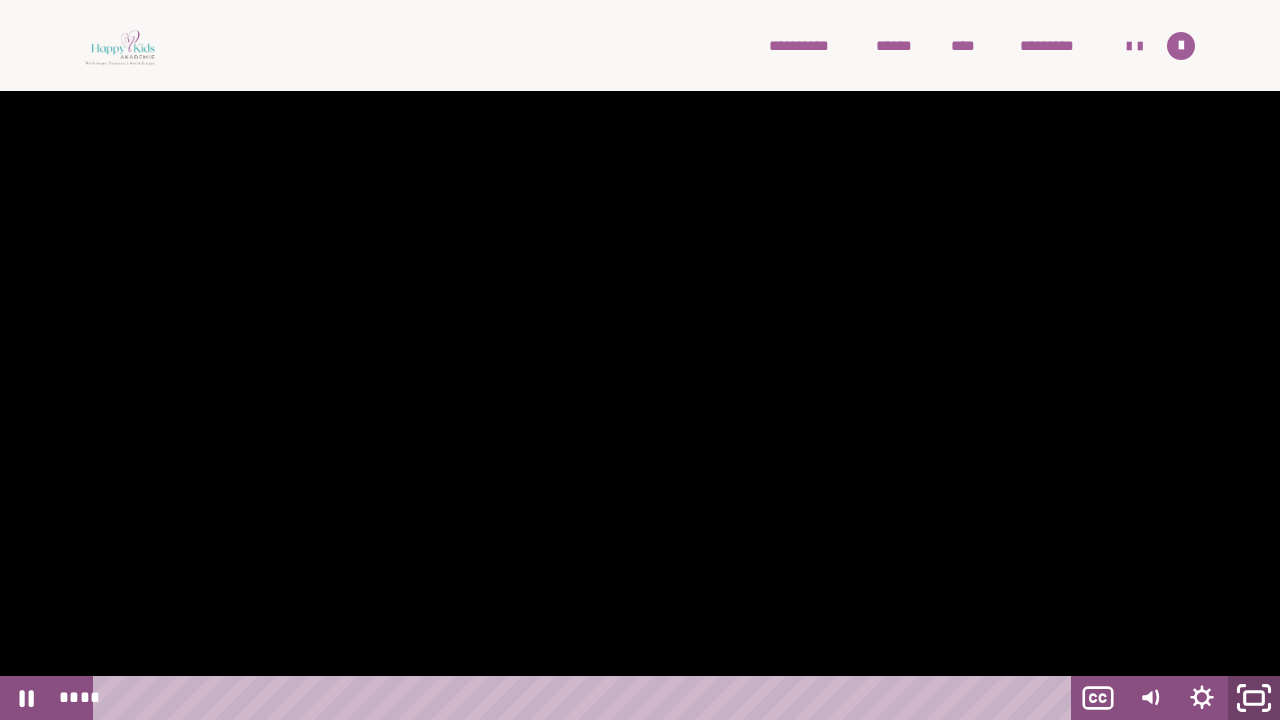 click 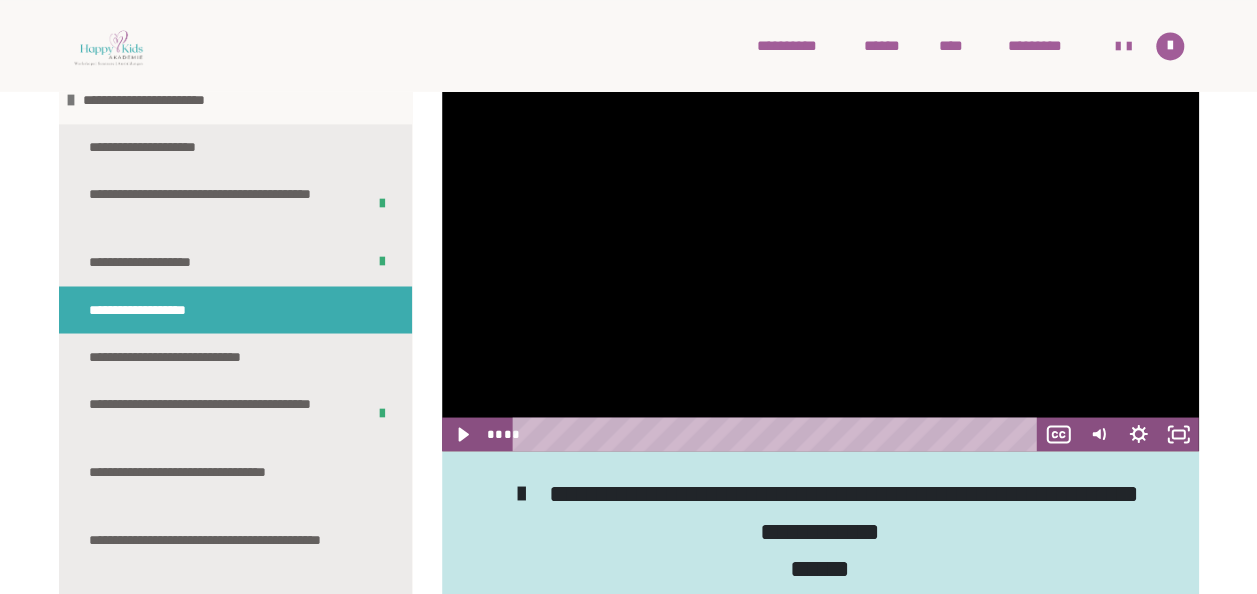 click on "**********" at bounding box center [628, 504] 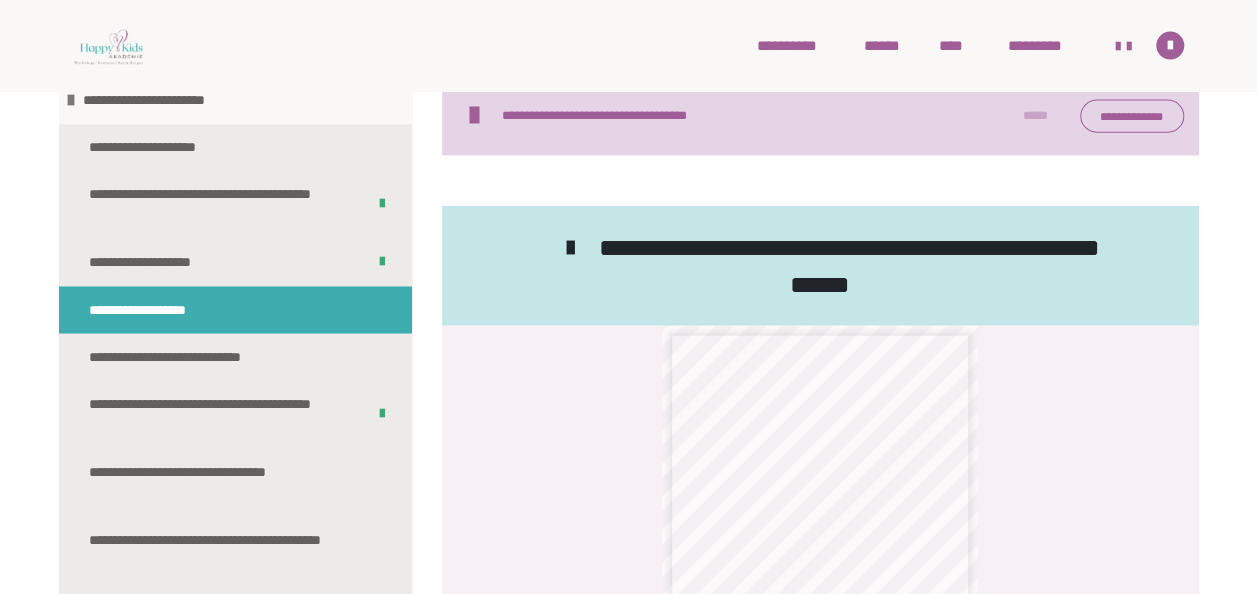scroll, scrollTop: 2261, scrollLeft: 0, axis: vertical 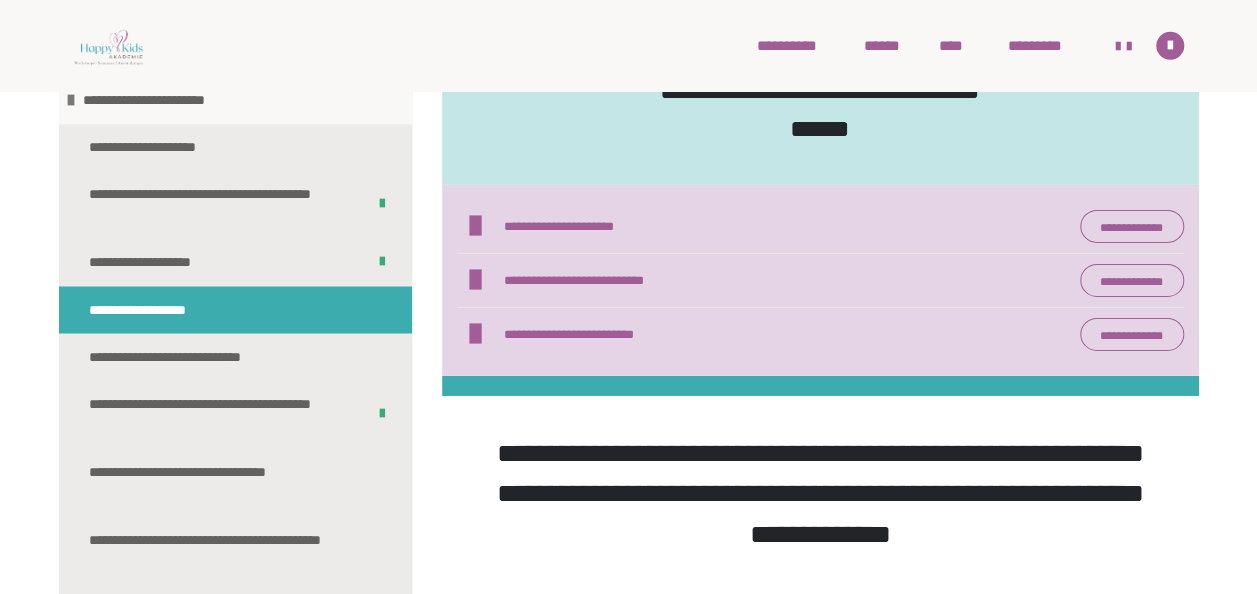 click on "**********" at bounding box center (1132, 280) 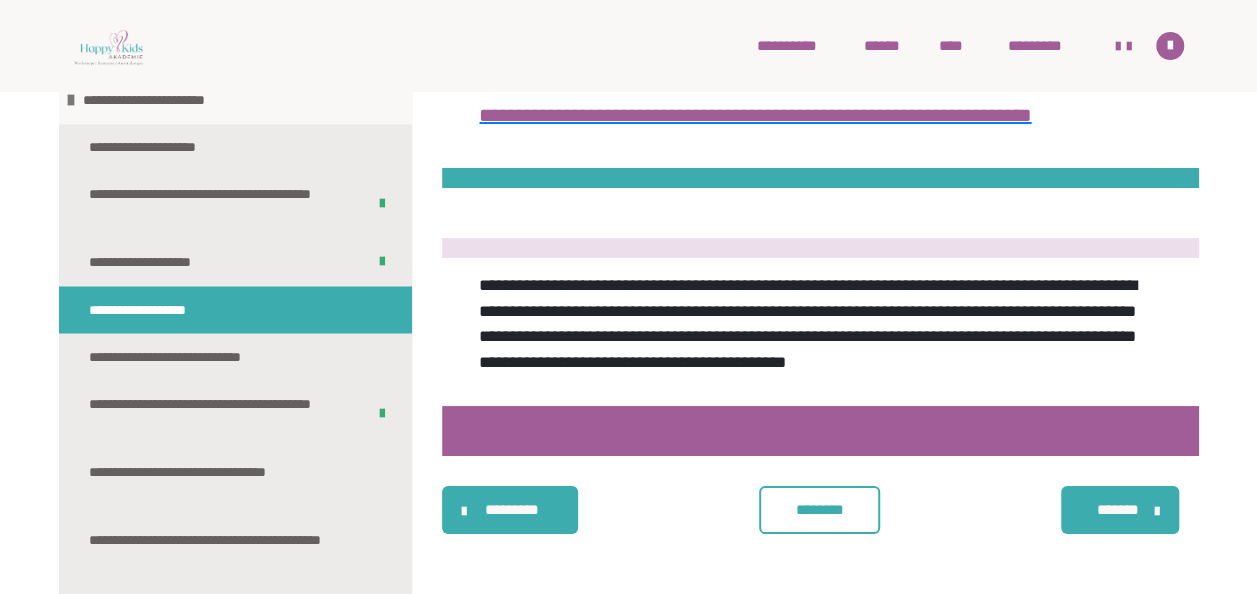 scroll, scrollTop: 3738, scrollLeft: 0, axis: vertical 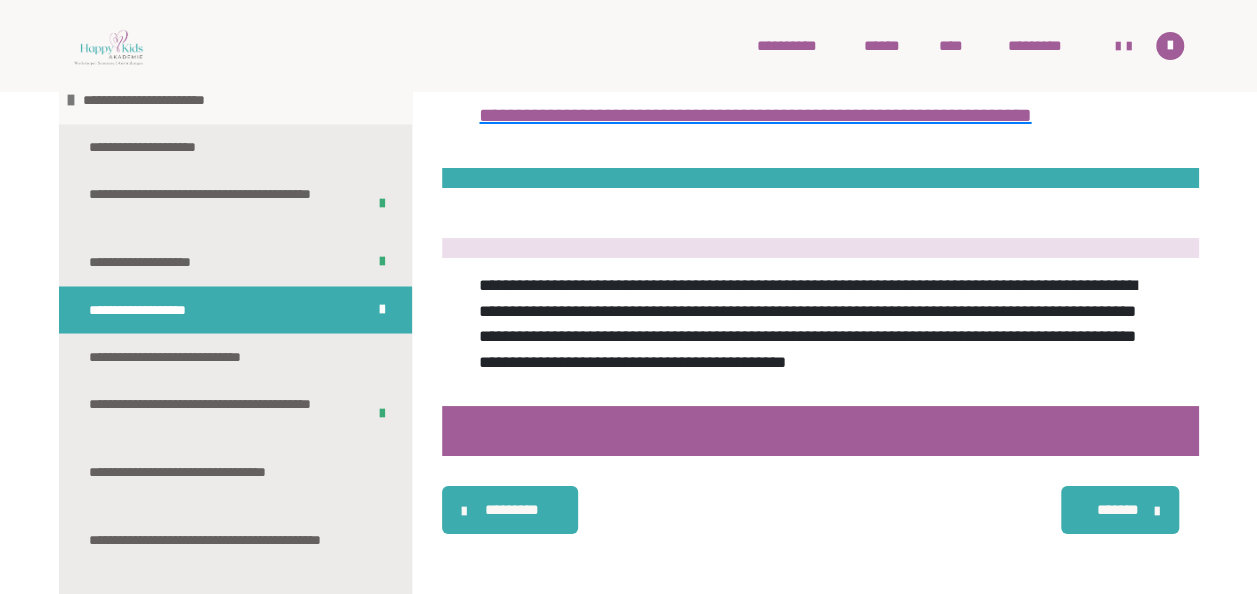 click on "*******" at bounding box center (1118, 510) 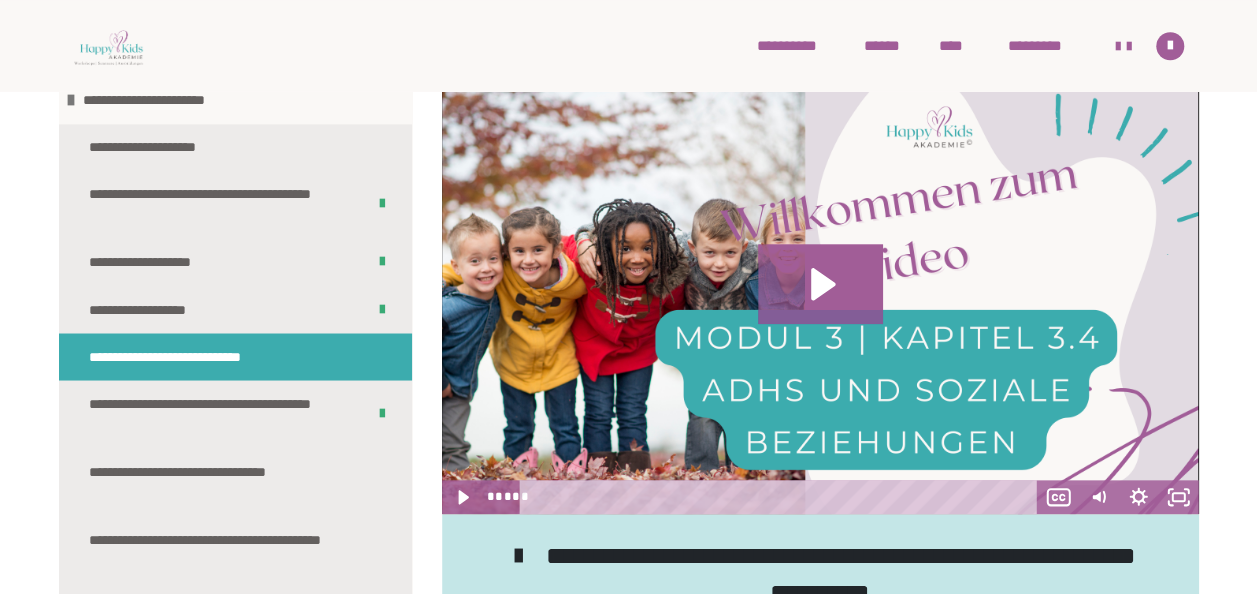 scroll, scrollTop: 914, scrollLeft: 0, axis: vertical 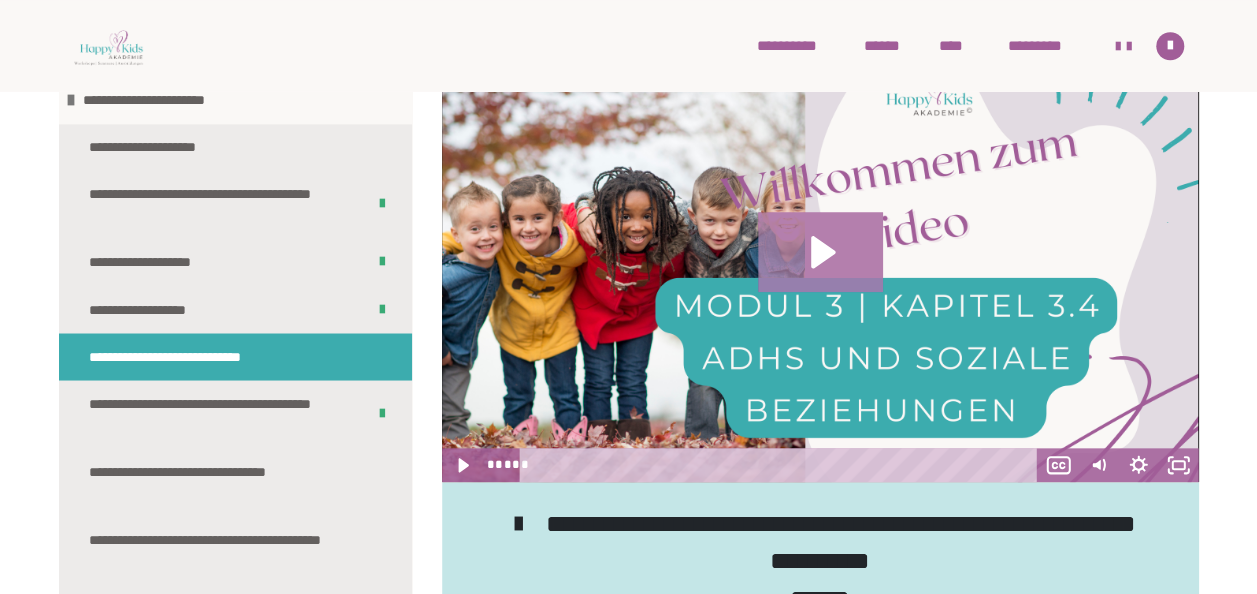 click 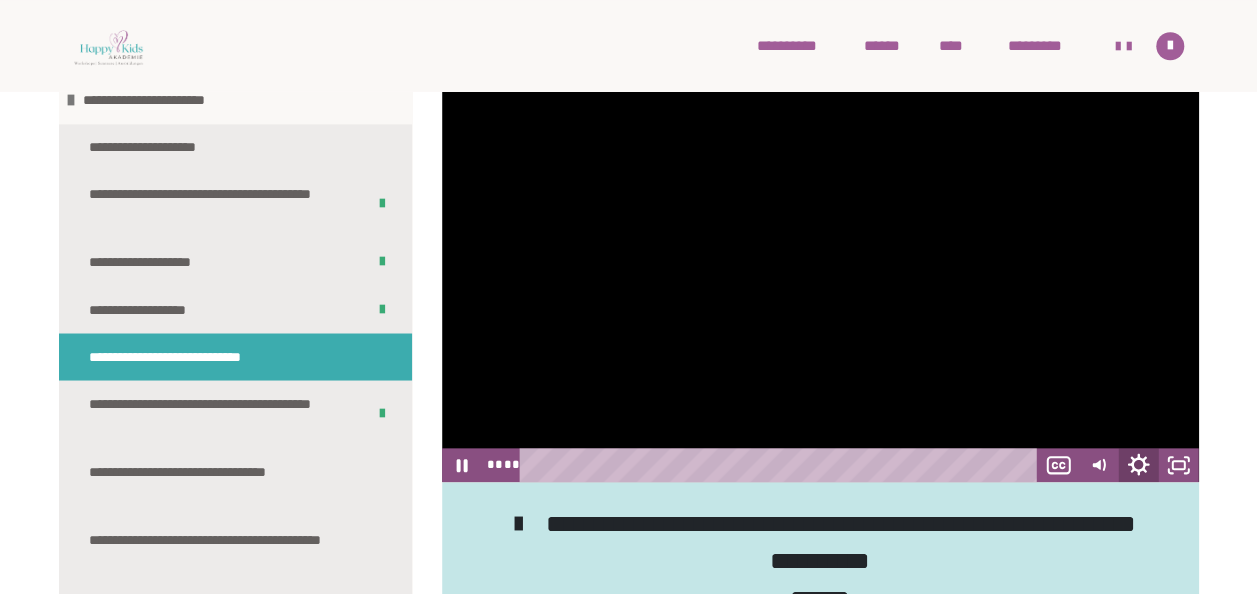 click 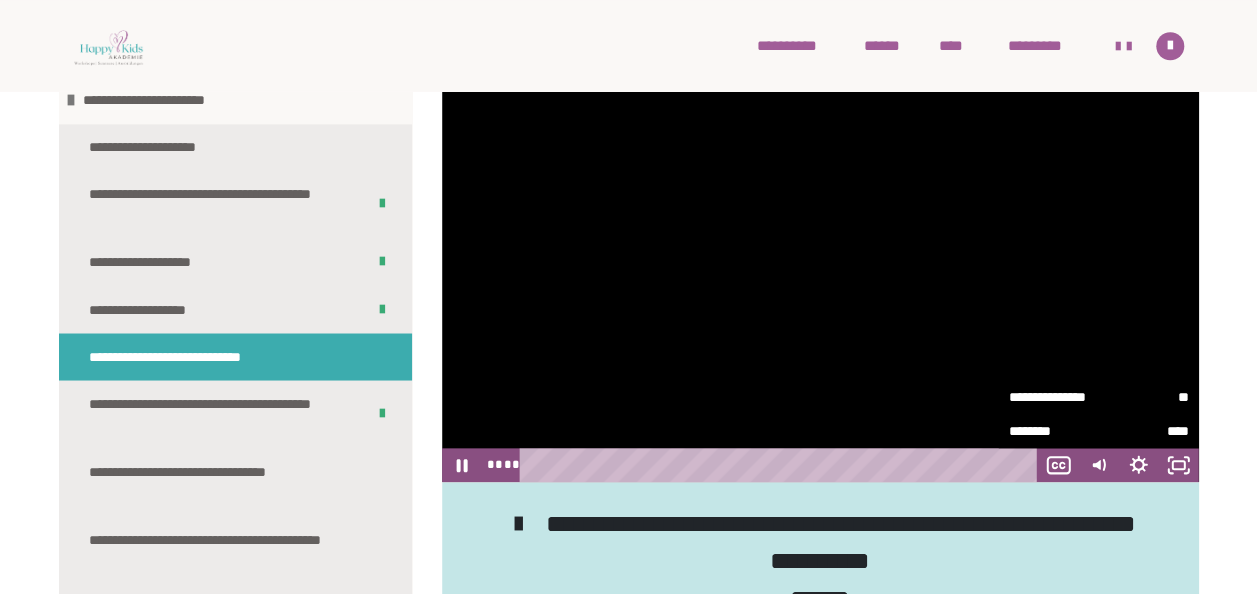 click on "**********" at bounding box center [1054, 397] 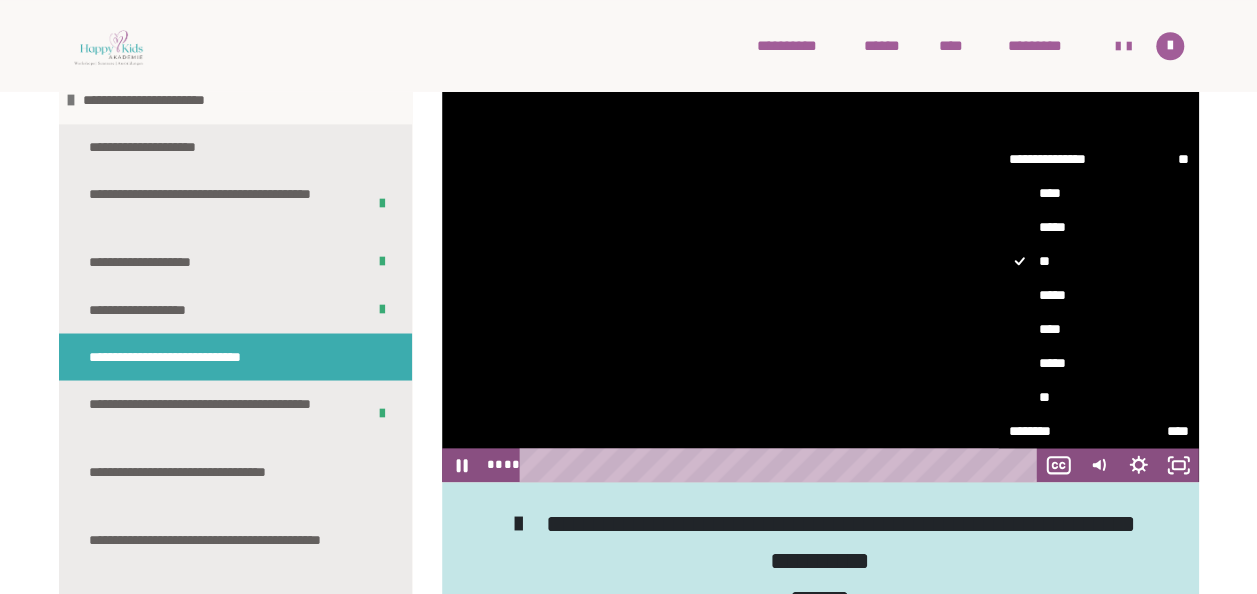 click on "****" at bounding box center [1099, 329] 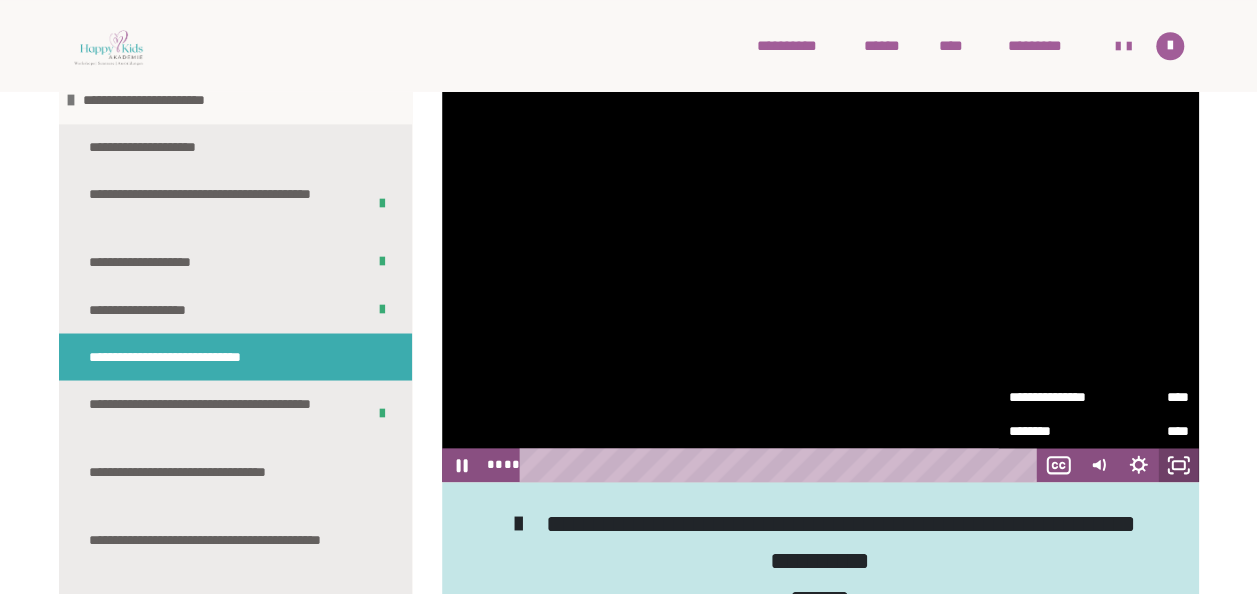 click 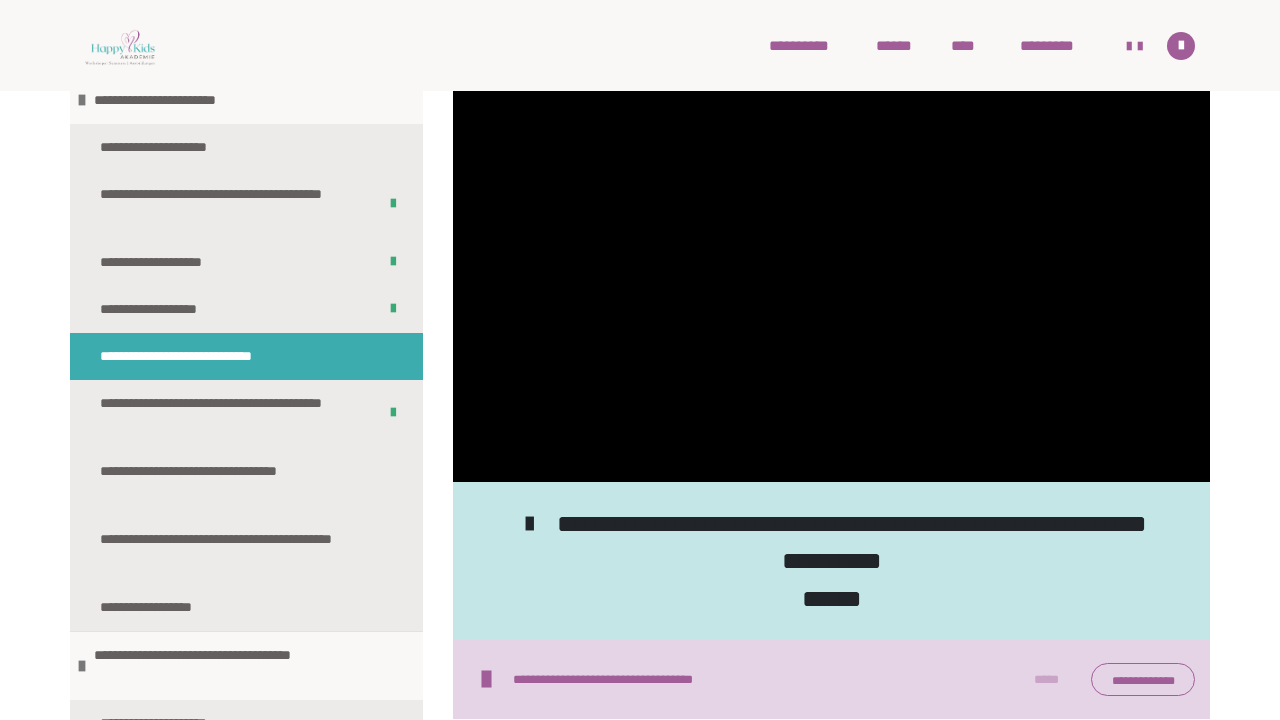type 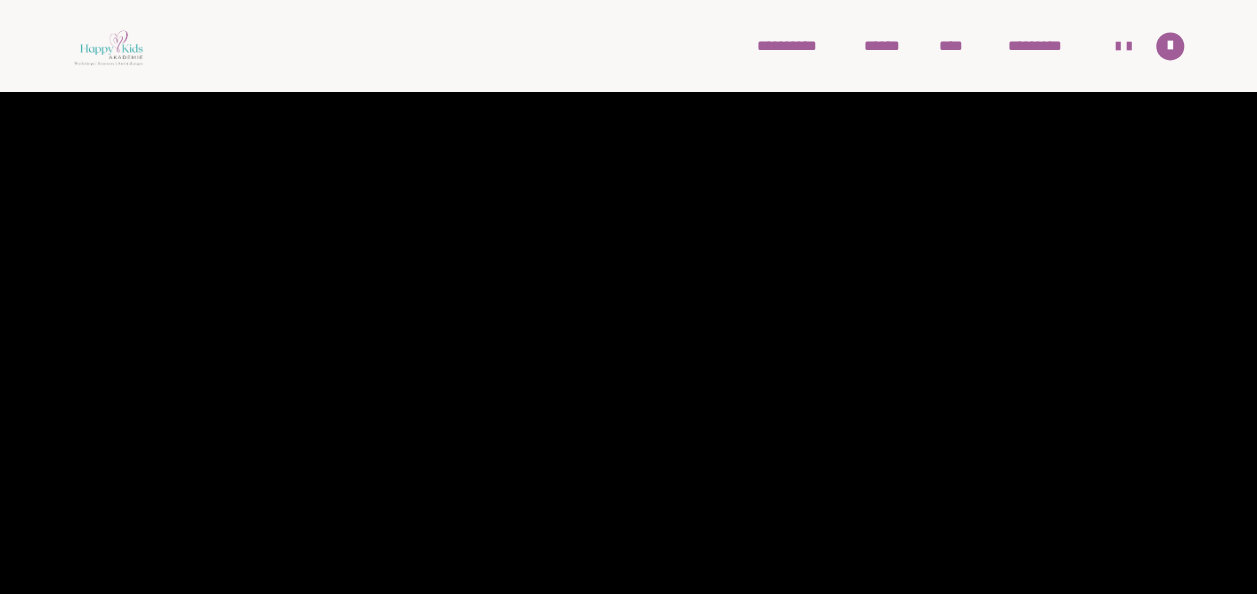 scroll, scrollTop: 1516, scrollLeft: 0, axis: vertical 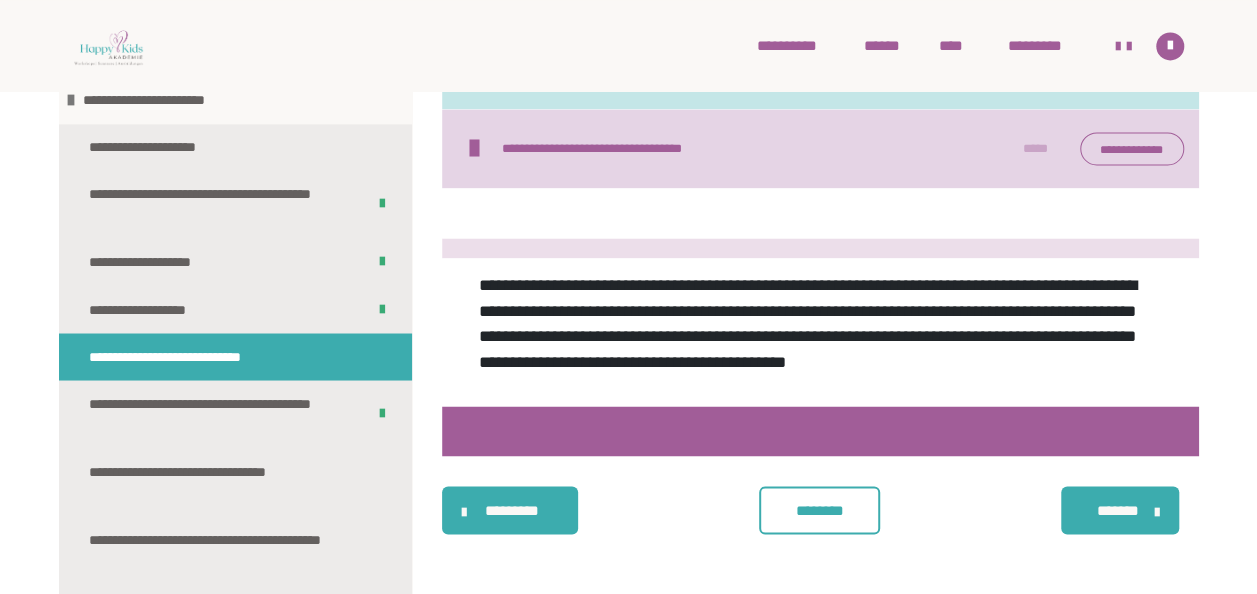 click on "********" at bounding box center (819, 510) 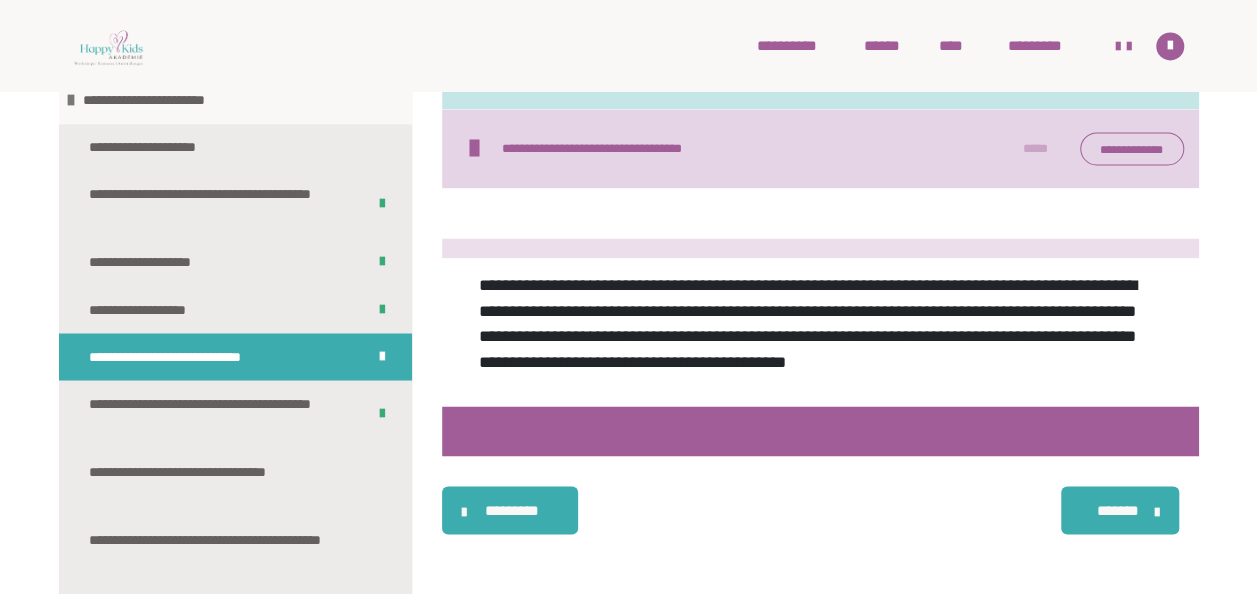 click on "*******" at bounding box center [1118, 510] 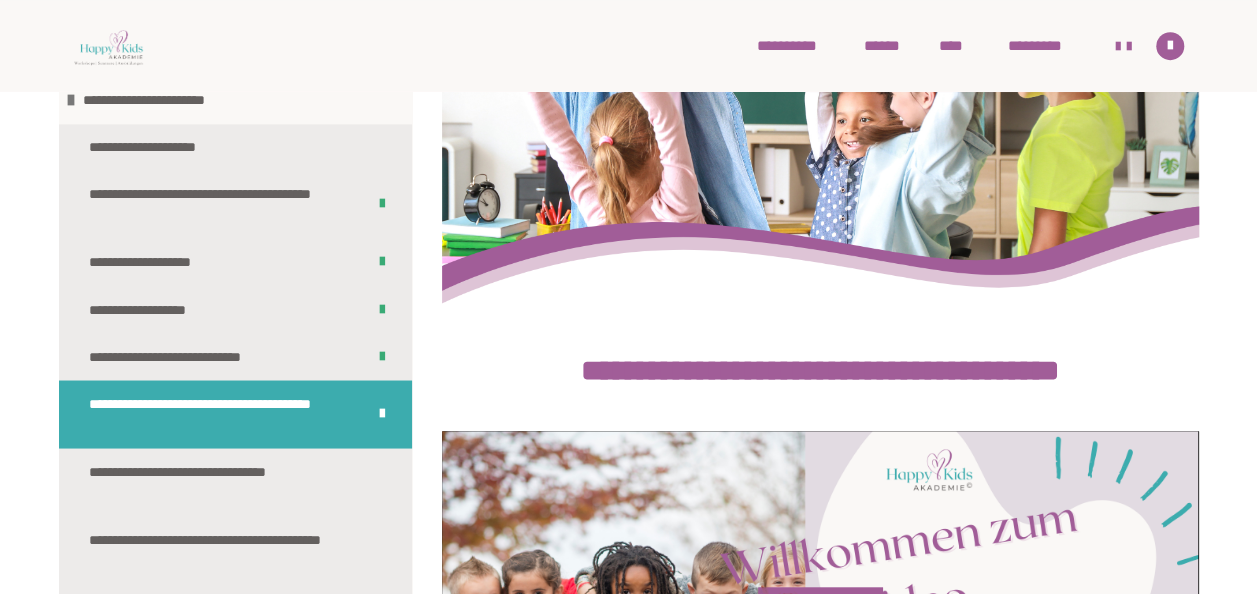 scroll, scrollTop: 160, scrollLeft: 0, axis: vertical 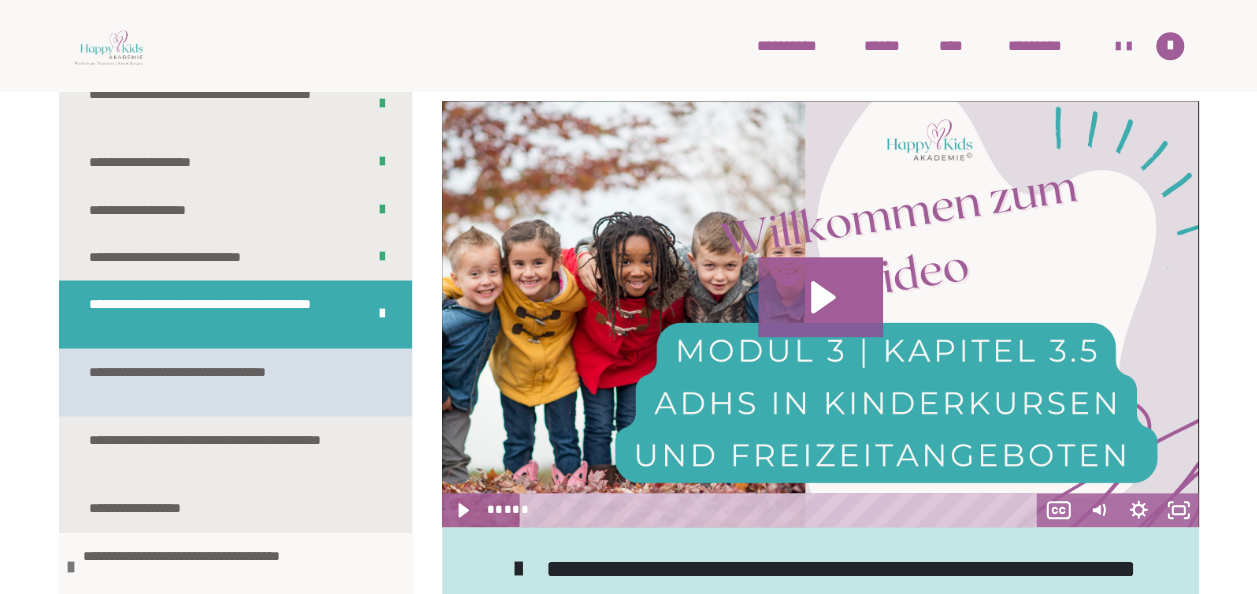 click on "**********" at bounding box center (220, 382) 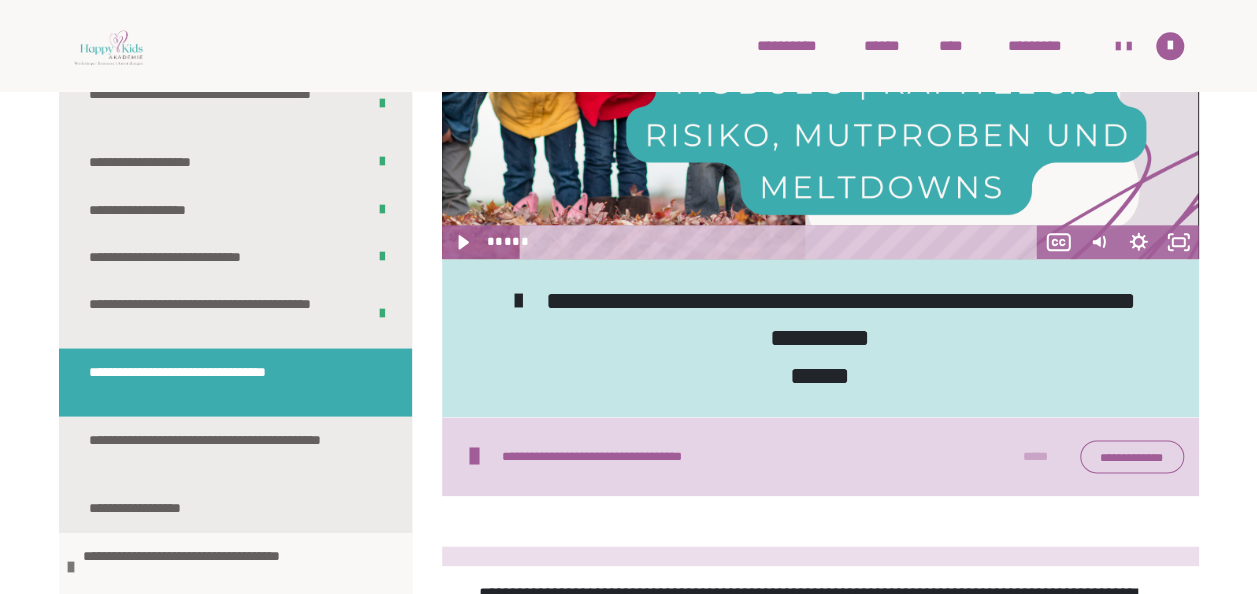 scroll, scrollTop: 1061, scrollLeft: 0, axis: vertical 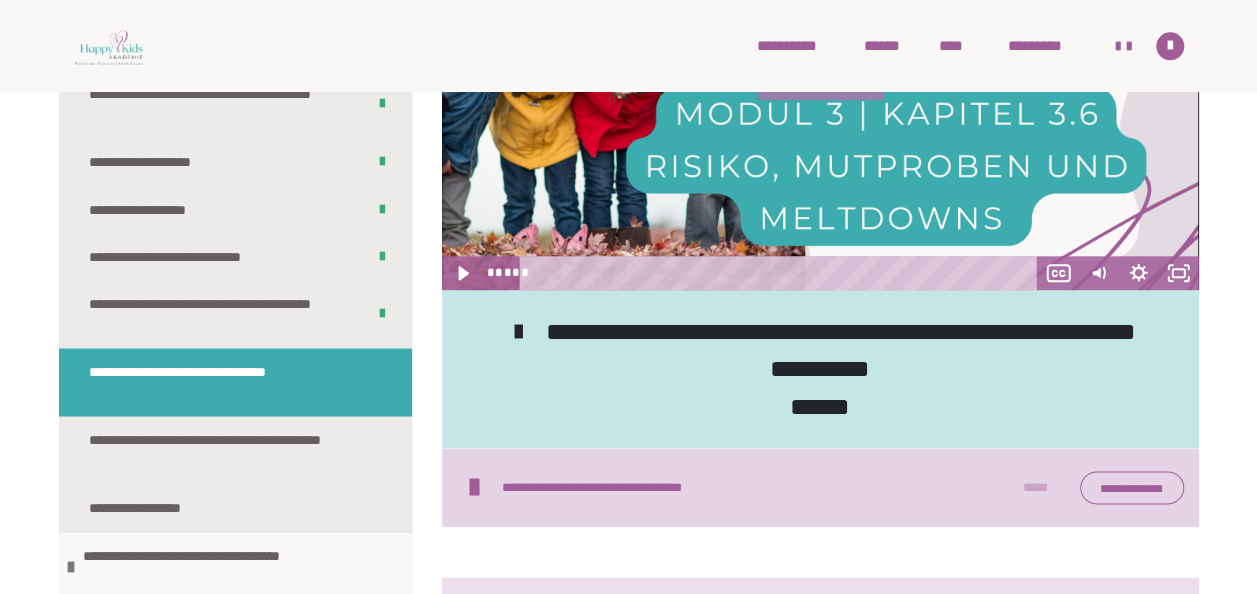 click 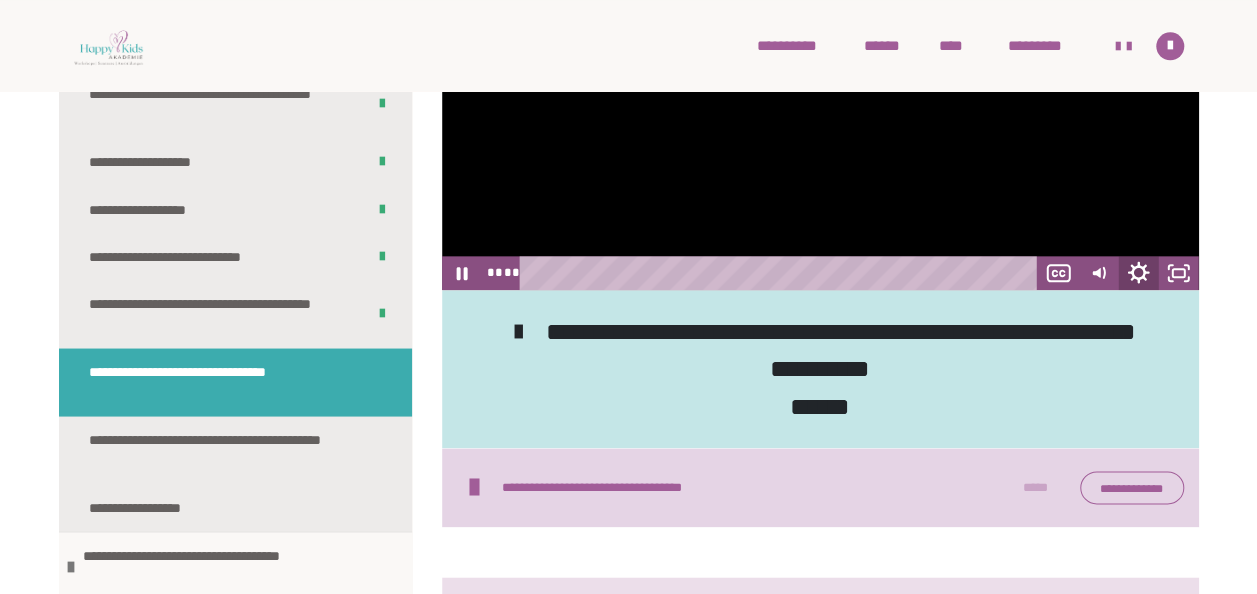 click 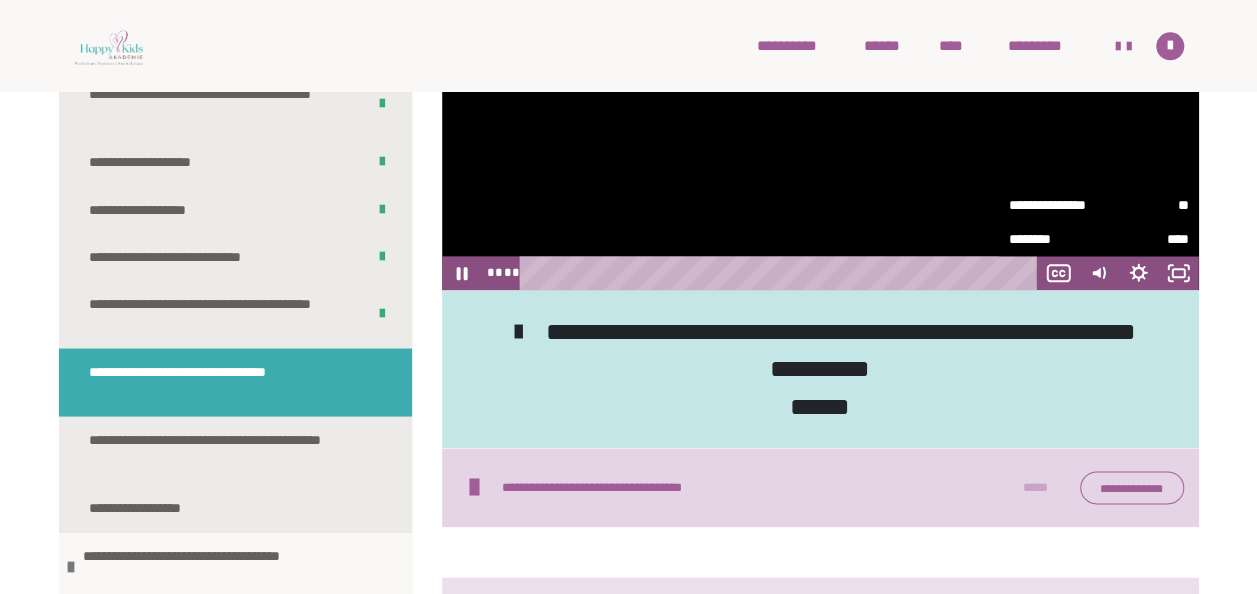 click on "**" at bounding box center [1144, 205] 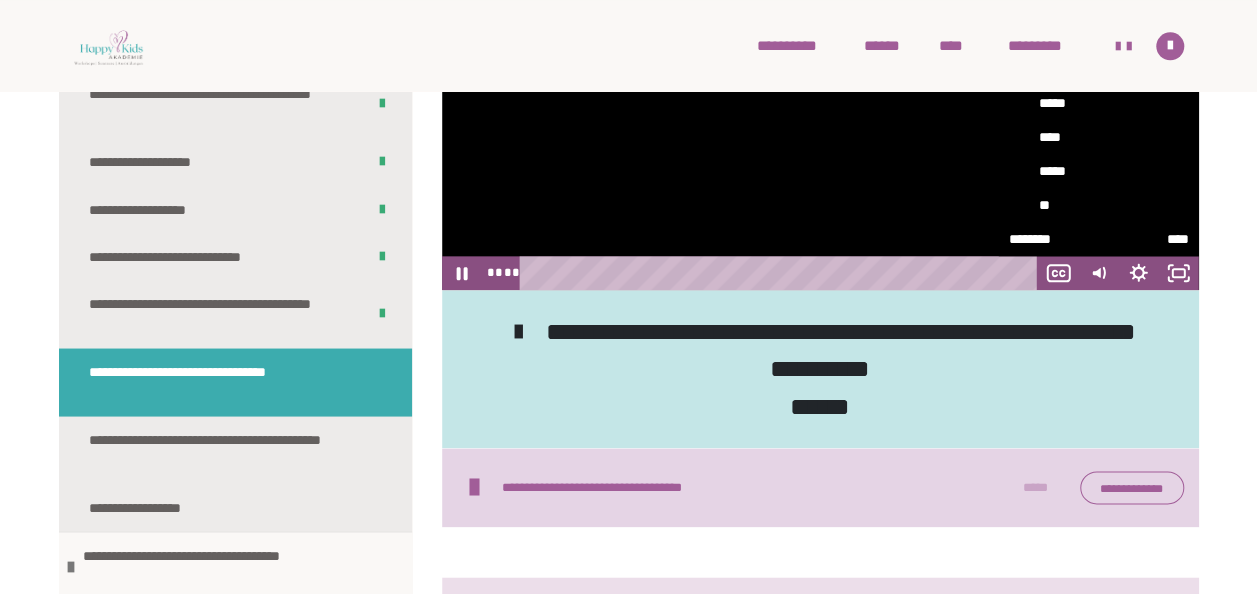 click on "****" at bounding box center (1099, 137) 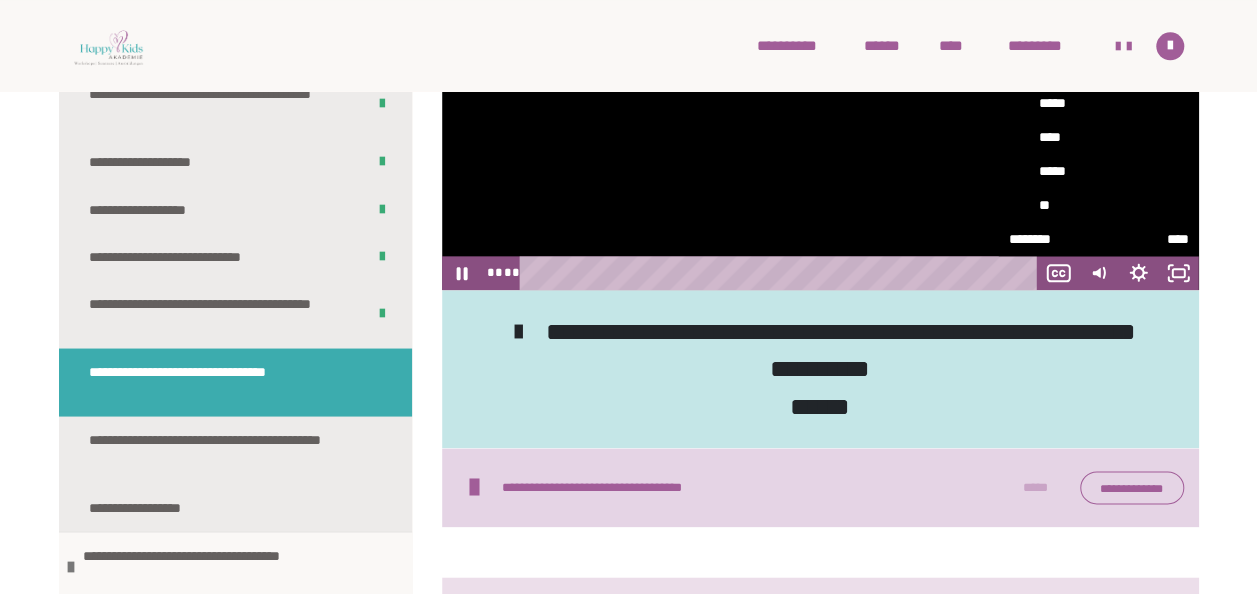 click on "****" at bounding box center (999, 120) 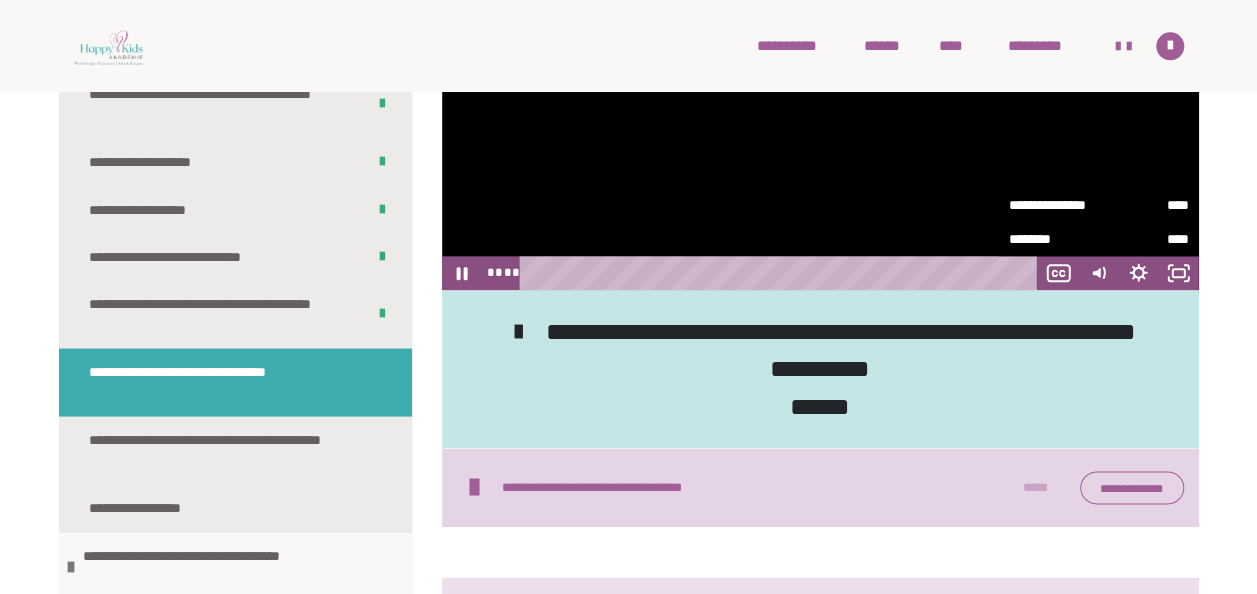 scroll, scrollTop: 1056, scrollLeft: 0, axis: vertical 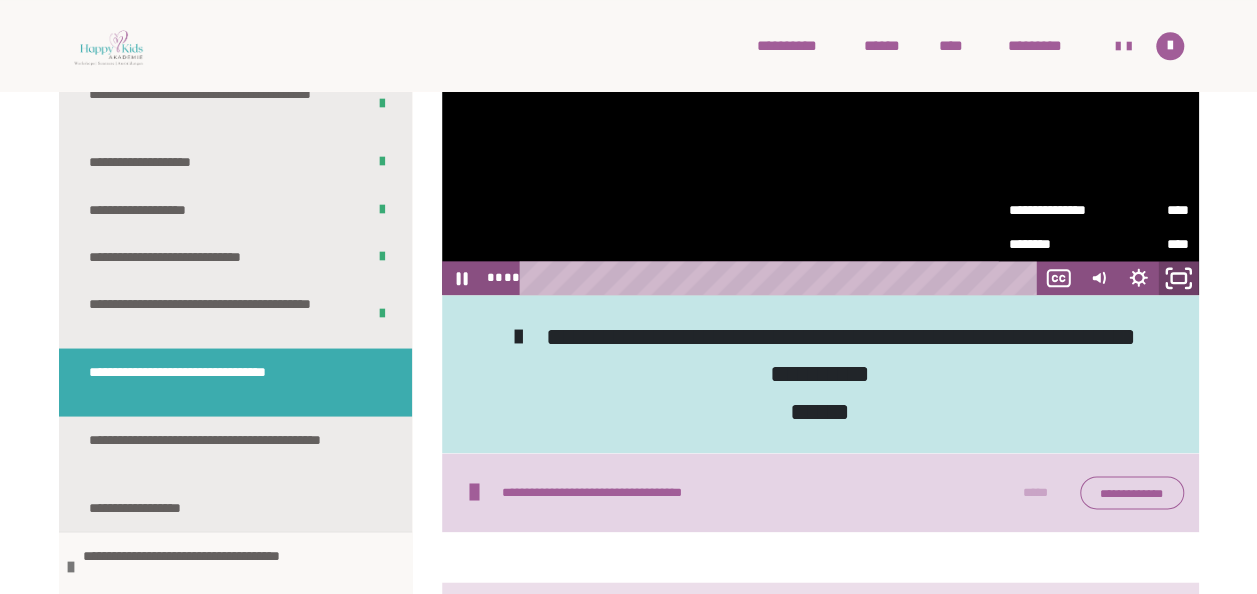 click 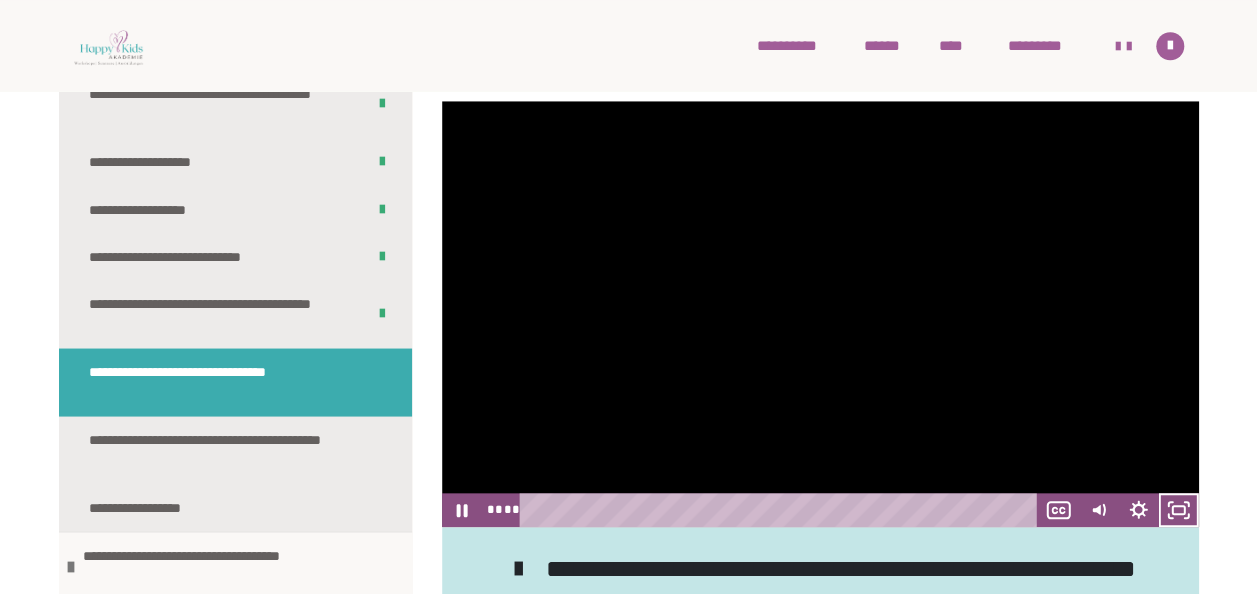 scroll, scrollTop: 856, scrollLeft: 0, axis: vertical 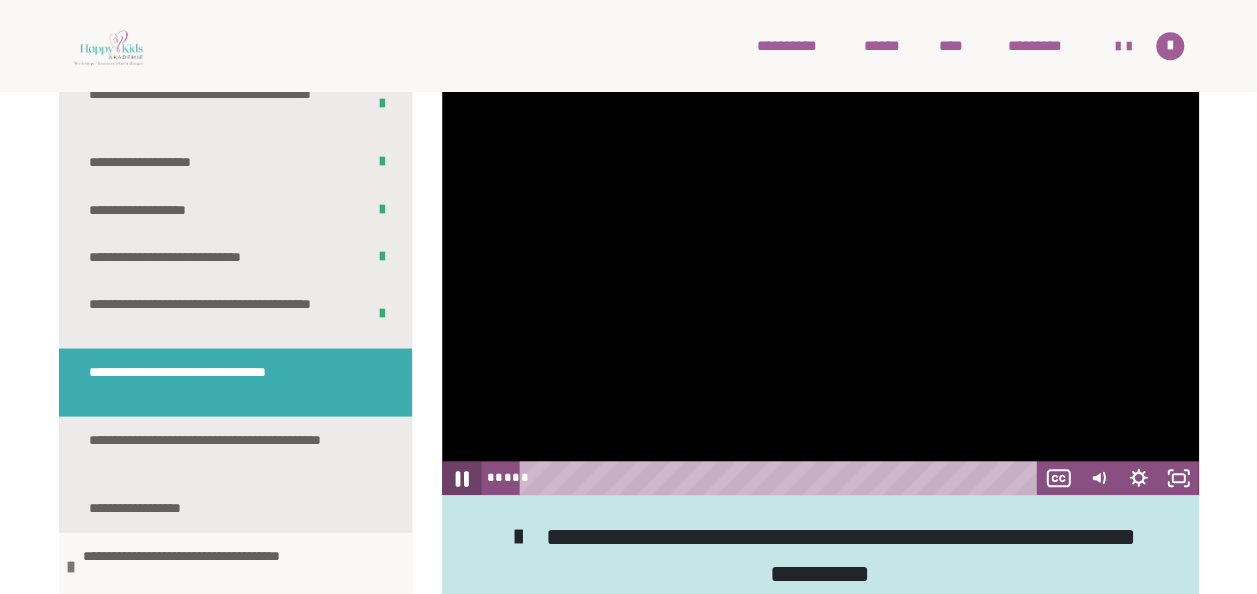 click 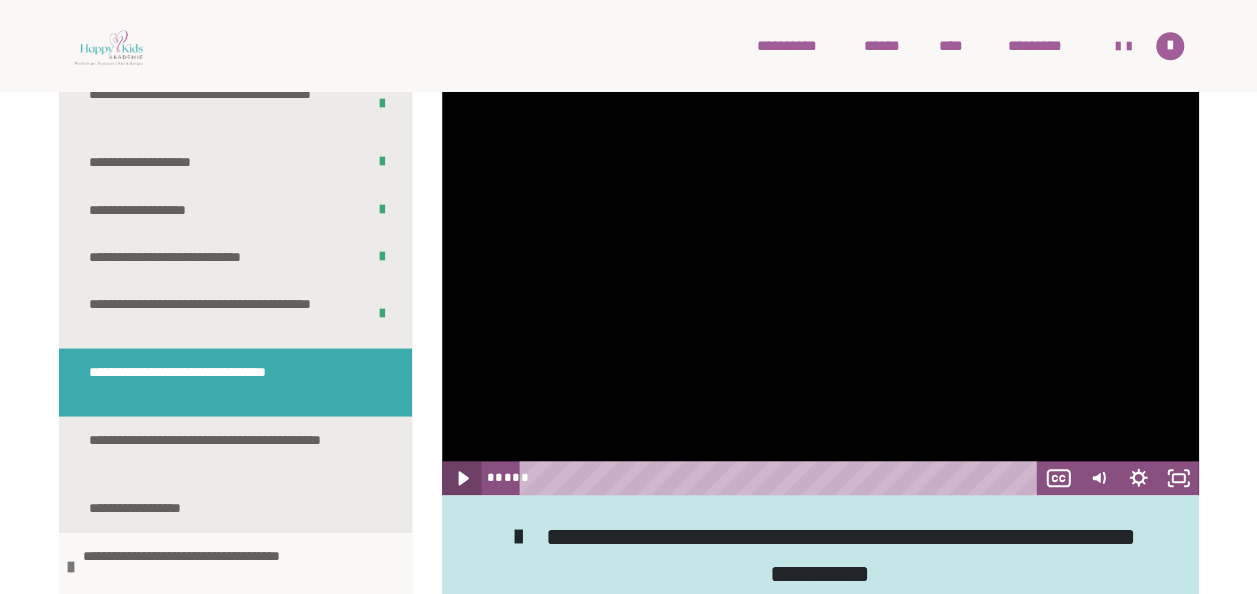 click 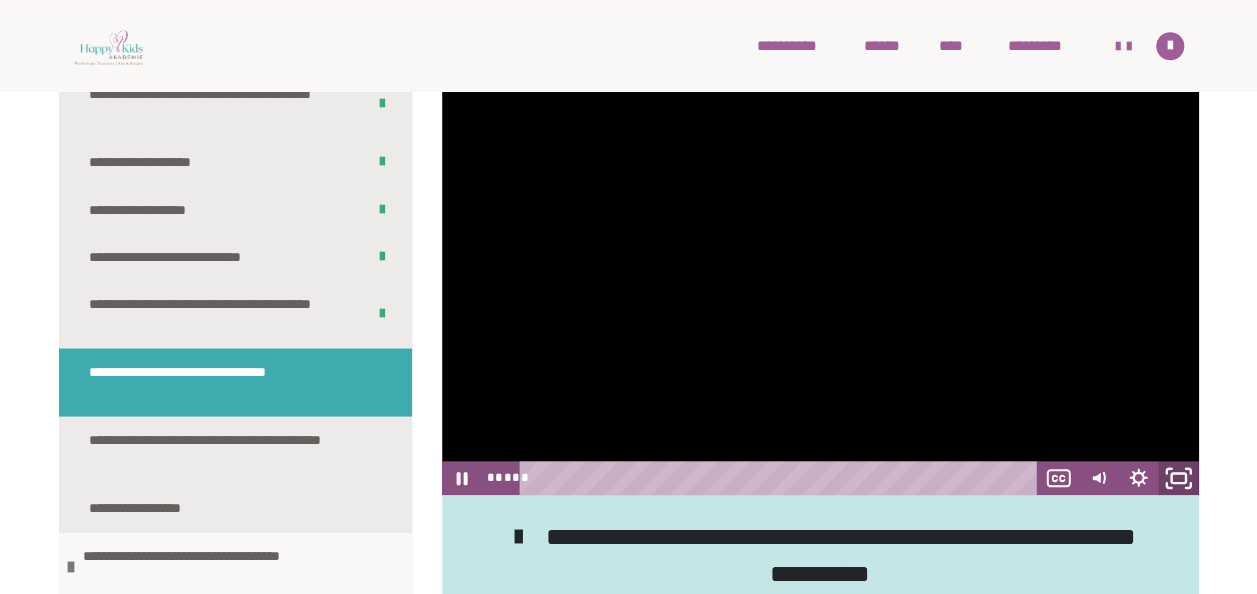 click 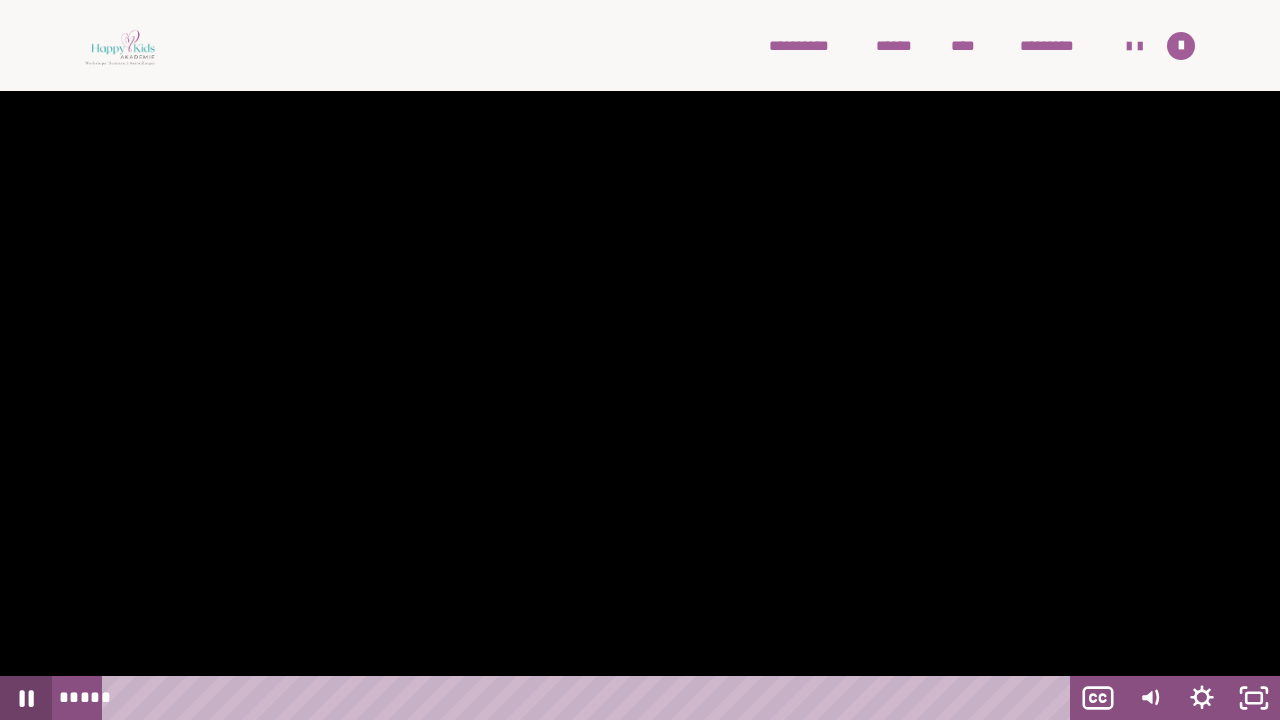 click 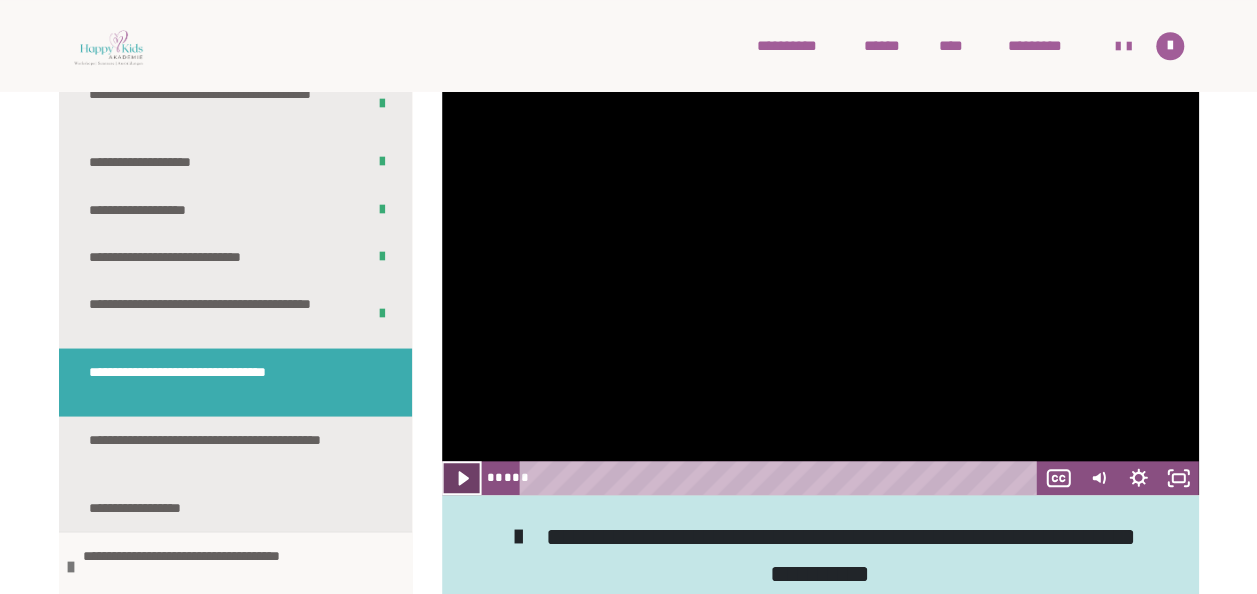 click 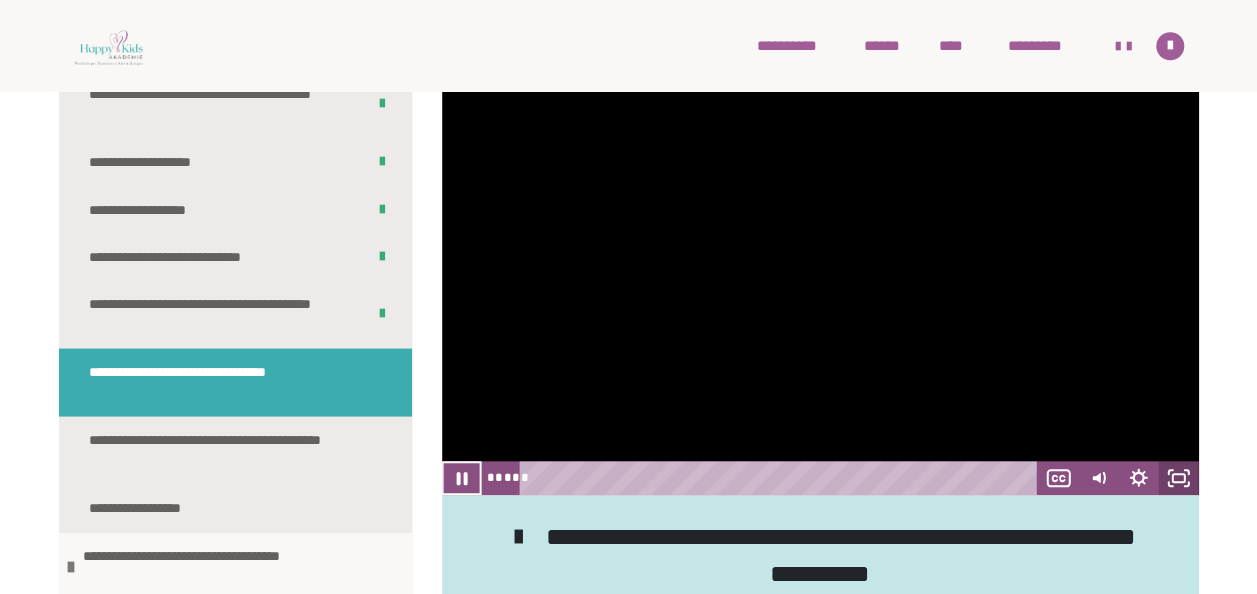 click 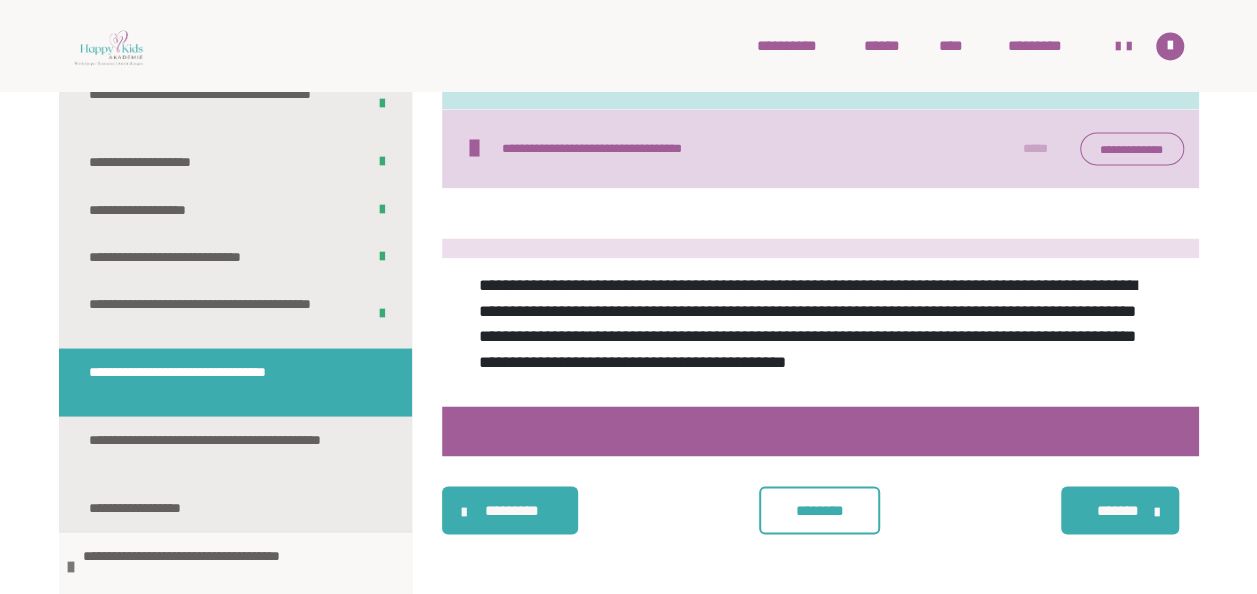 scroll, scrollTop: 1471, scrollLeft: 0, axis: vertical 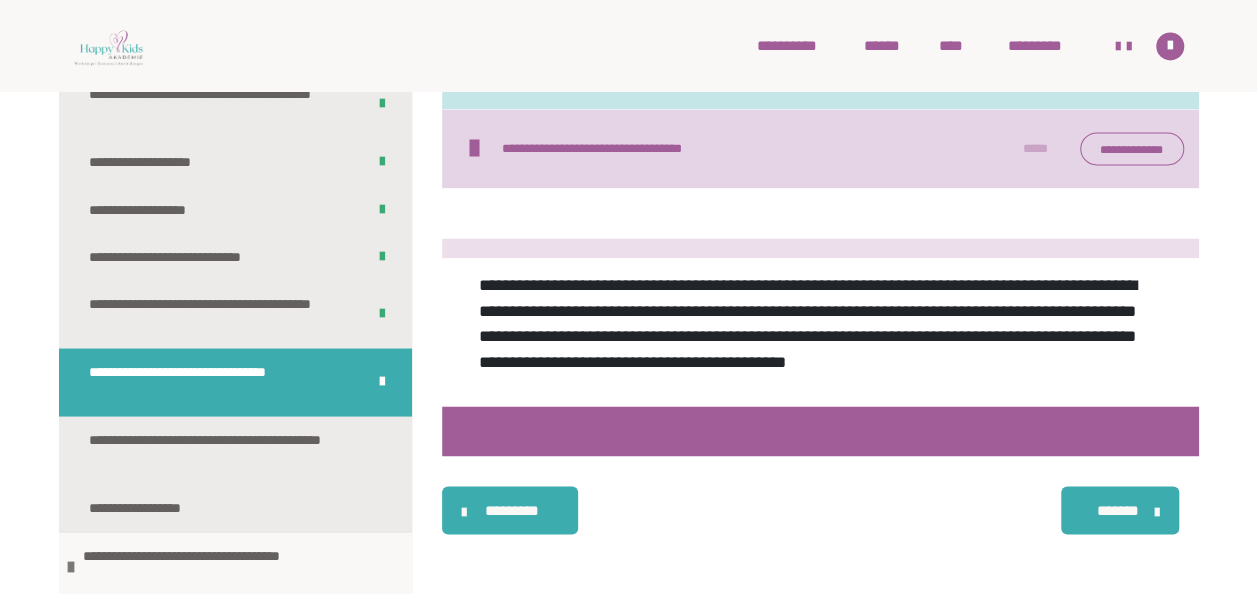 click on "*******" at bounding box center [1118, 510] 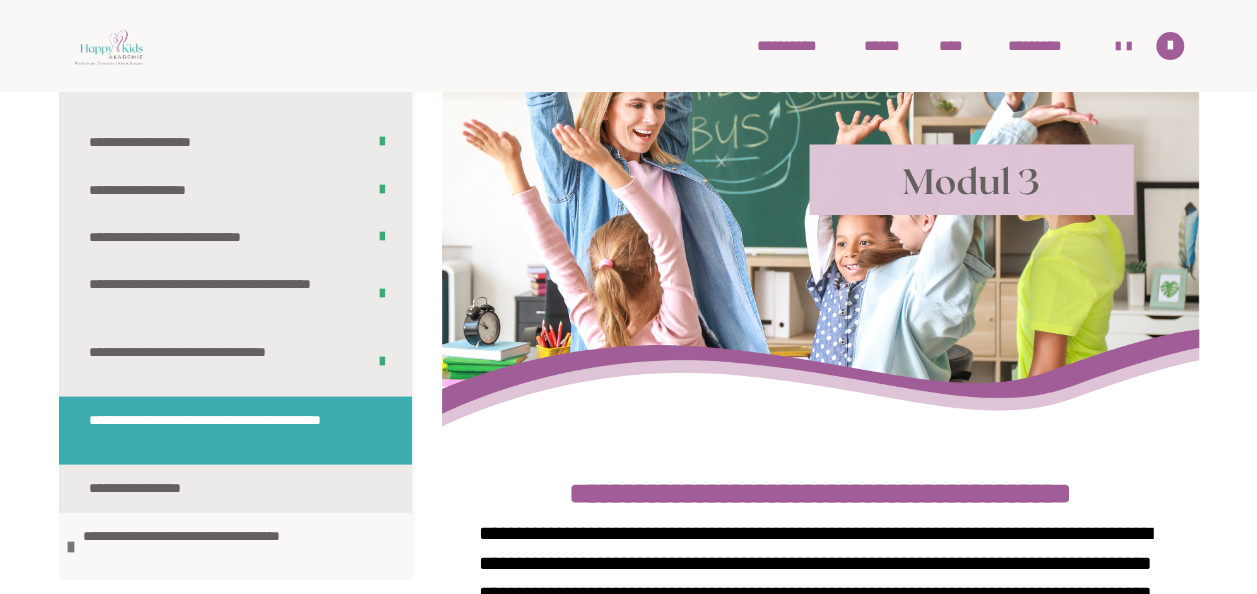 scroll, scrollTop: 182, scrollLeft: 0, axis: vertical 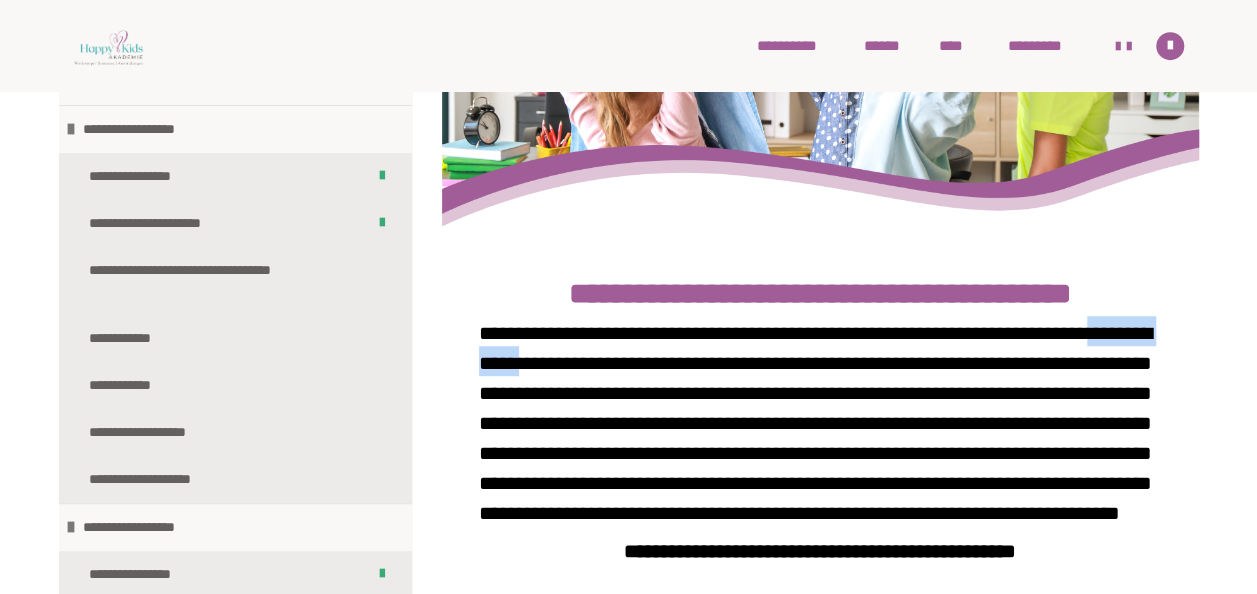drag, startPoint x: 636, startPoint y: 359, endPoint x: 776, endPoint y: 376, distance: 141.02837 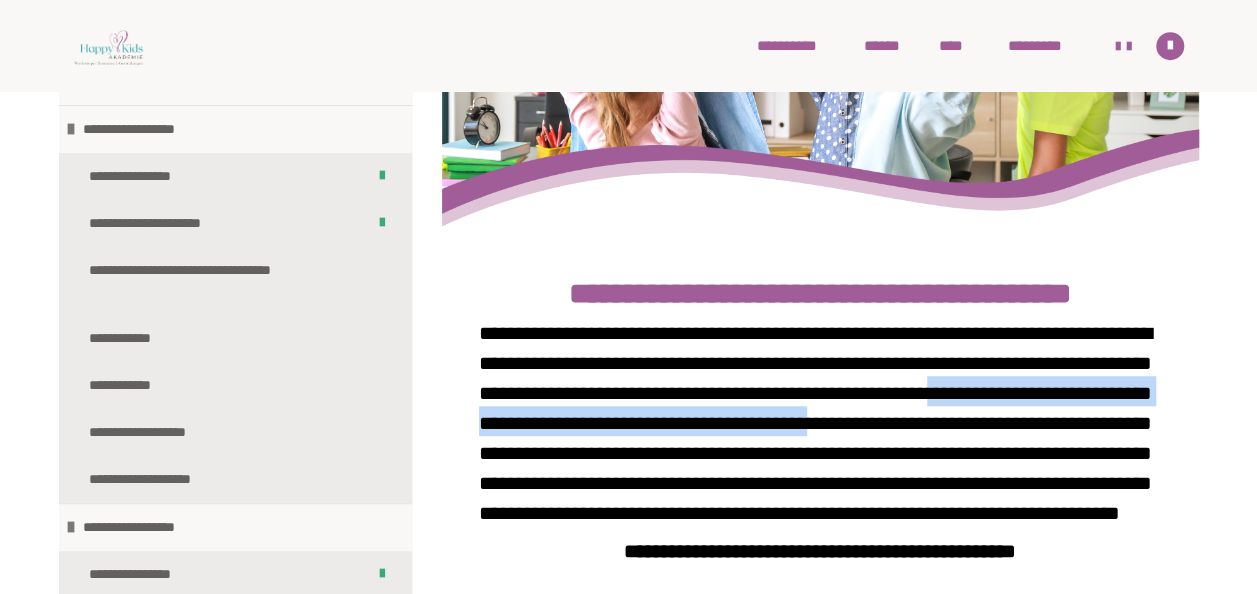 drag, startPoint x: 776, startPoint y: 376, endPoint x: 820, endPoint y: 436, distance: 74.404305 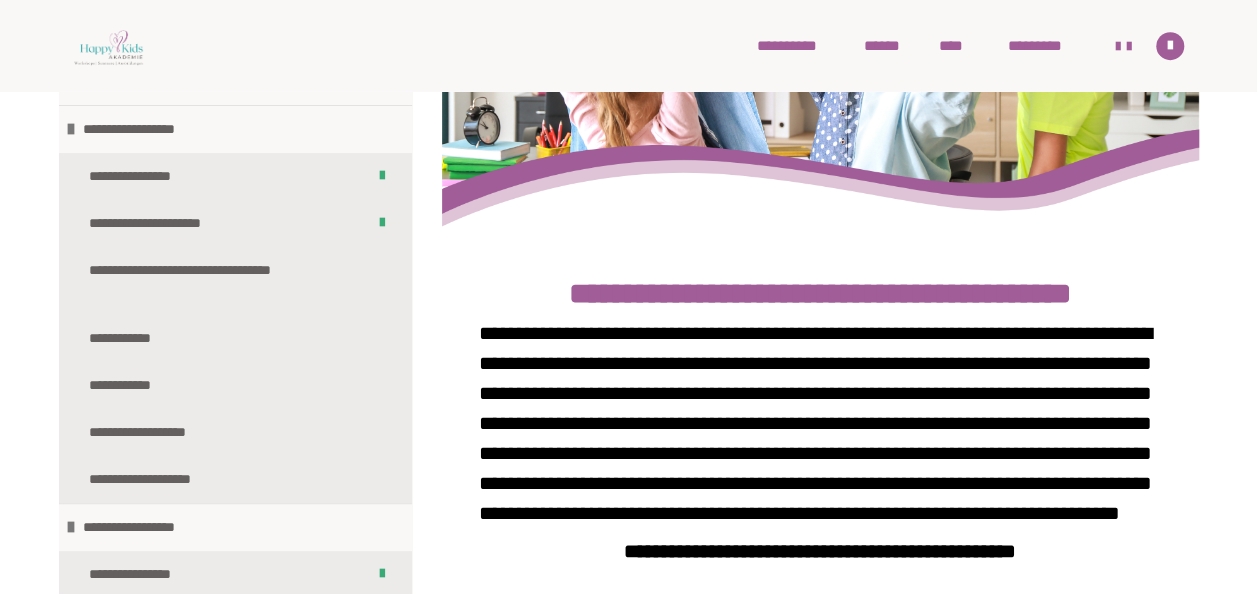 drag, startPoint x: 820, startPoint y: 436, endPoint x: 1120, endPoint y: 520, distance: 311.53812 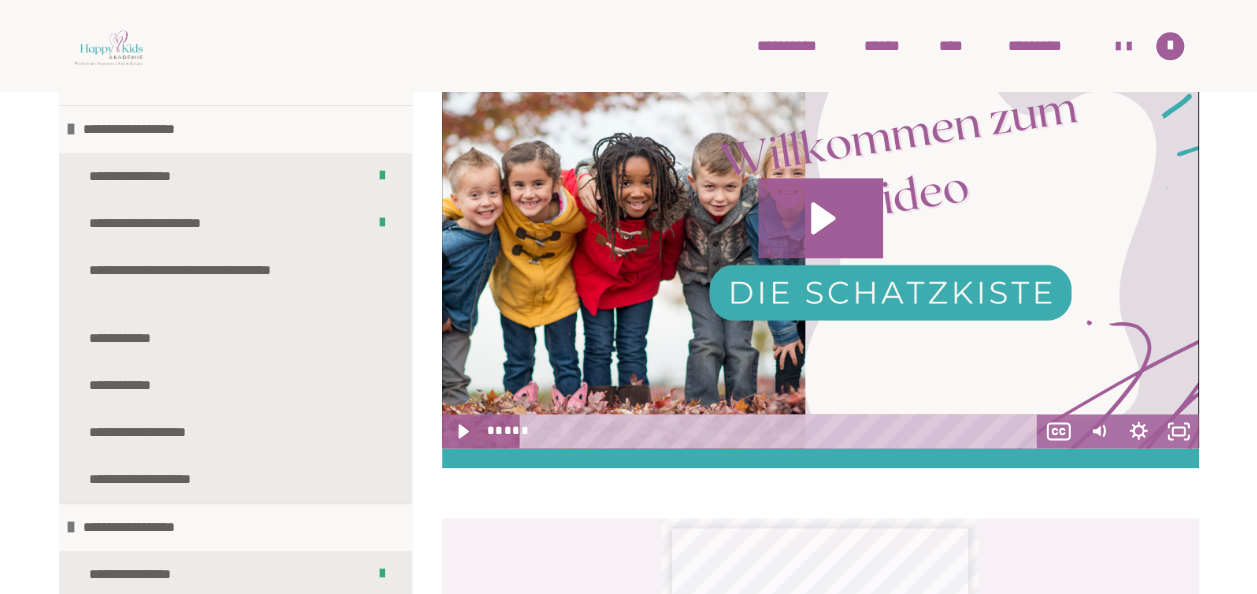 scroll, scrollTop: 1271, scrollLeft: 0, axis: vertical 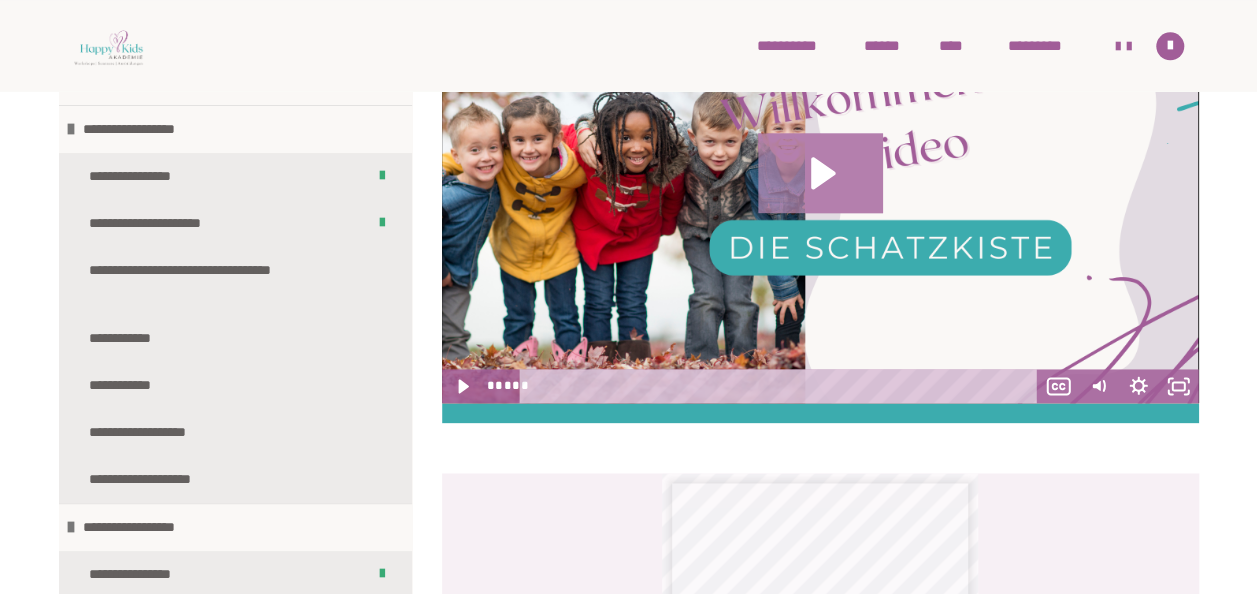 click 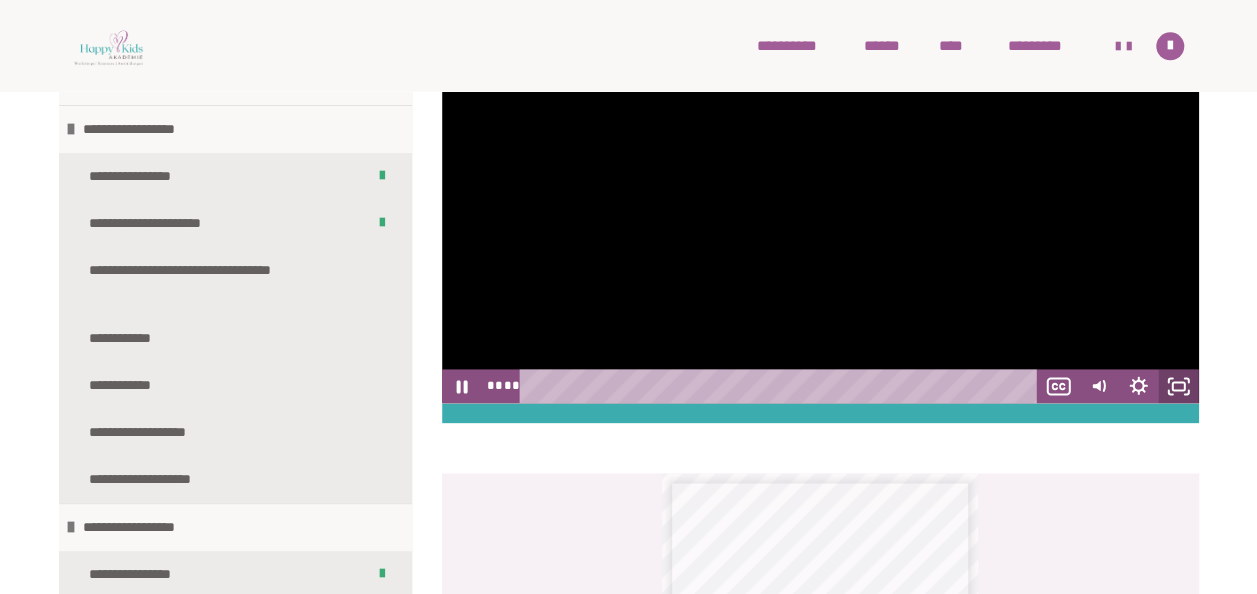 click 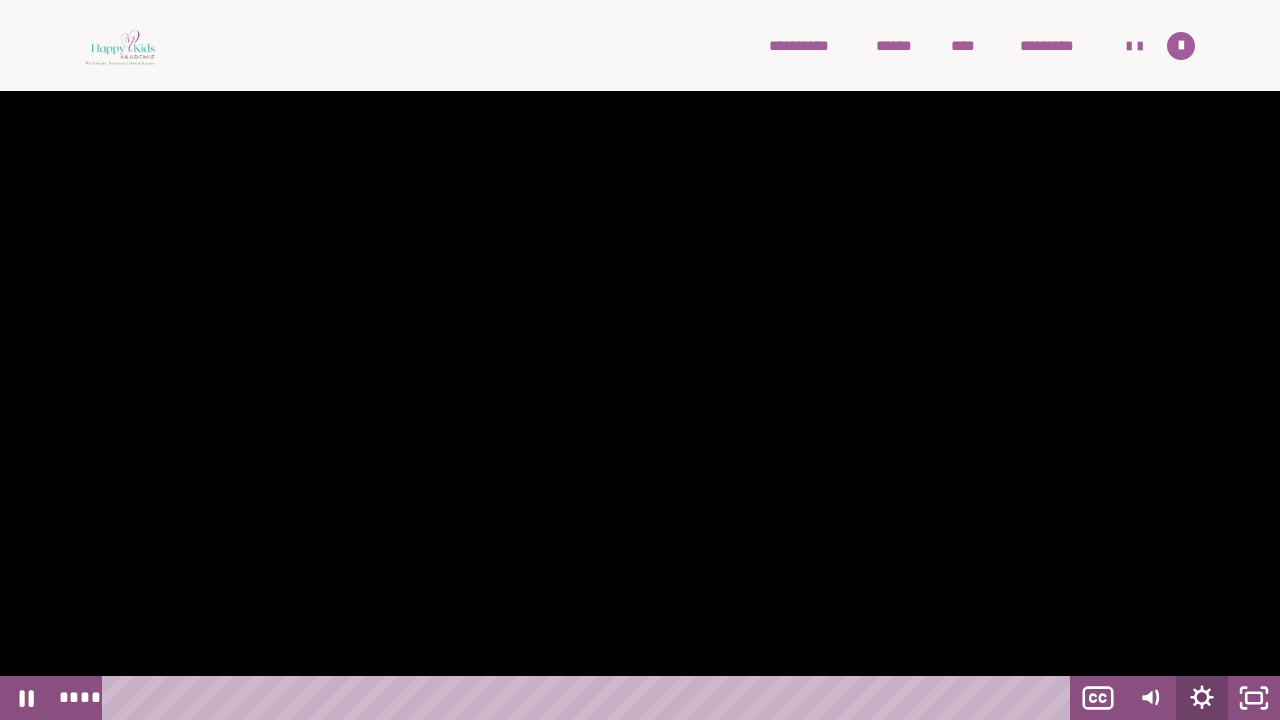 click 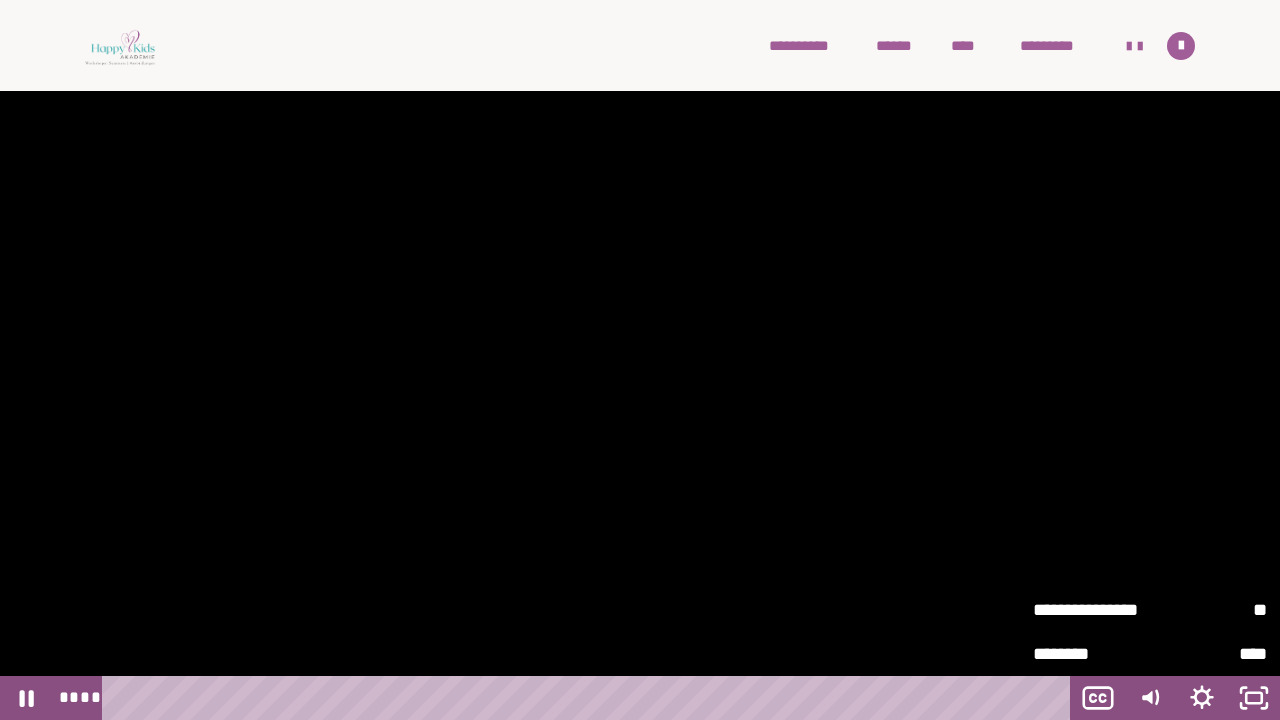 click on "**" at bounding box center (1208, 610) 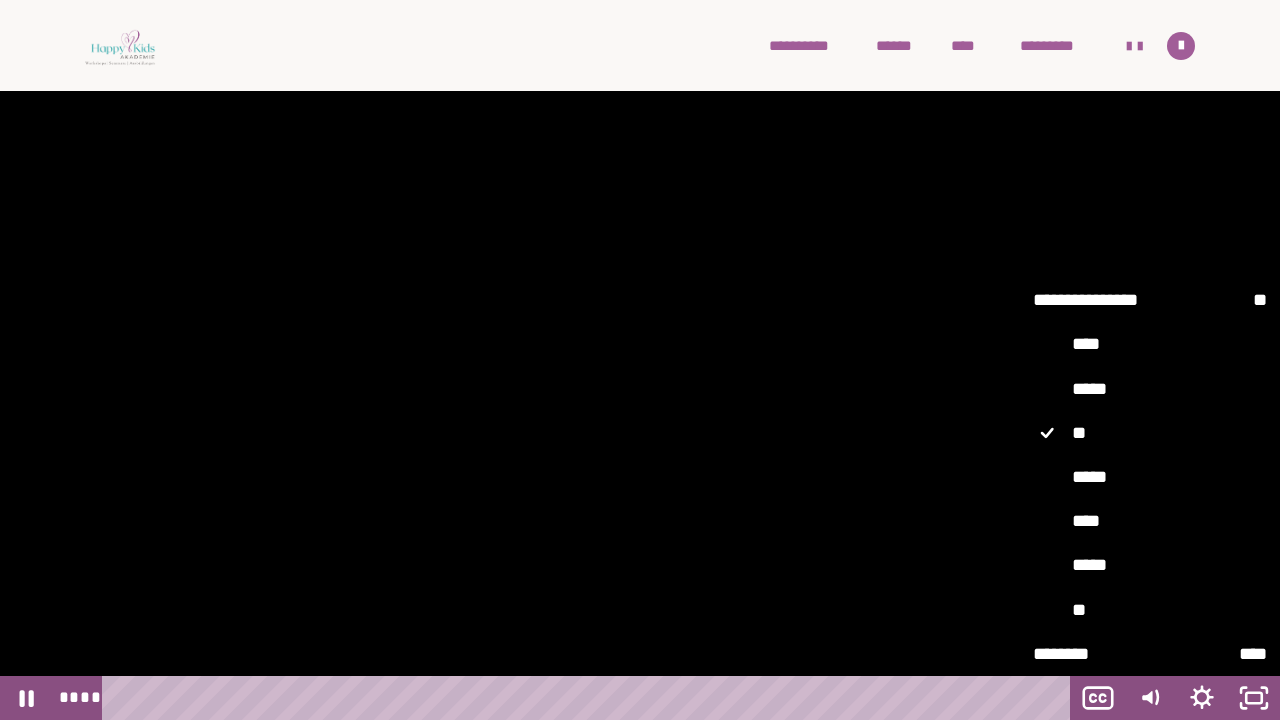click on "****" at bounding box center [1150, 521] 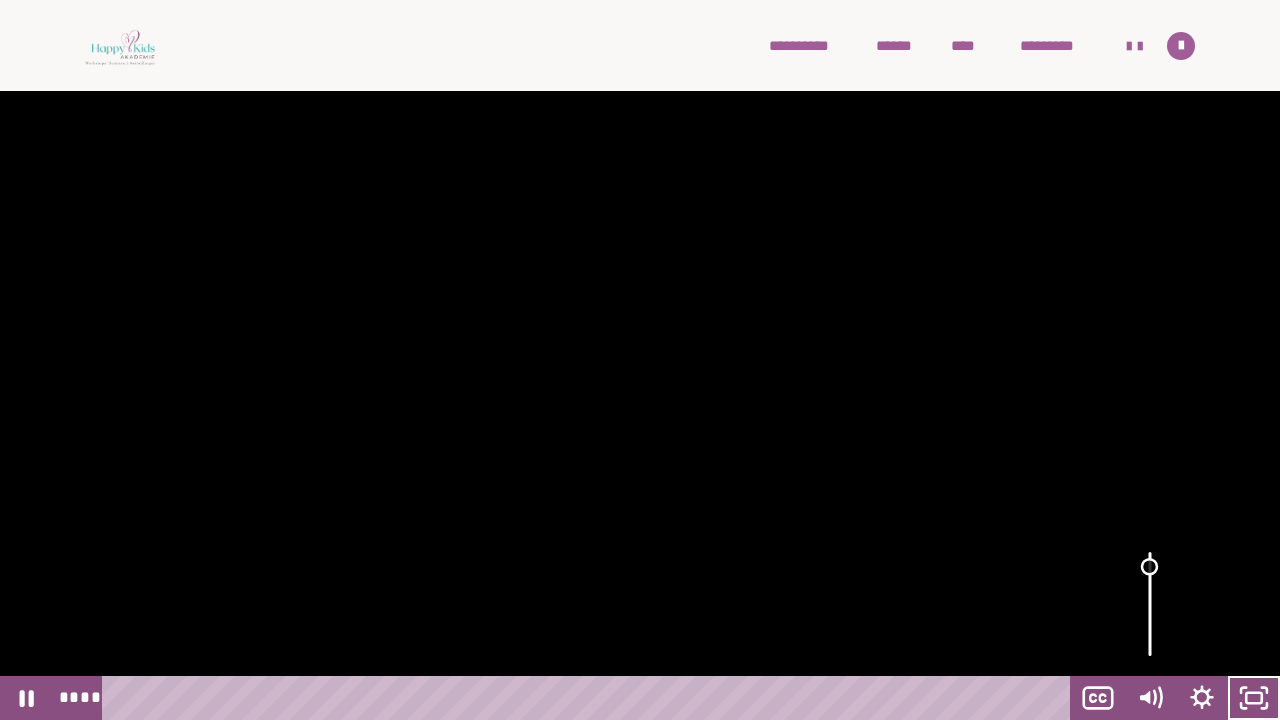 drag, startPoint x: 1146, startPoint y: 592, endPoint x: 1146, endPoint y: 566, distance: 26 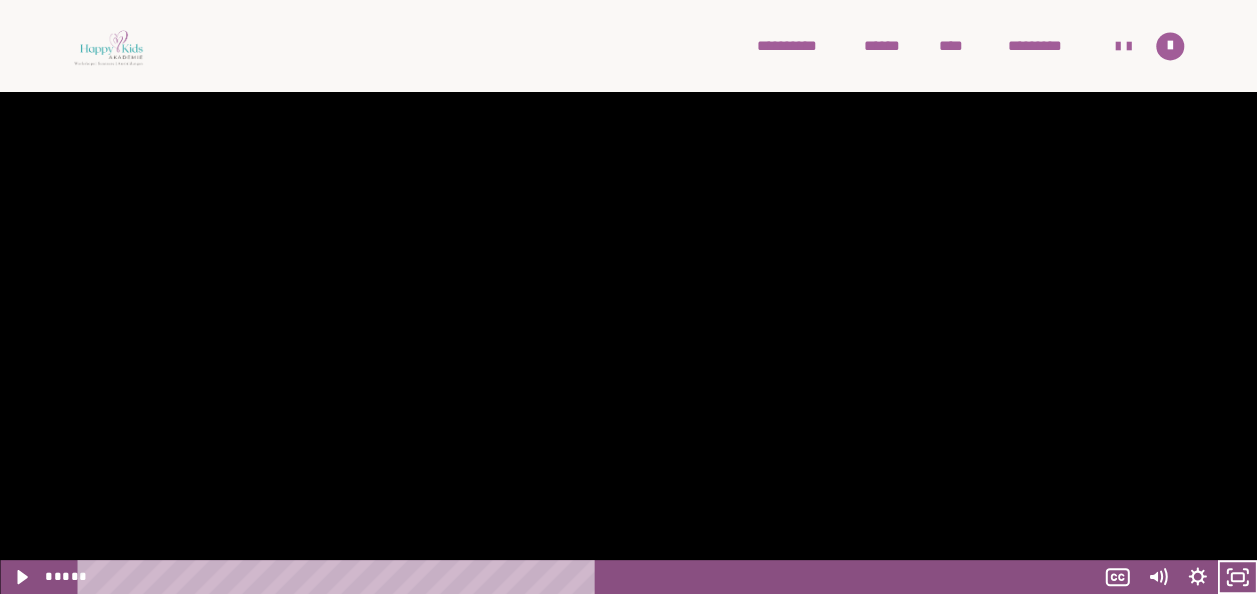 scroll, scrollTop: 1571, scrollLeft: 0, axis: vertical 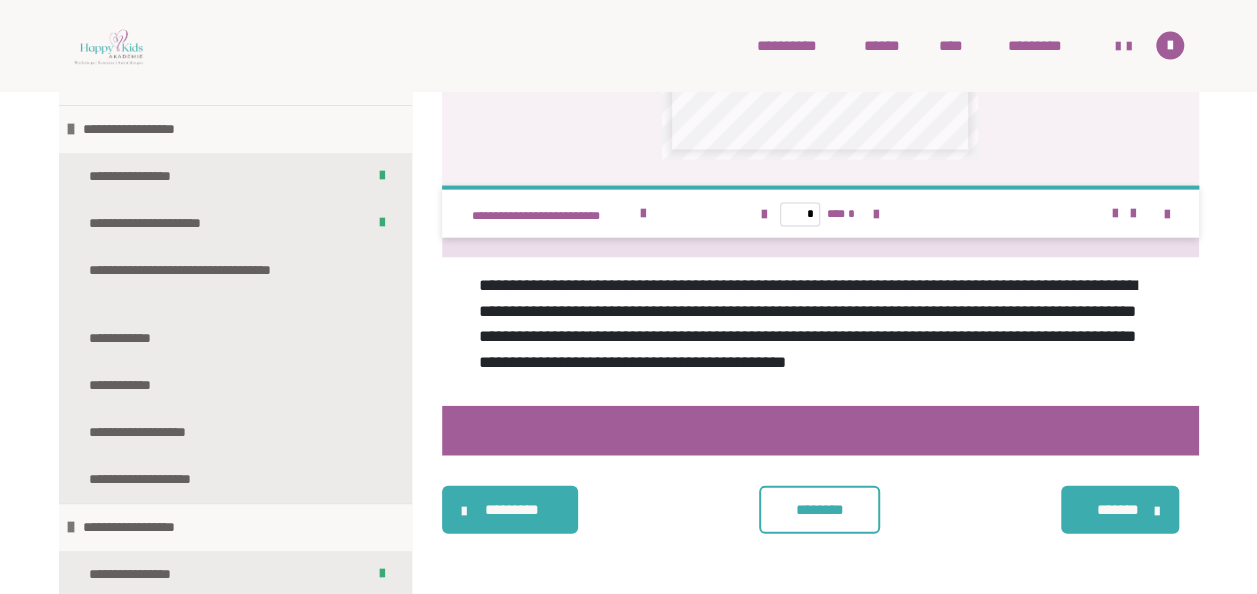 click on "********" at bounding box center [819, 510] 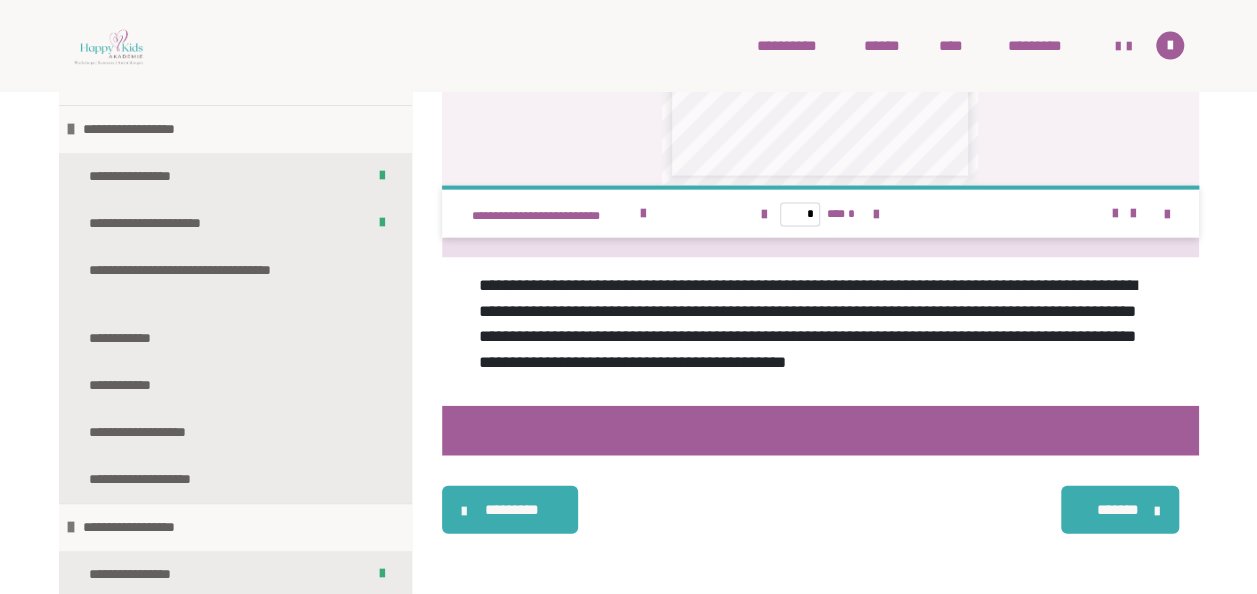 scroll, scrollTop: 0, scrollLeft: 0, axis: both 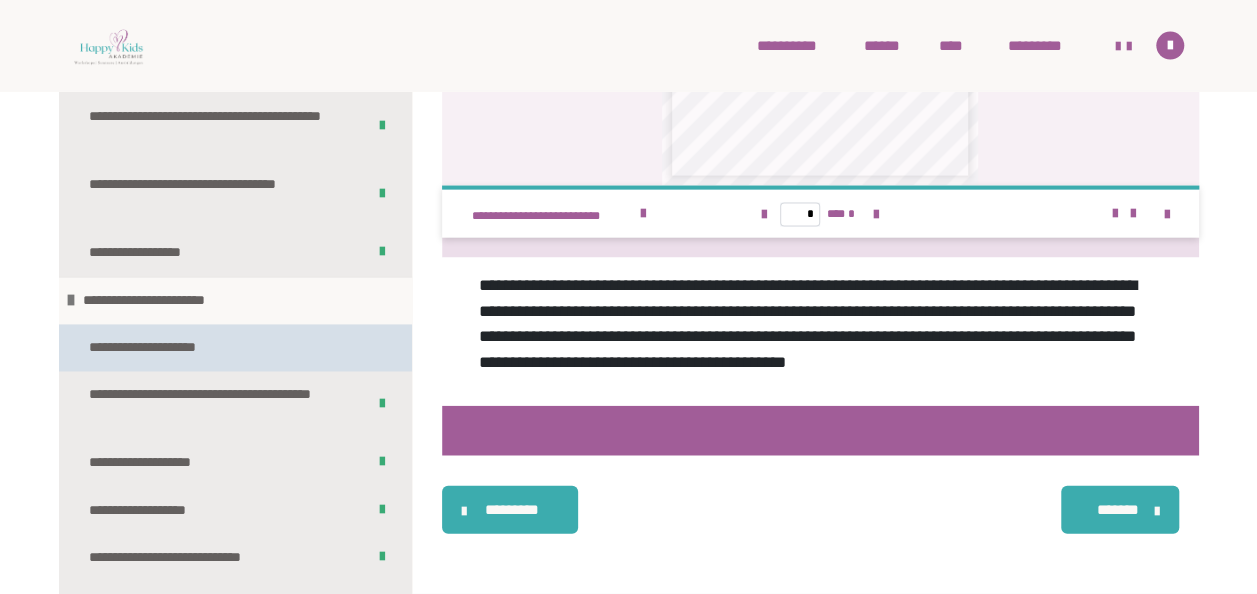 click on "**********" at bounding box center (163, 347) 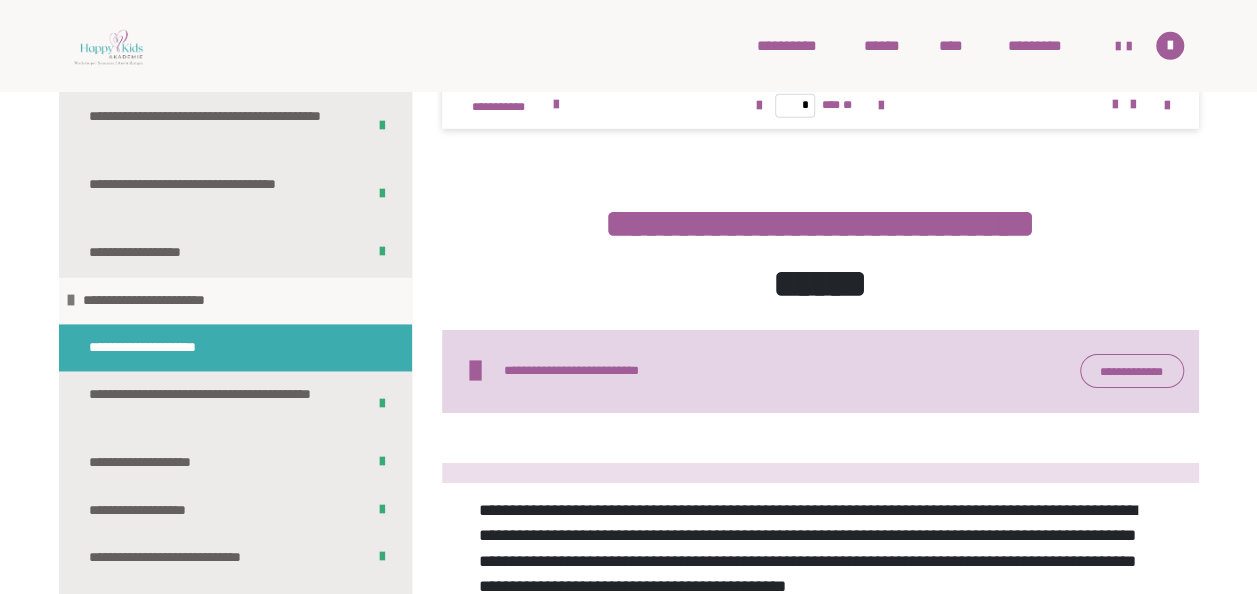 scroll, scrollTop: 3161, scrollLeft: 0, axis: vertical 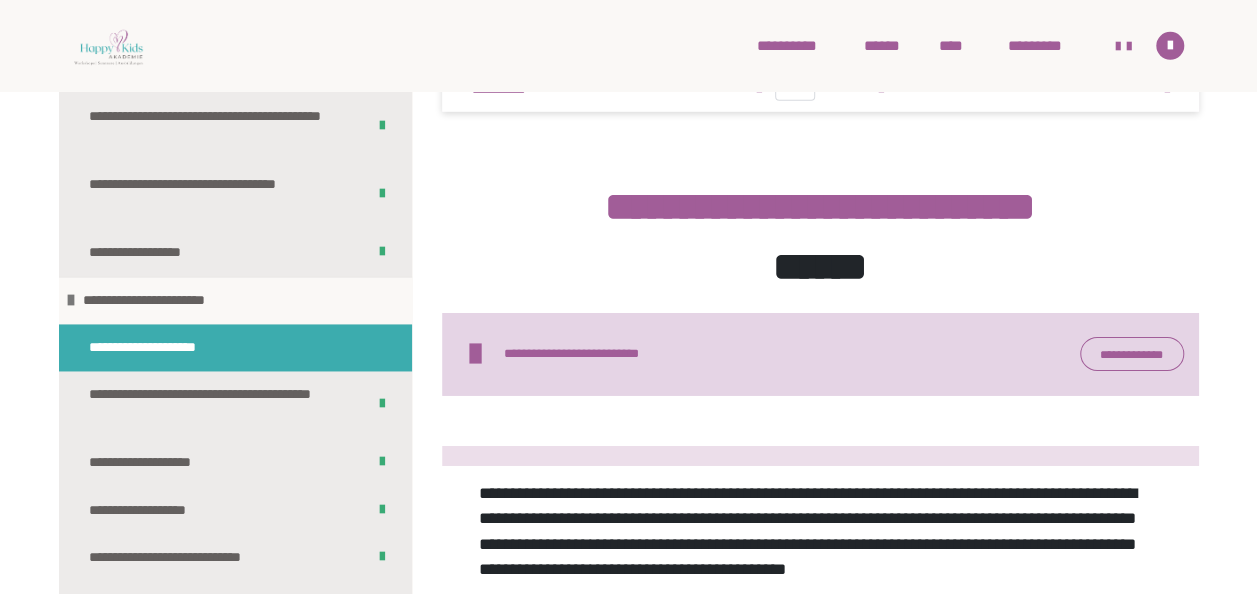 click at bounding box center [556, 88] 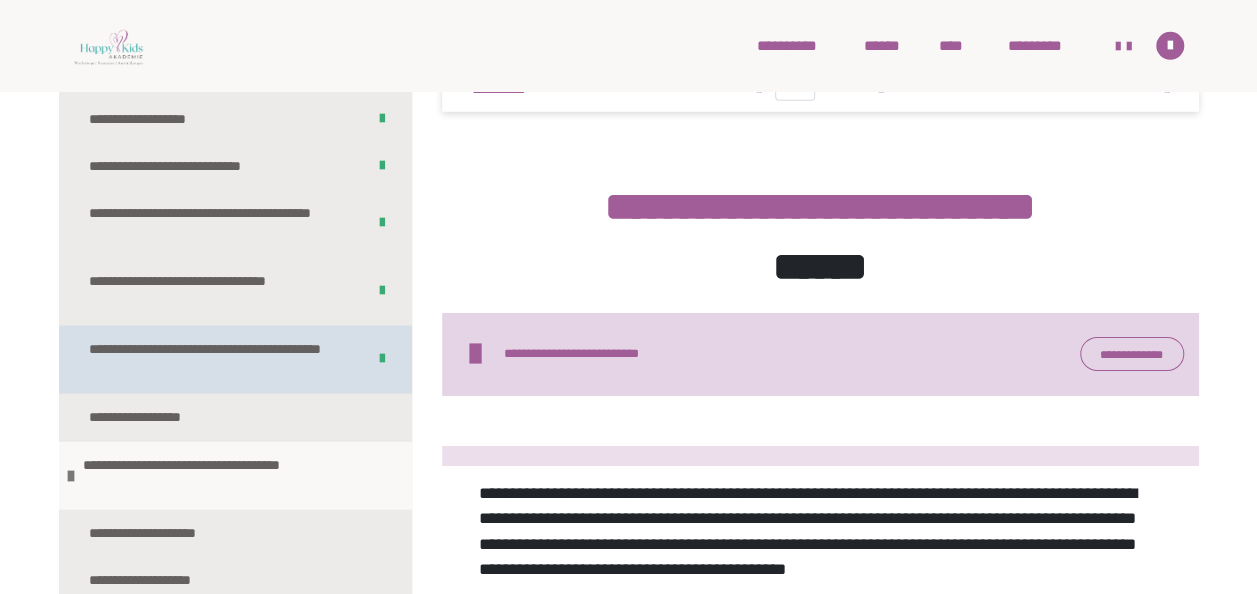 scroll, scrollTop: 1800, scrollLeft: 0, axis: vertical 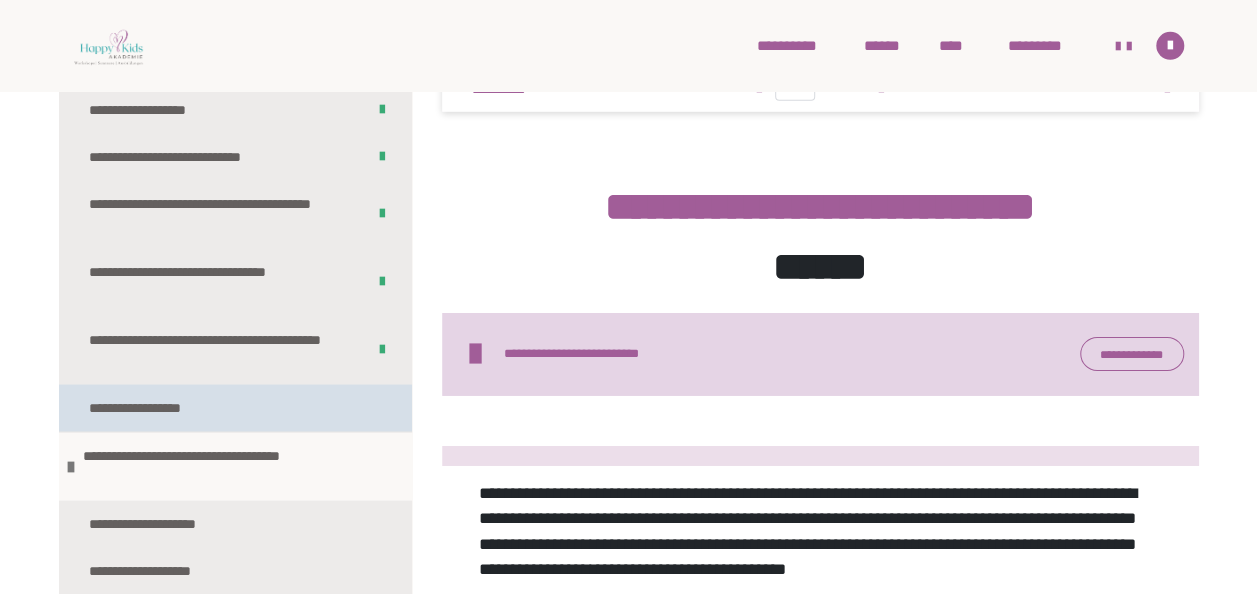 click on "**********" at bounding box center (158, 407) 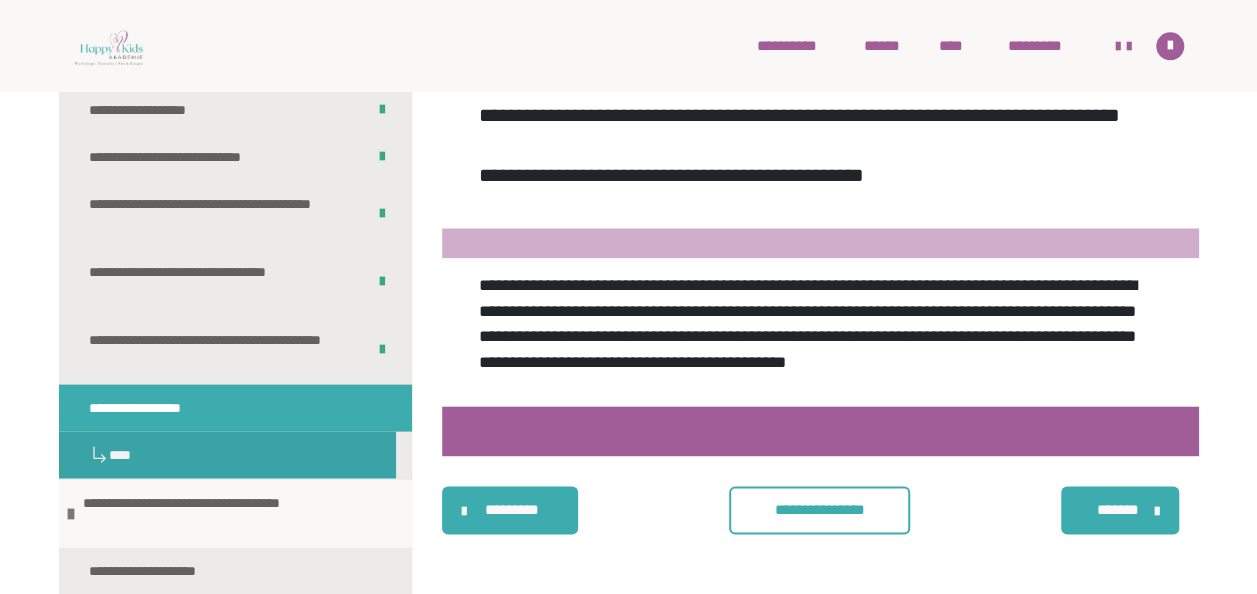 scroll, scrollTop: 1314, scrollLeft: 0, axis: vertical 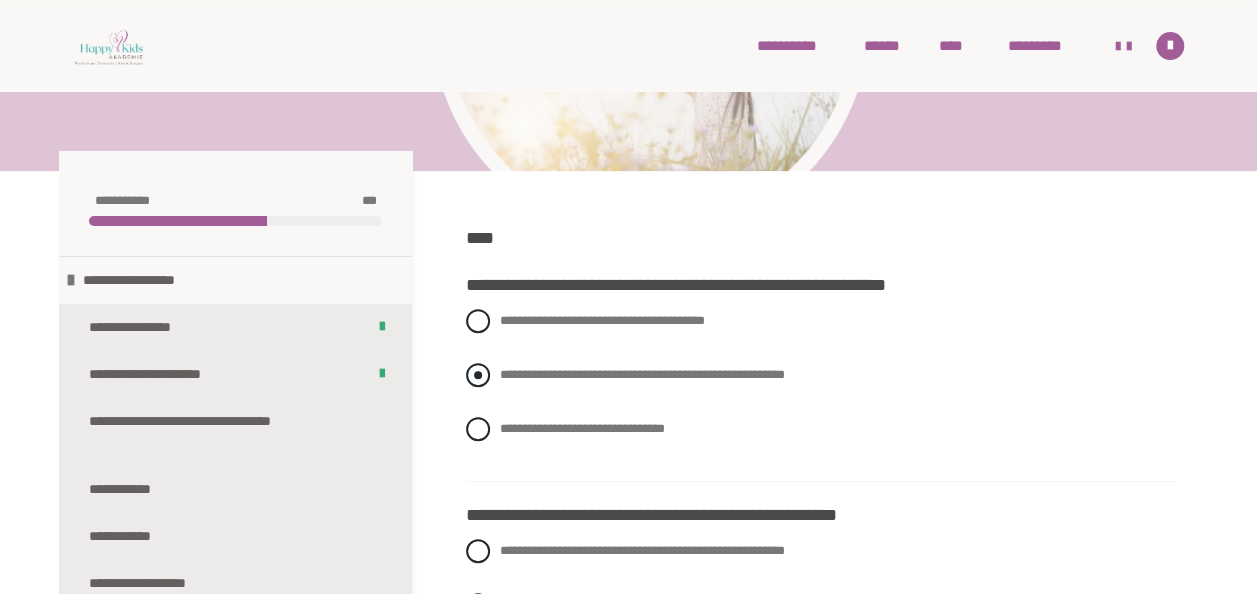 click at bounding box center (478, 375) 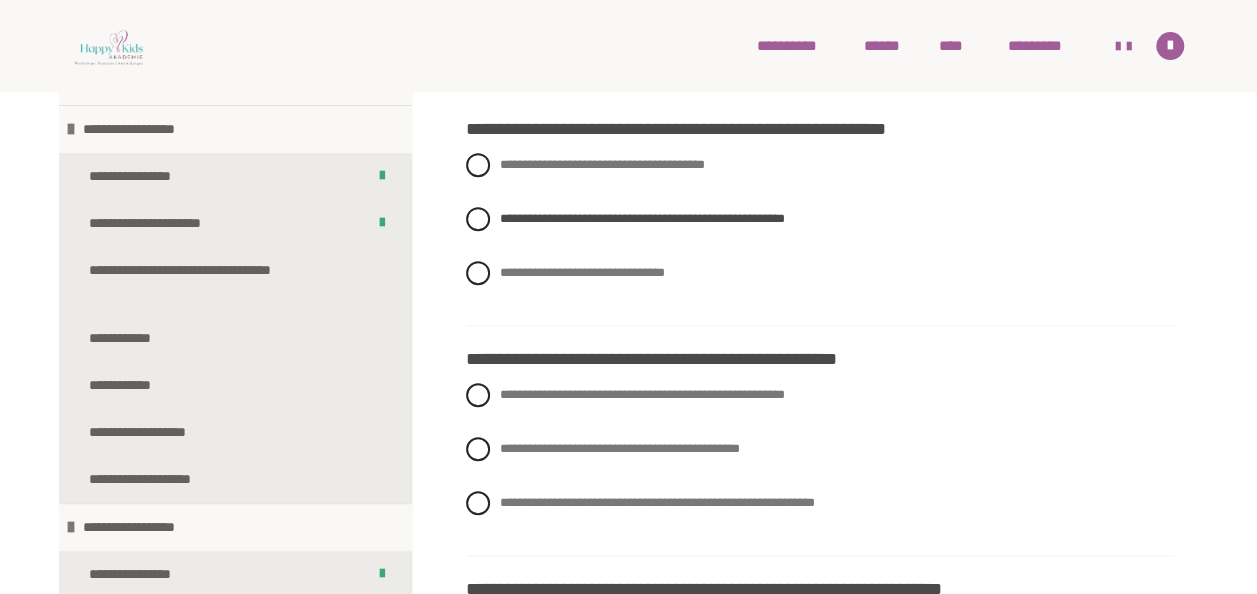 scroll, scrollTop: 400, scrollLeft: 0, axis: vertical 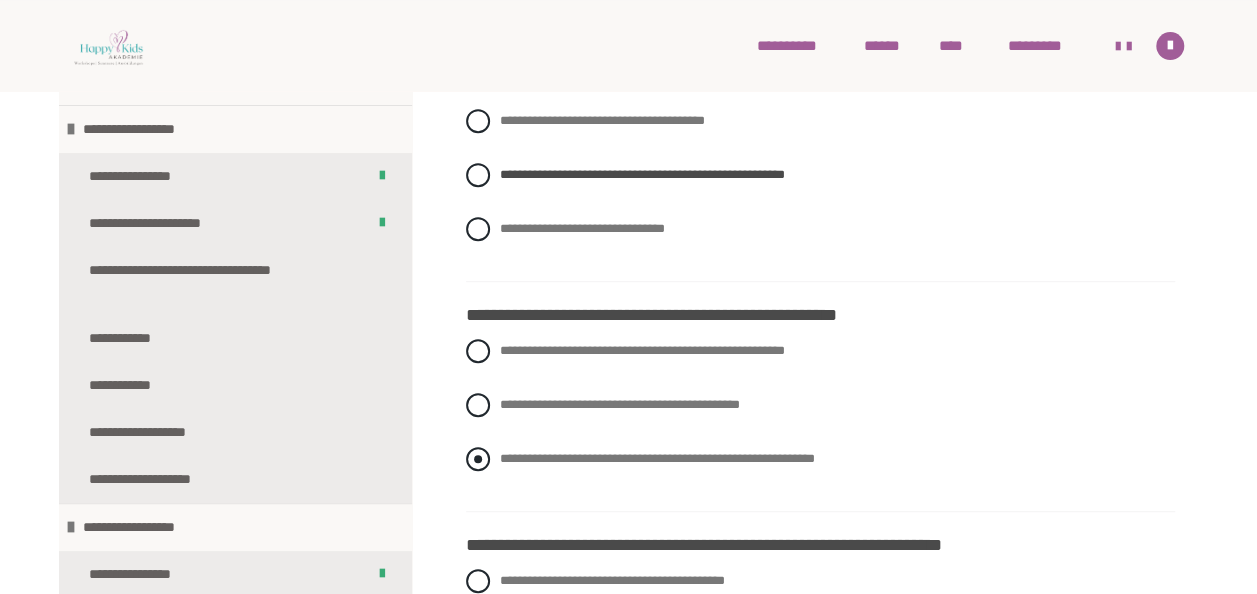 click at bounding box center [478, 459] 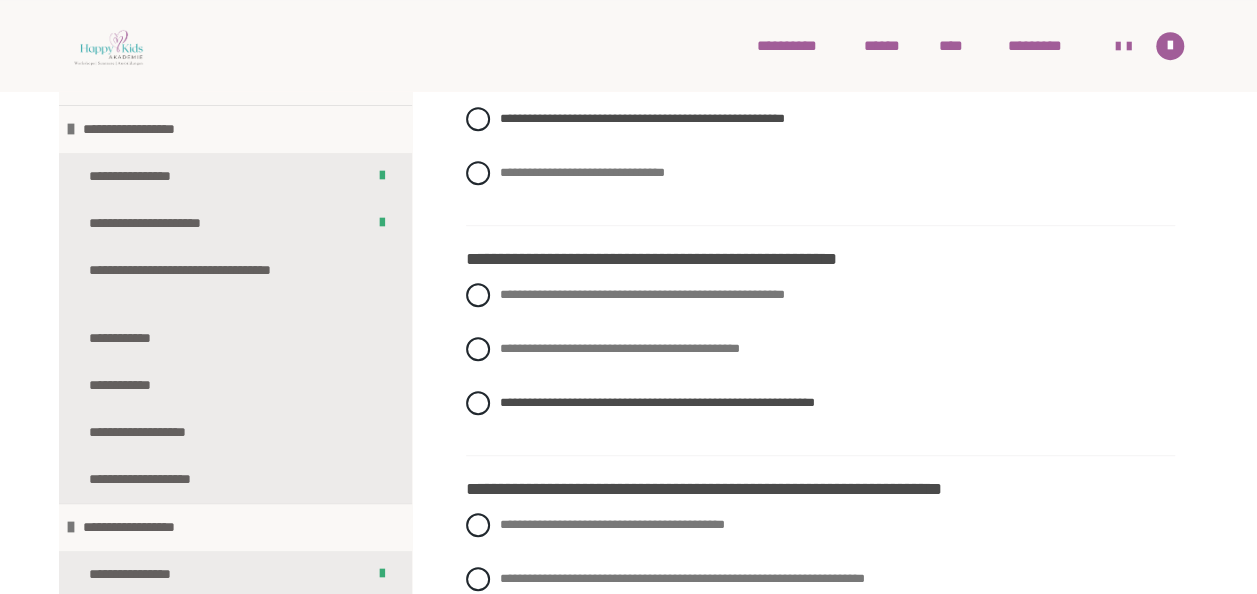 scroll, scrollTop: 600, scrollLeft: 0, axis: vertical 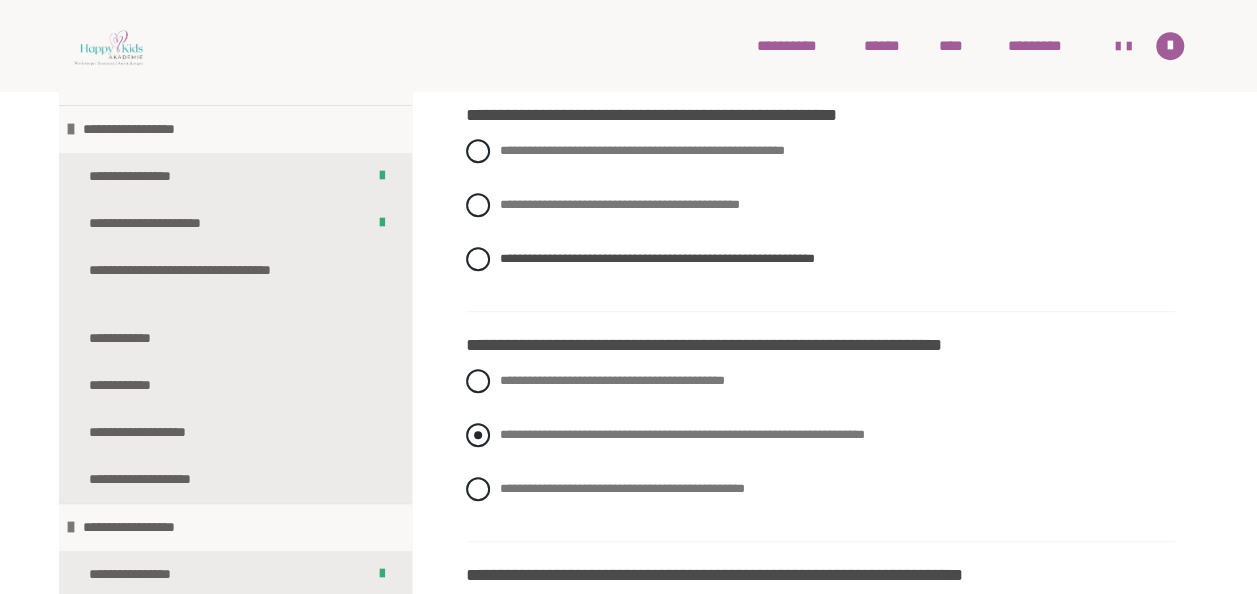 click at bounding box center [478, 435] 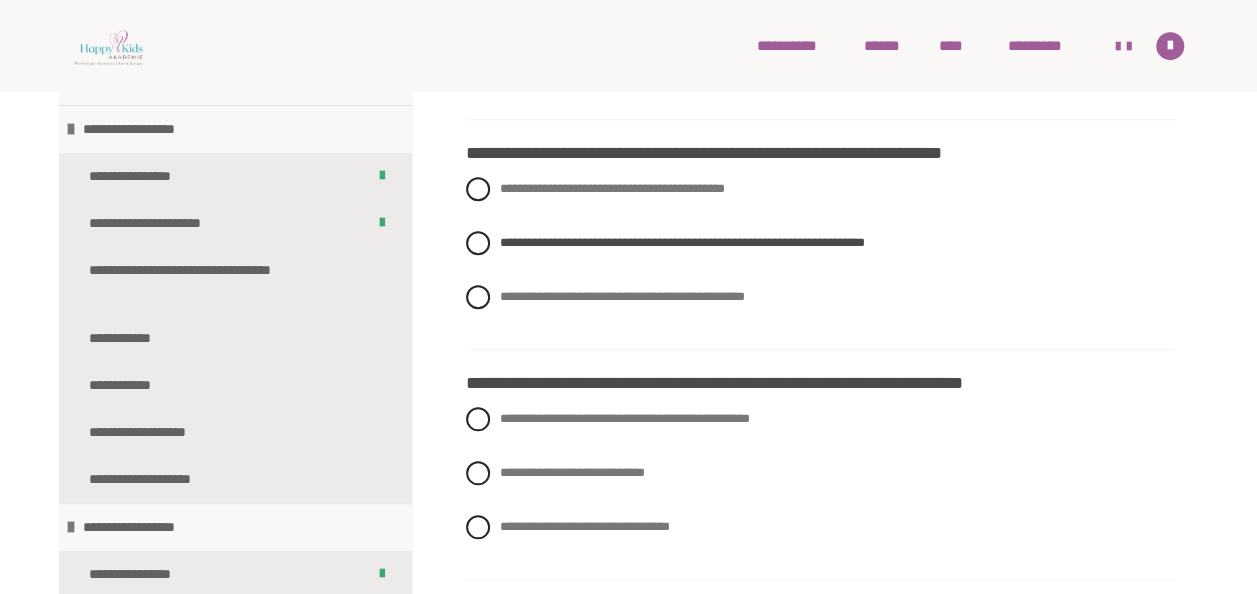 scroll, scrollTop: 800, scrollLeft: 0, axis: vertical 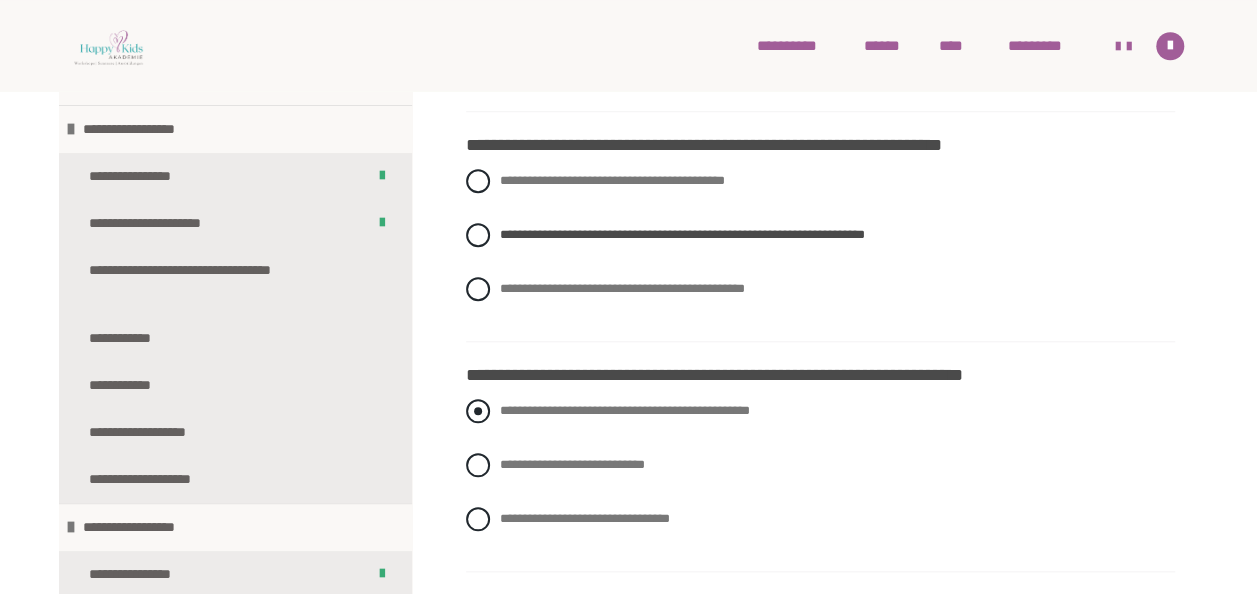 click at bounding box center [478, 411] 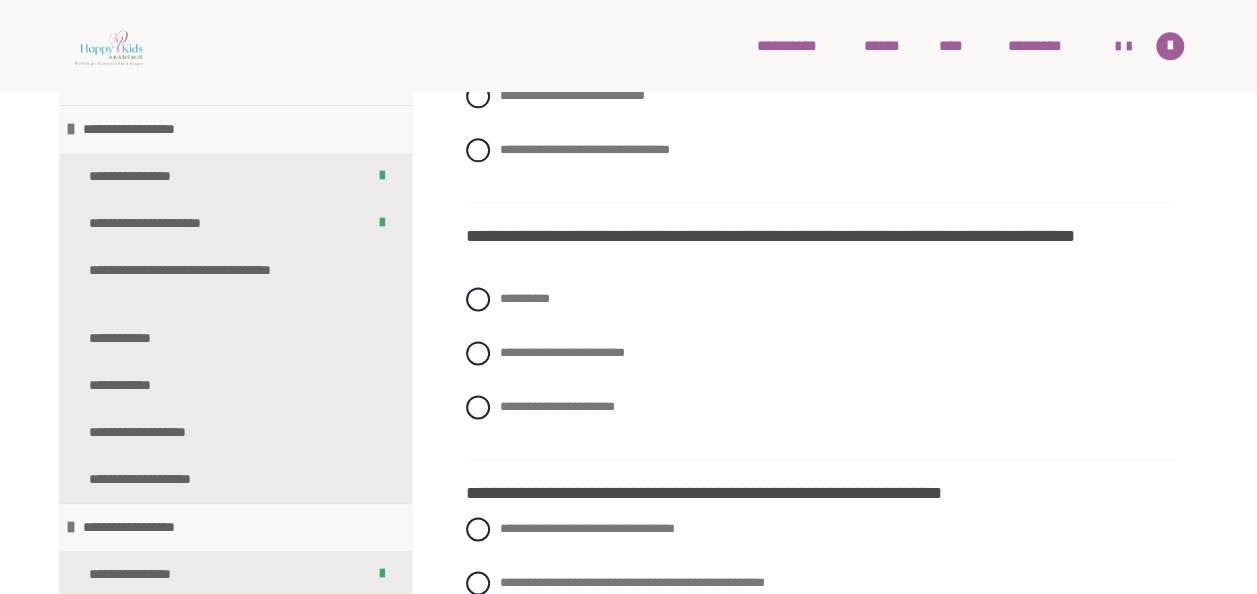 scroll, scrollTop: 1200, scrollLeft: 0, axis: vertical 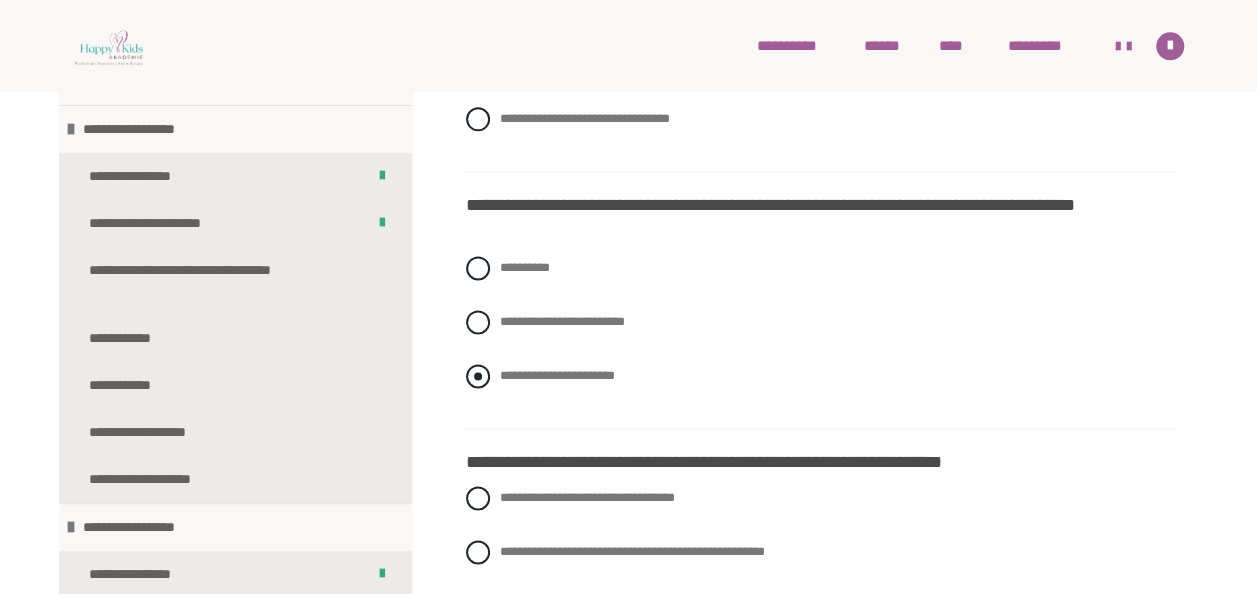 click at bounding box center (478, 376) 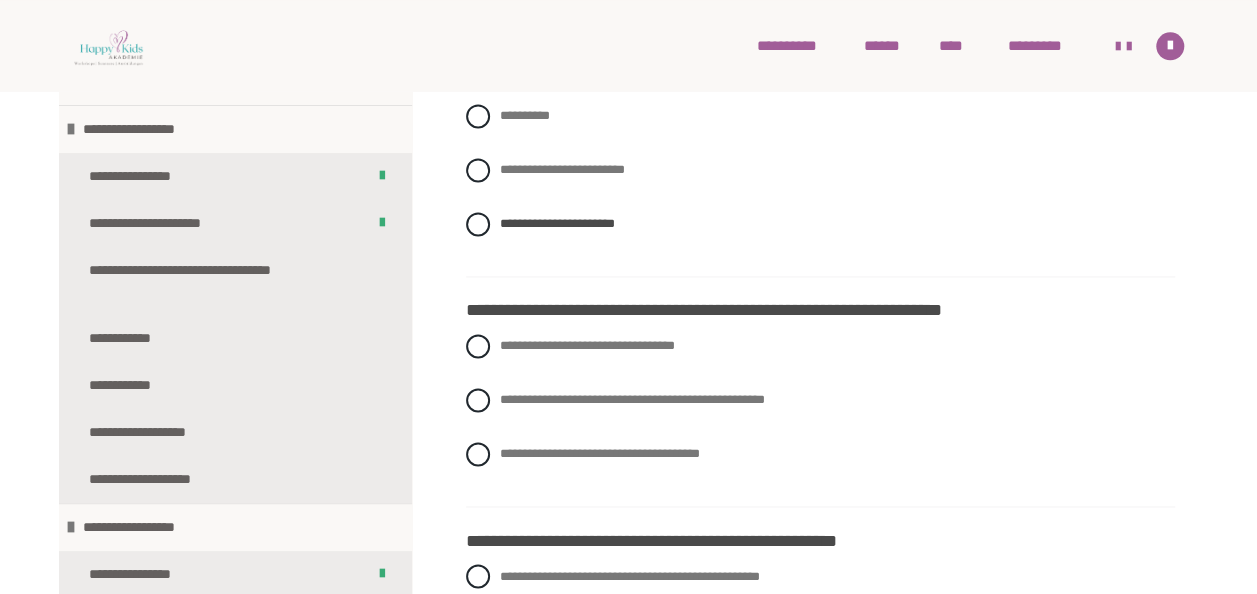 scroll, scrollTop: 1400, scrollLeft: 0, axis: vertical 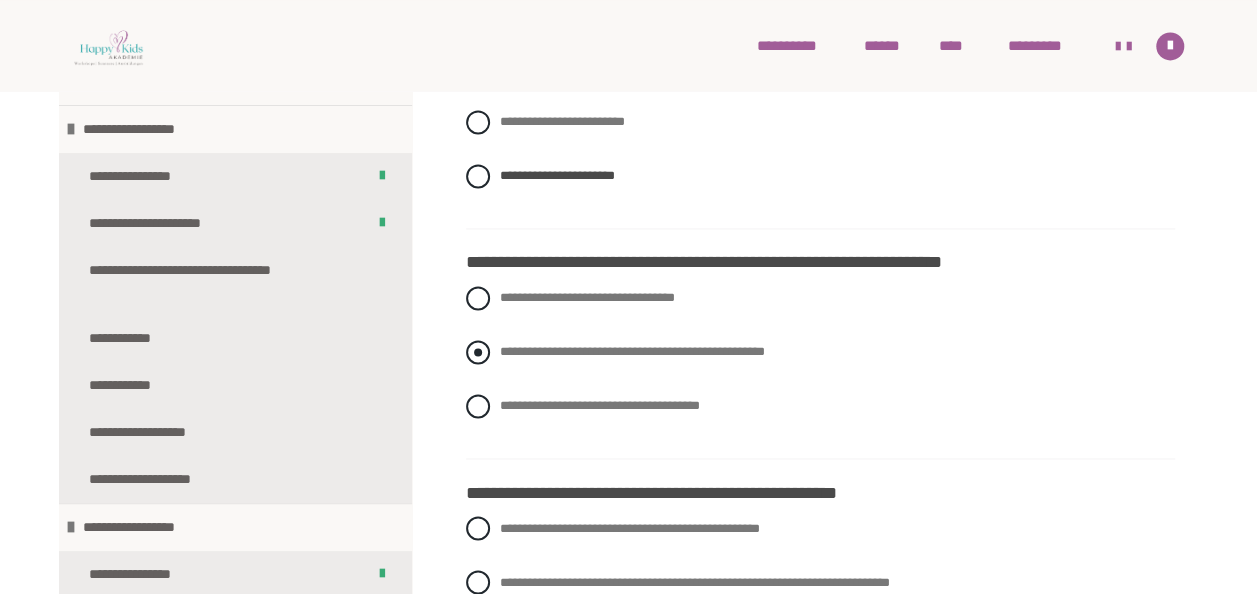 click at bounding box center (478, 352) 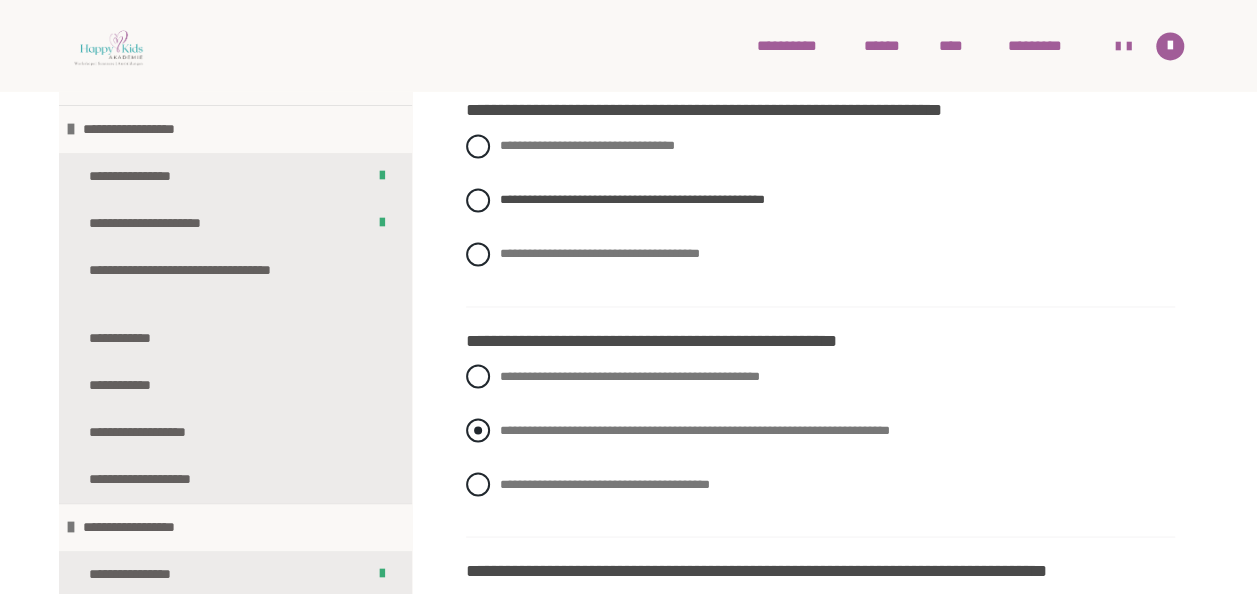 scroll, scrollTop: 1600, scrollLeft: 0, axis: vertical 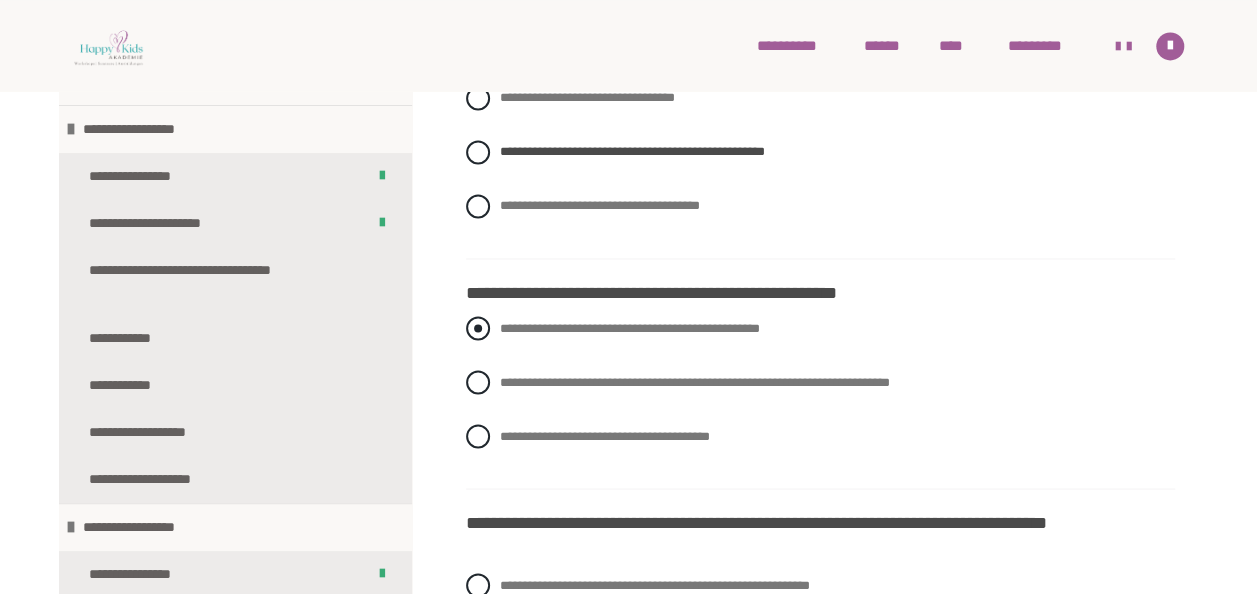 click at bounding box center [478, 328] 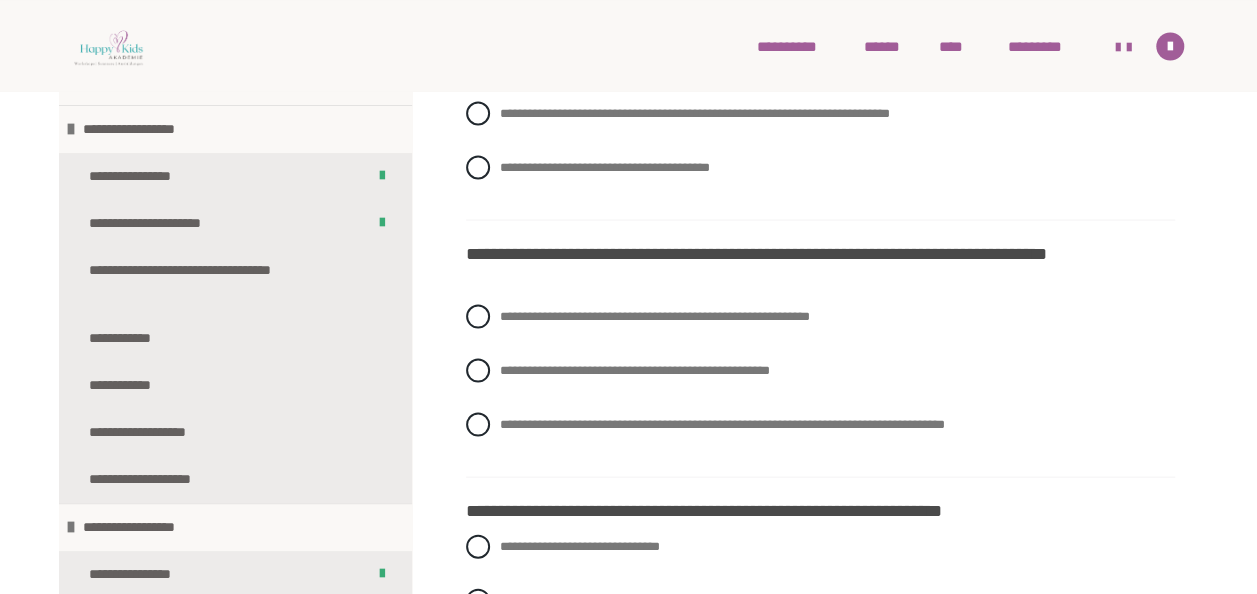 scroll, scrollTop: 1900, scrollLeft: 0, axis: vertical 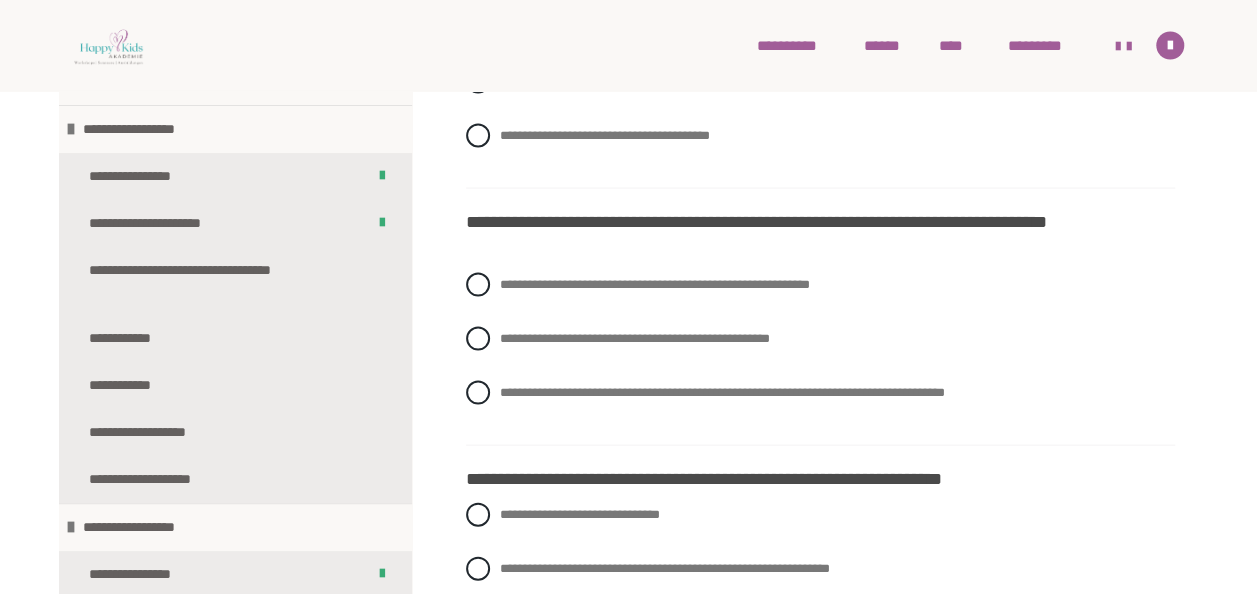 click on "**********" at bounding box center (820, 354) 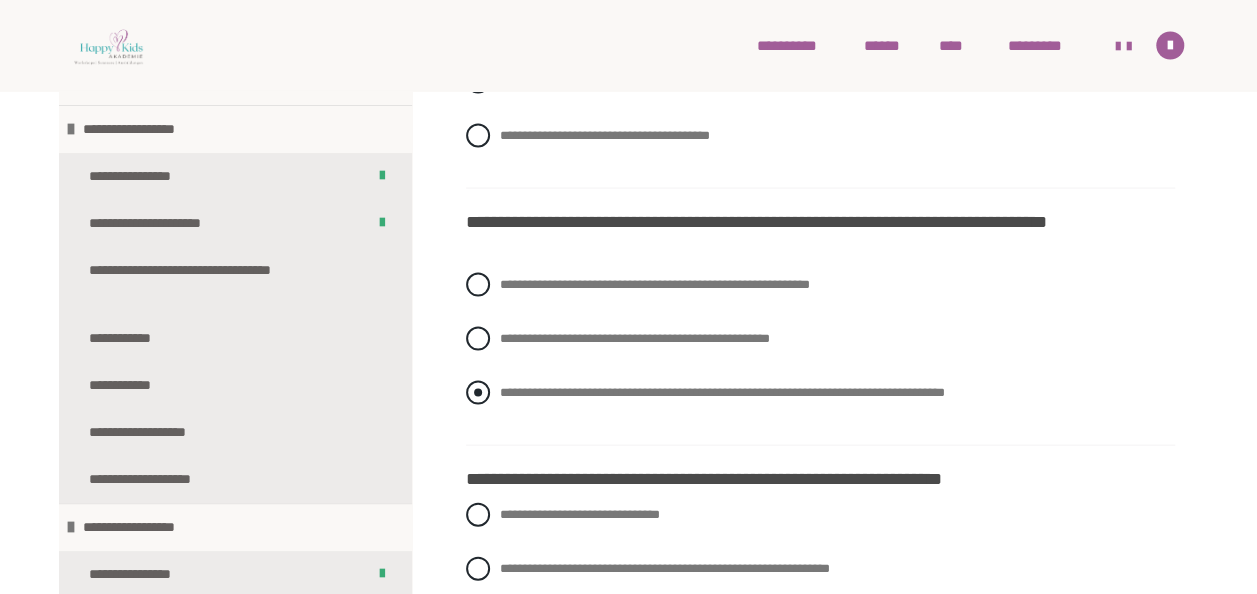 click at bounding box center (478, 393) 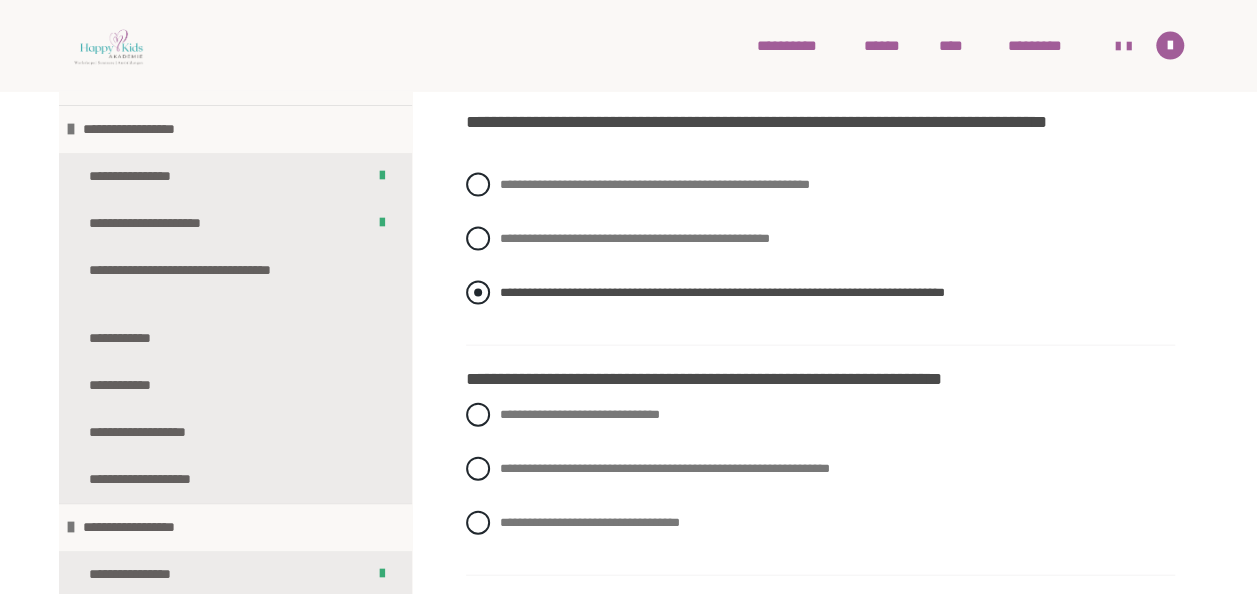 scroll, scrollTop: 2100, scrollLeft: 0, axis: vertical 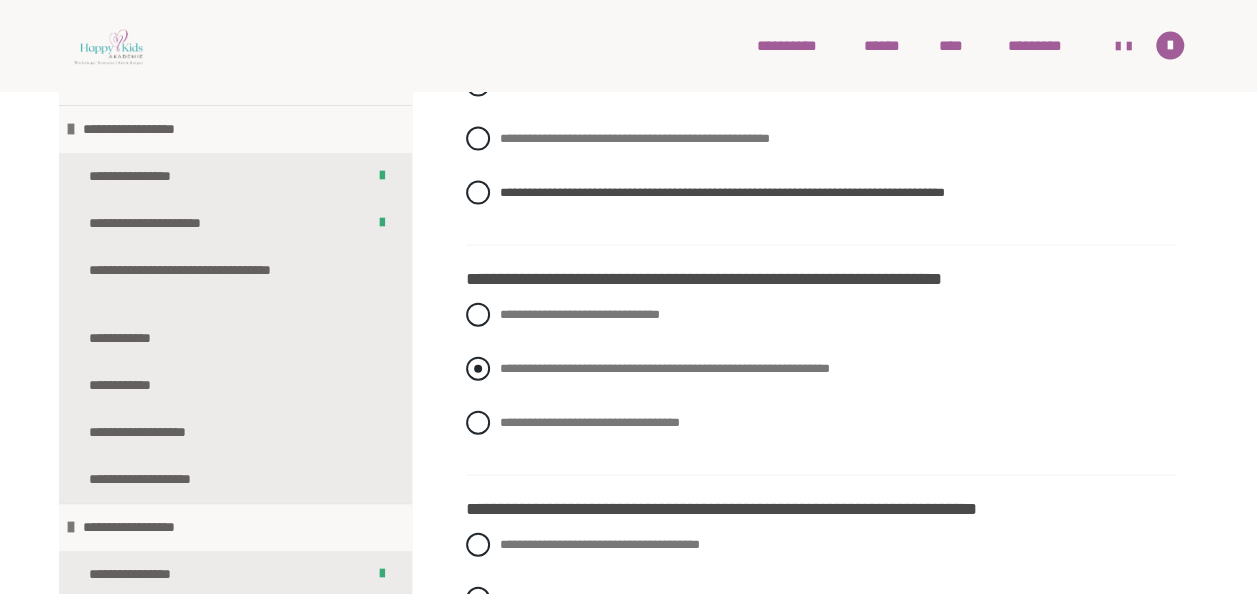 click at bounding box center (478, 369) 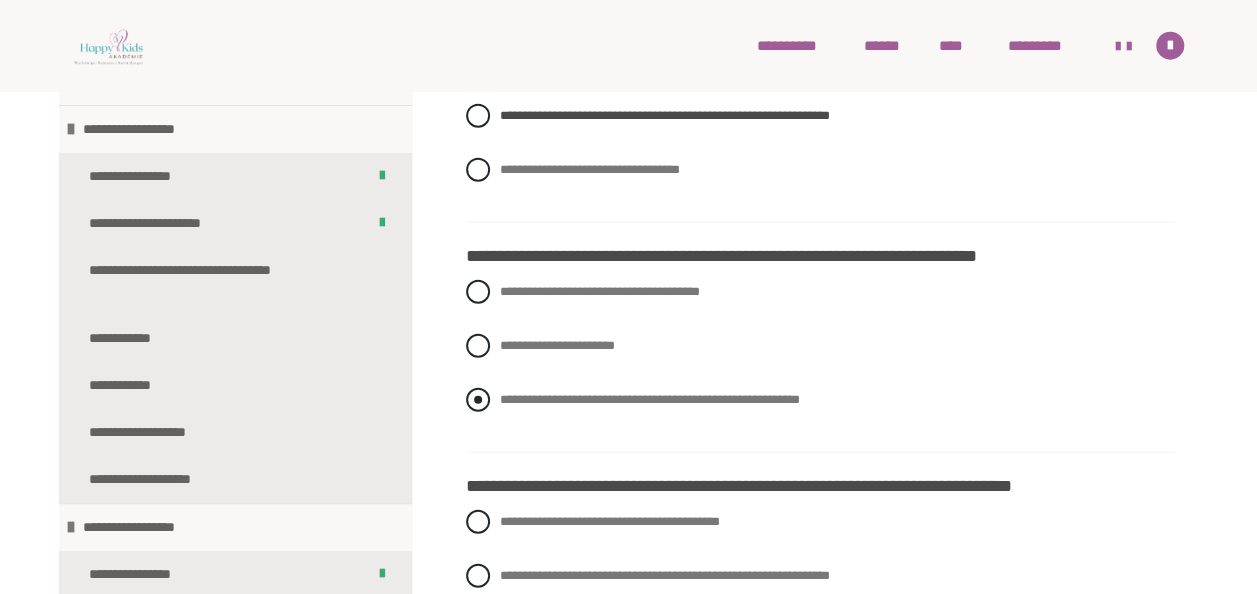 scroll, scrollTop: 2400, scrollLeft: 0, axis: vertical 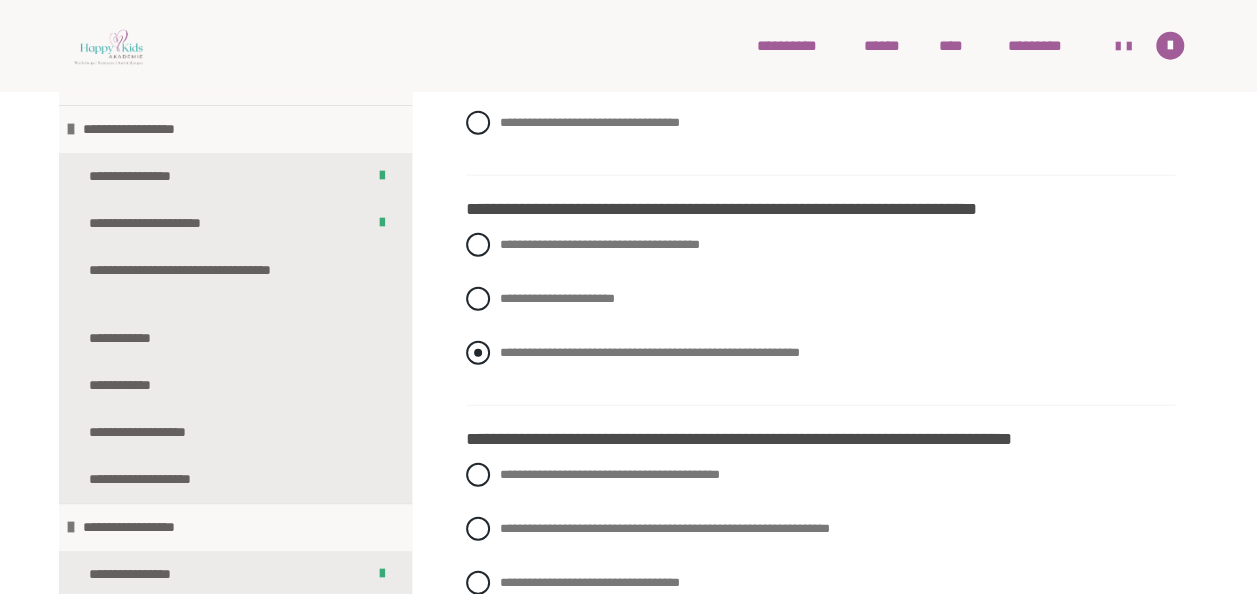 click at bounding box center [478, 353] 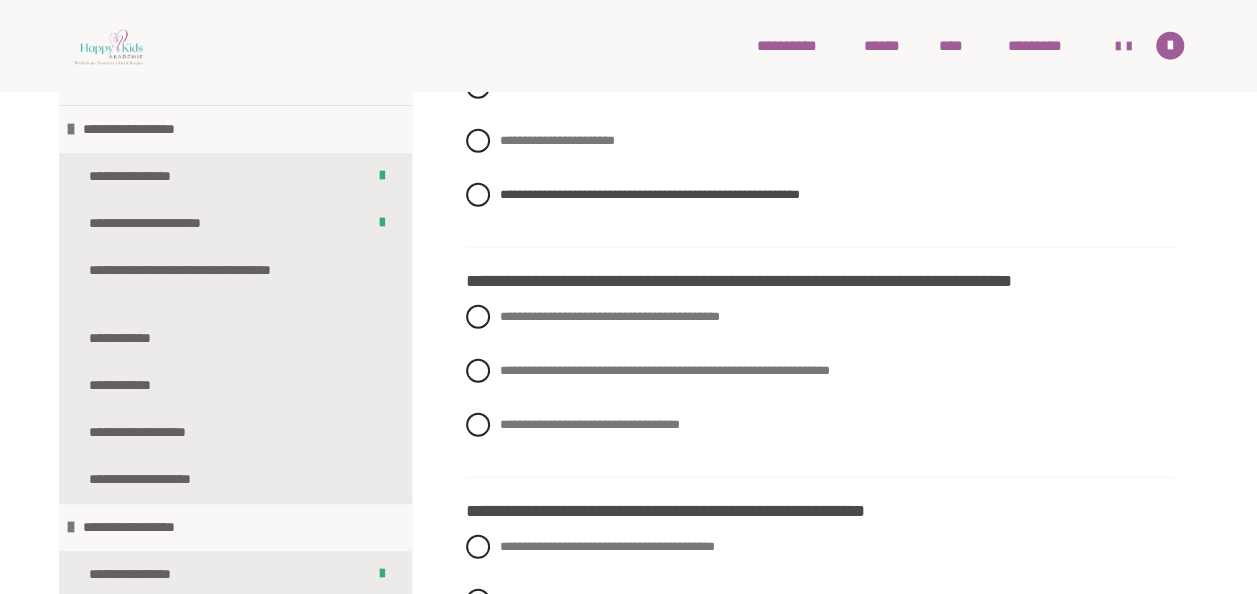 scroll, scrollTop: 2600, scrollLeft: 0, axis: vertical 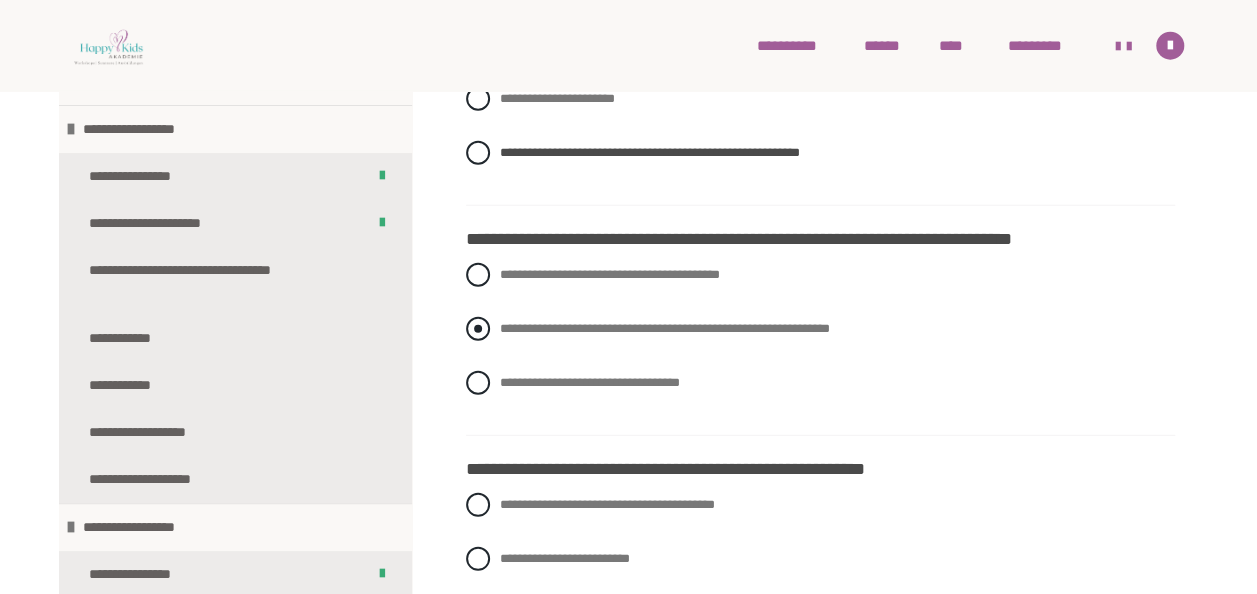 click at bounding box center (478, 329) 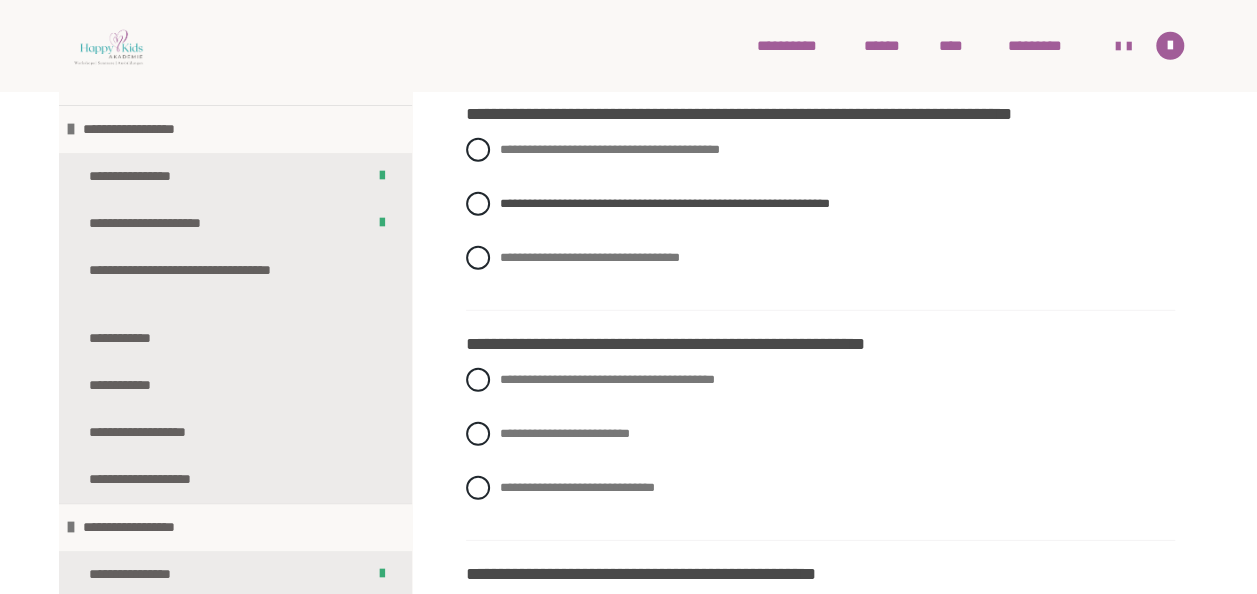 scroll, scrollTop: 2800, scrollLeft: 0, axis: vertical 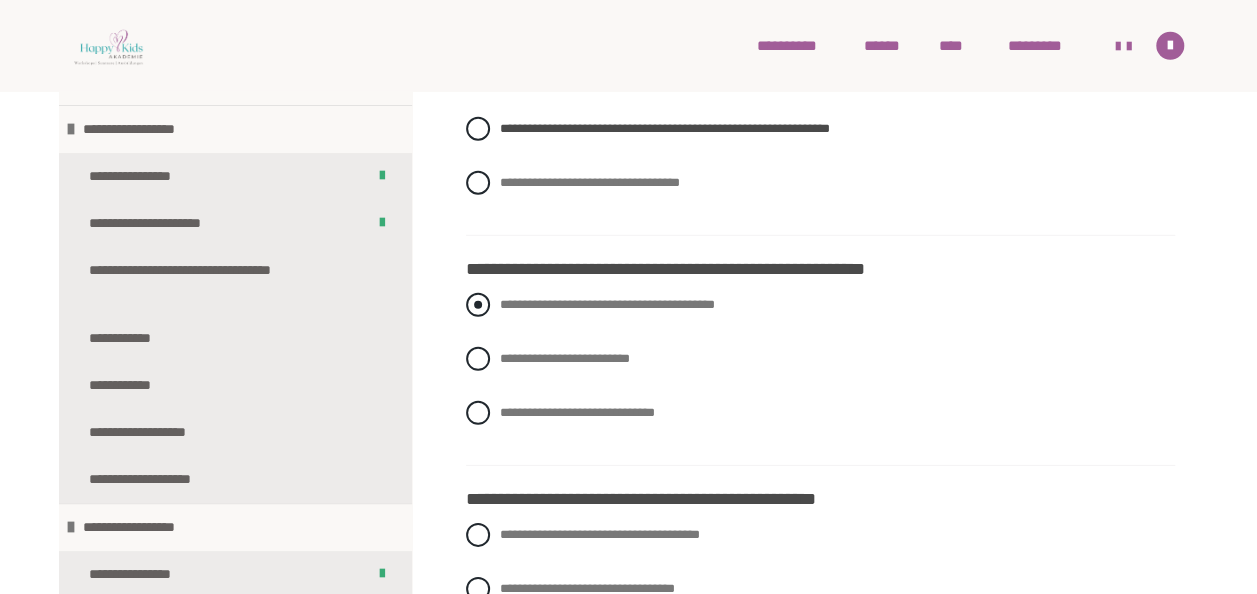click at bounding box center (478, 305) 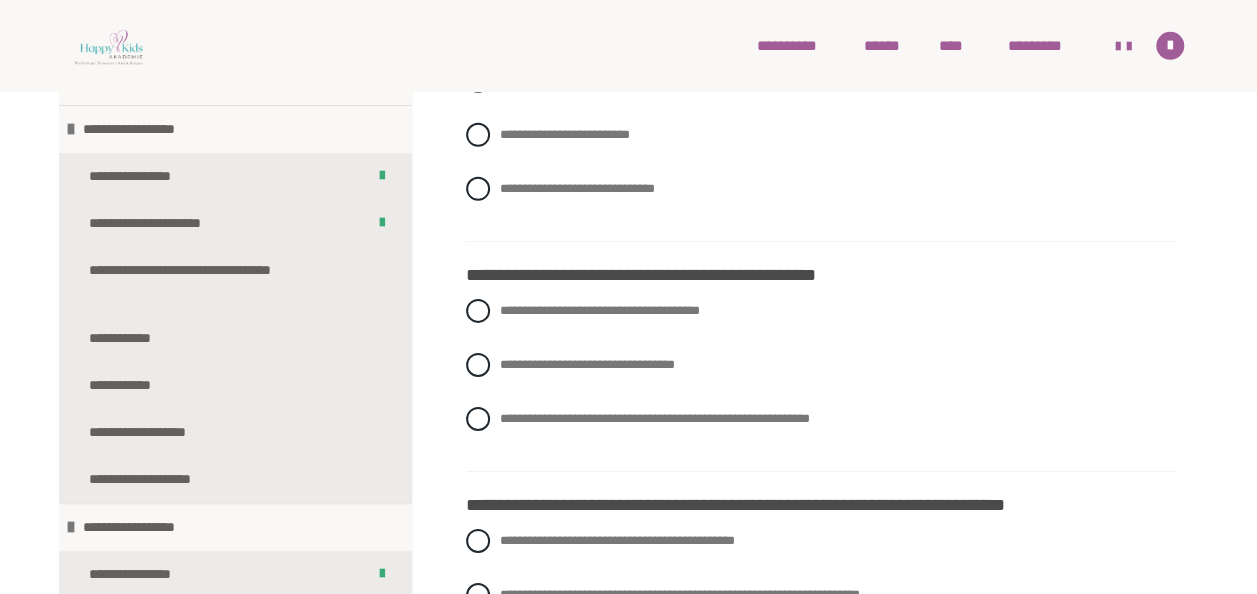 scroll, scrollTop: 3100, scrollLeft: 0, axis: vertical 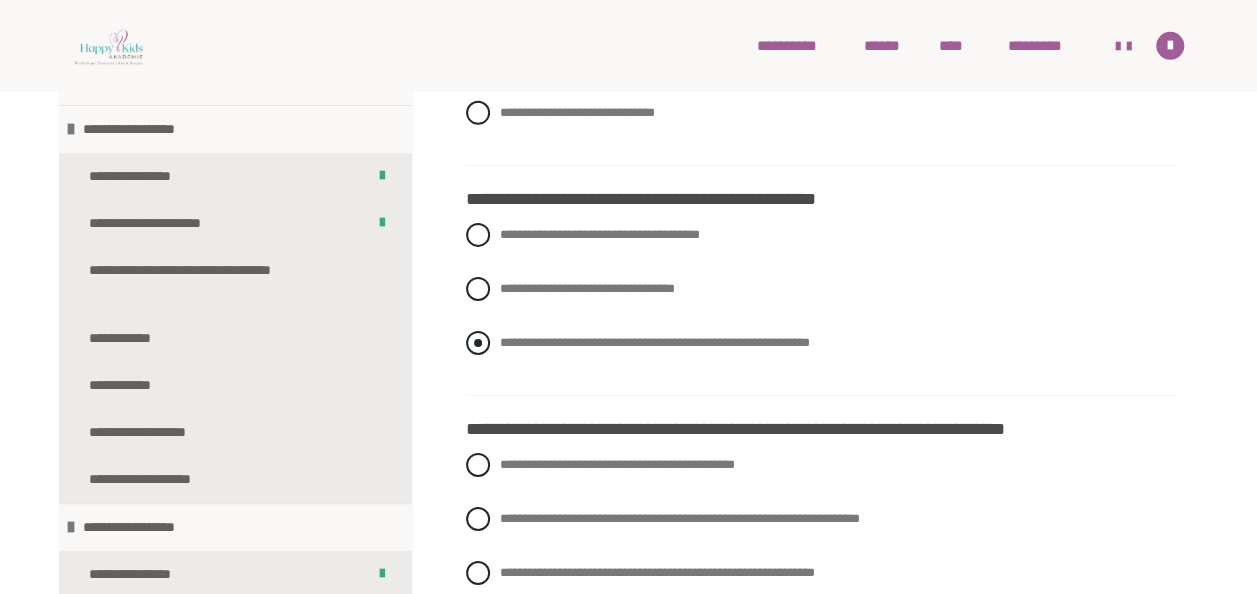 click on "**********" at bounding box center (820, 343) 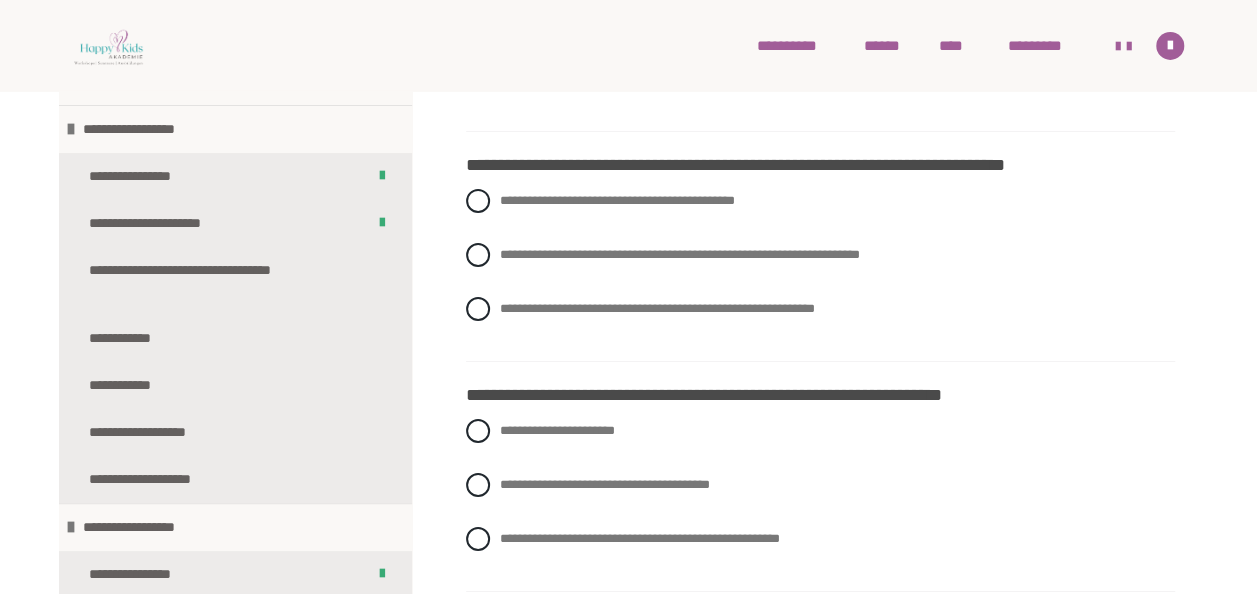 scroll, scrollTop: 3400, scrollLeft: 0, axis: vertical 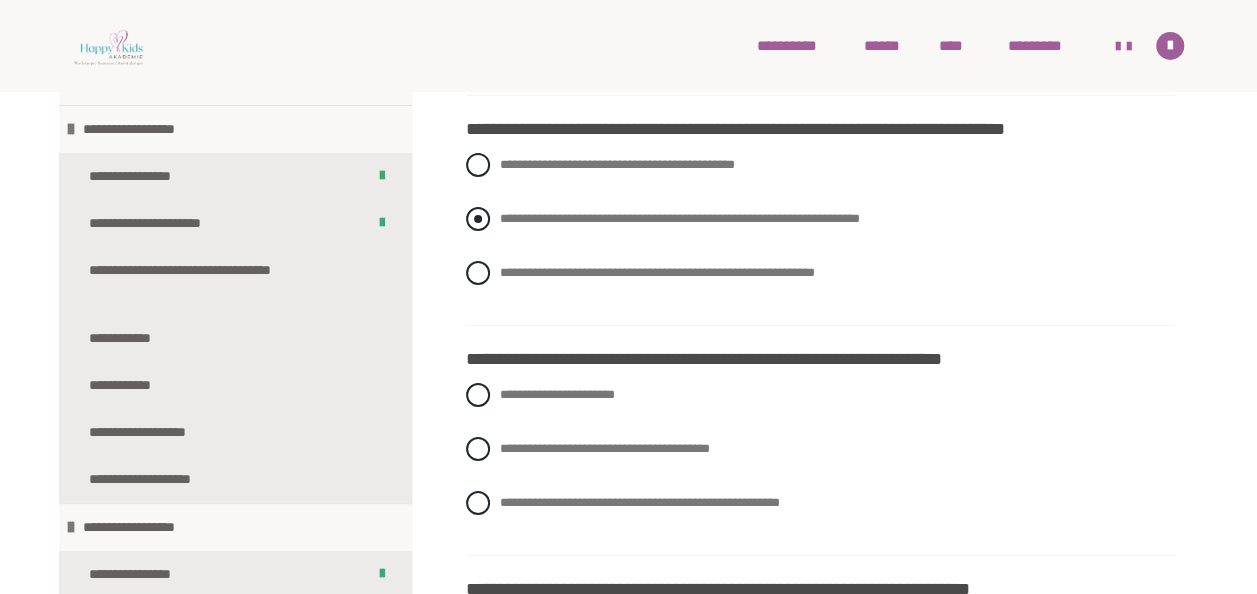 click at bounding box center [478, 219] 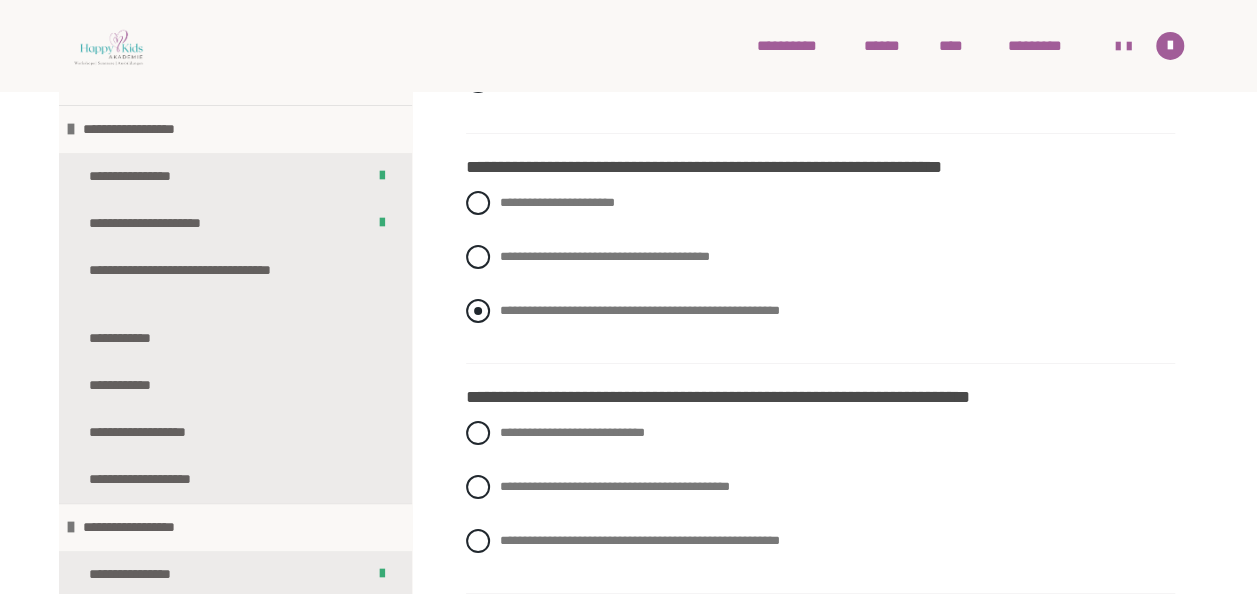 scroll, scrollTop: 3600, scrollLeft: 0, axis: vertical 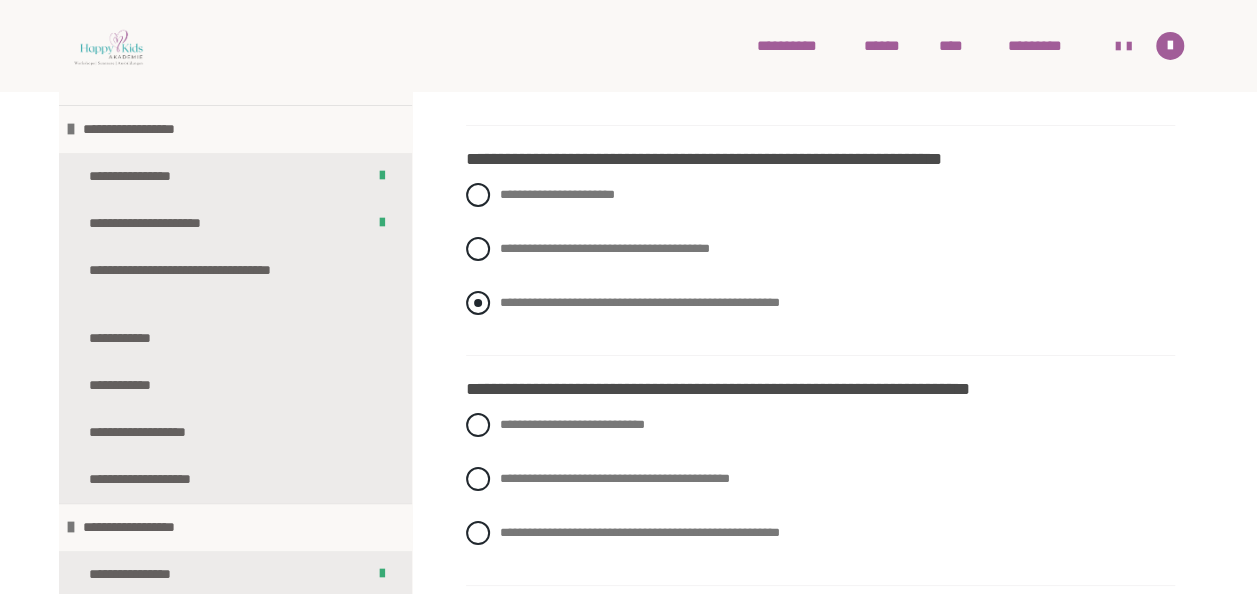 click at bounding box center [478, 303] 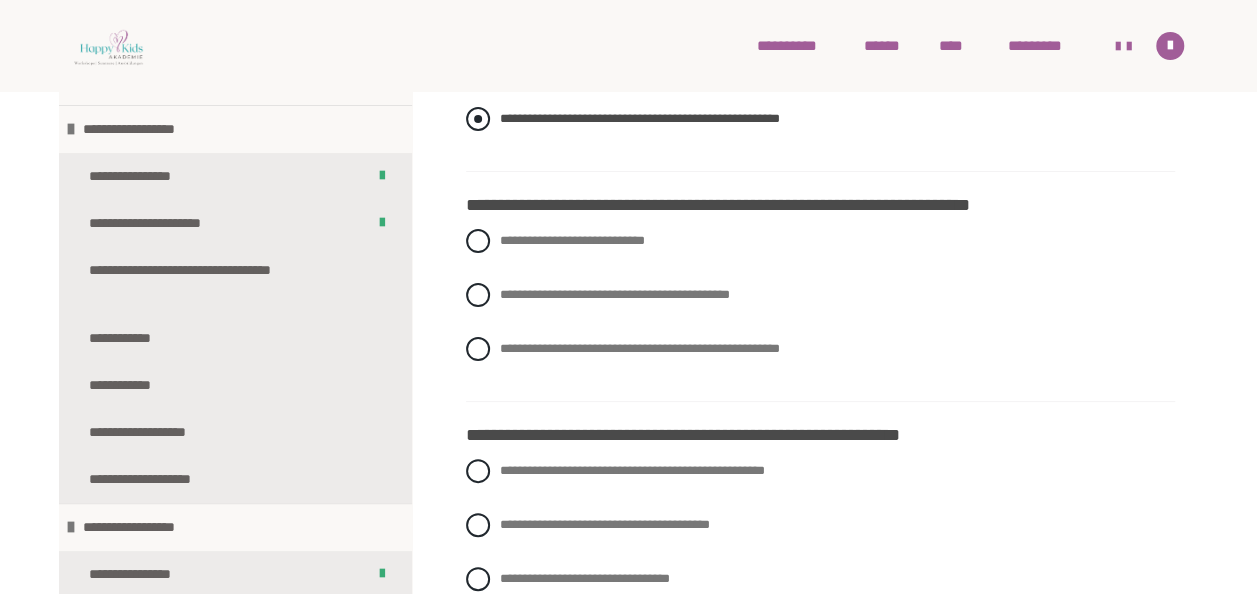 scroll, scrollTop: 3800, scrollLeft: 0, axis: vertical 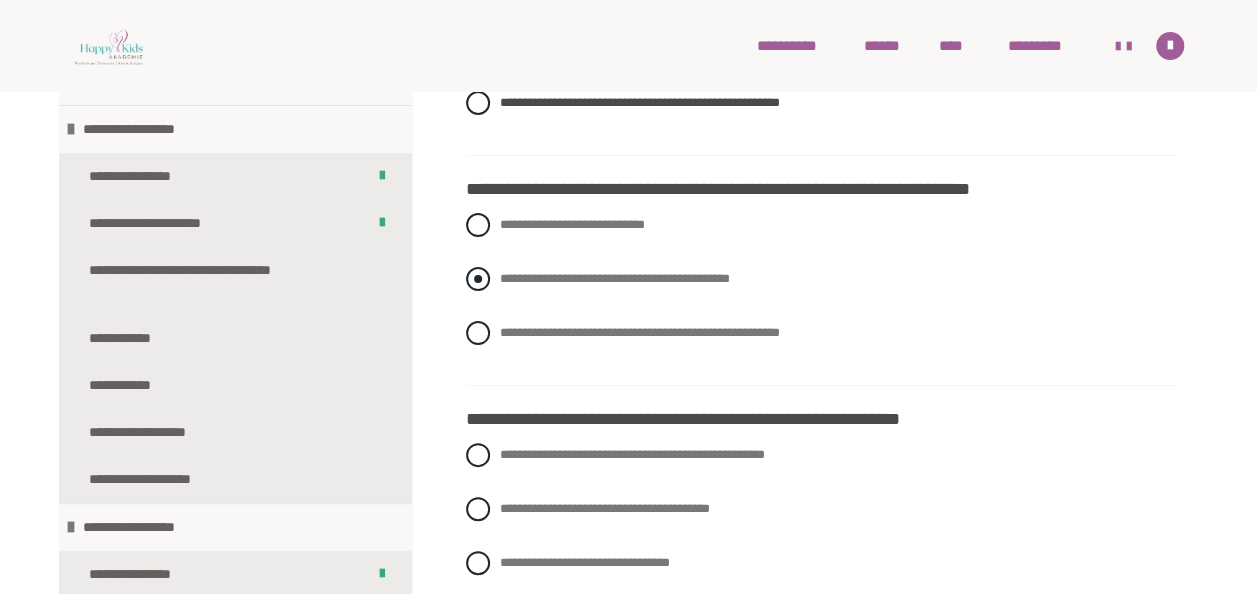 click at bounding box center [478, 279] 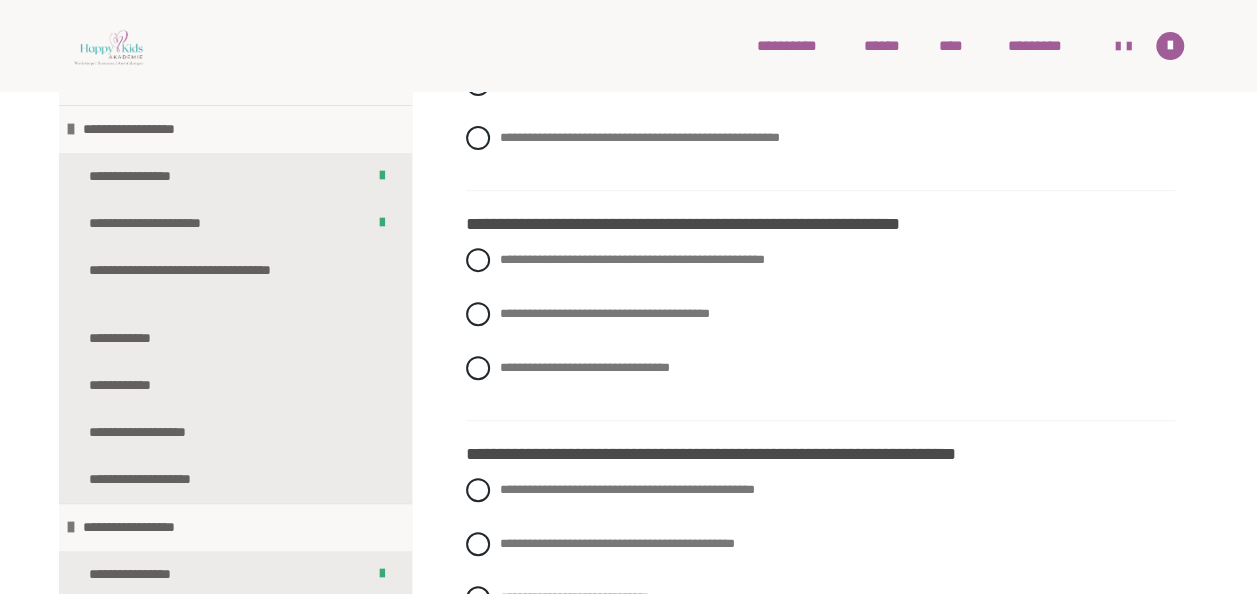scroll, scrollTop: 4000, scrollLeft: 0, axis: vertical 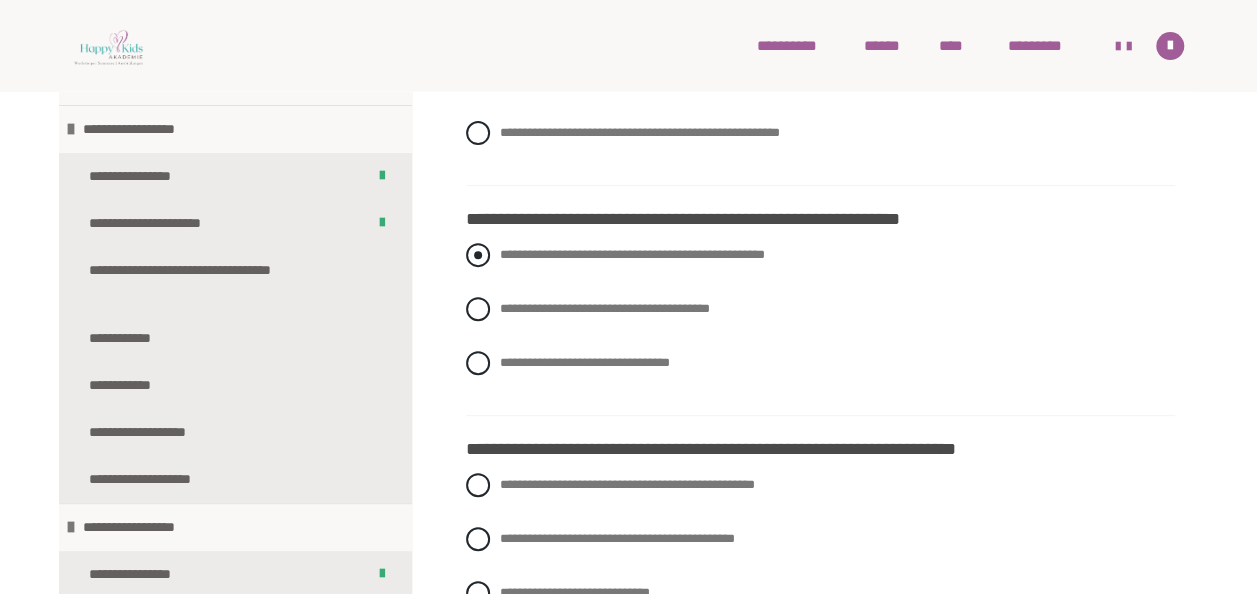 click at bounding box center [478, 255] 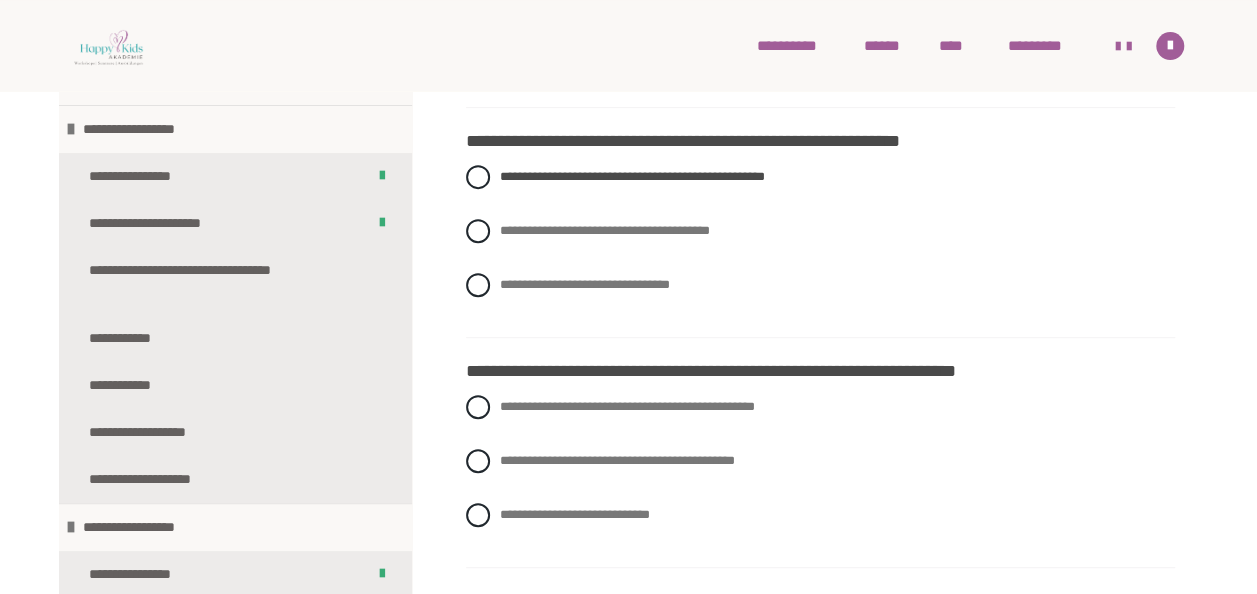 scroll, scrollTop: 4200, scrollLeft: 0, axis: vertical 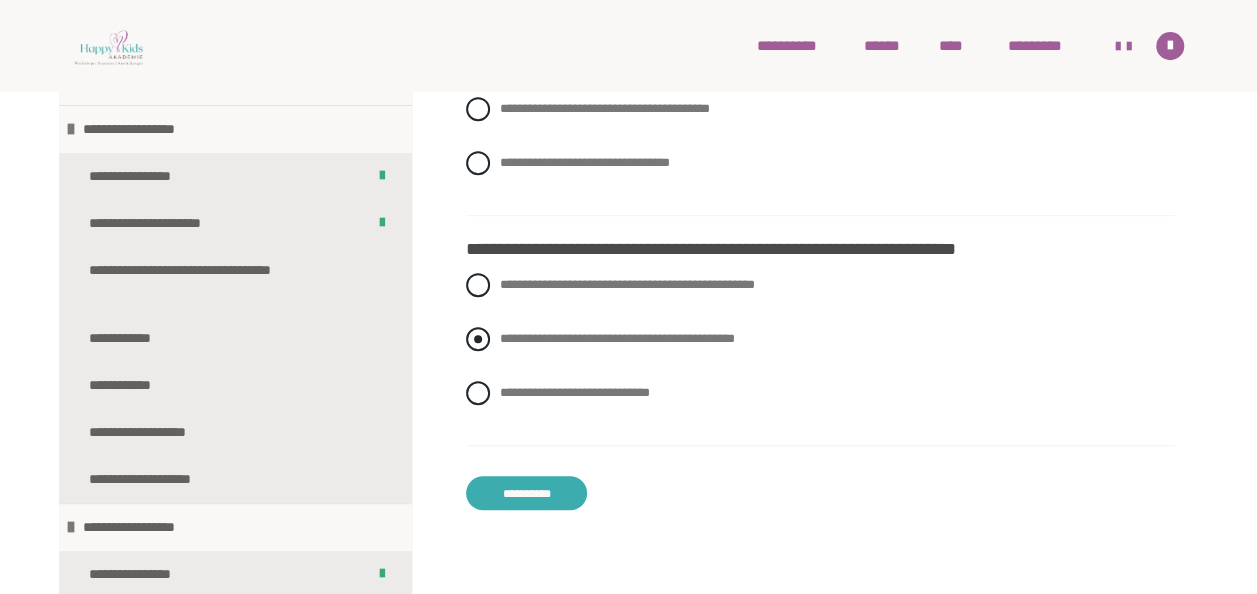 click at bounding box center [478, 339] 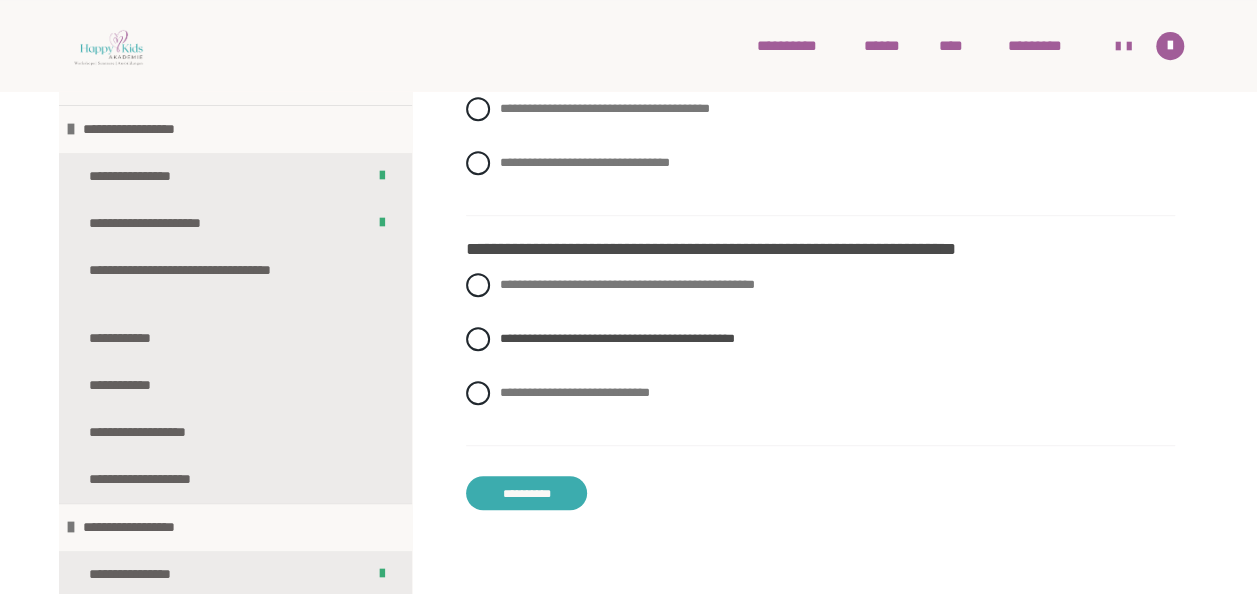click on "**********" at bounding box center [527, 493] 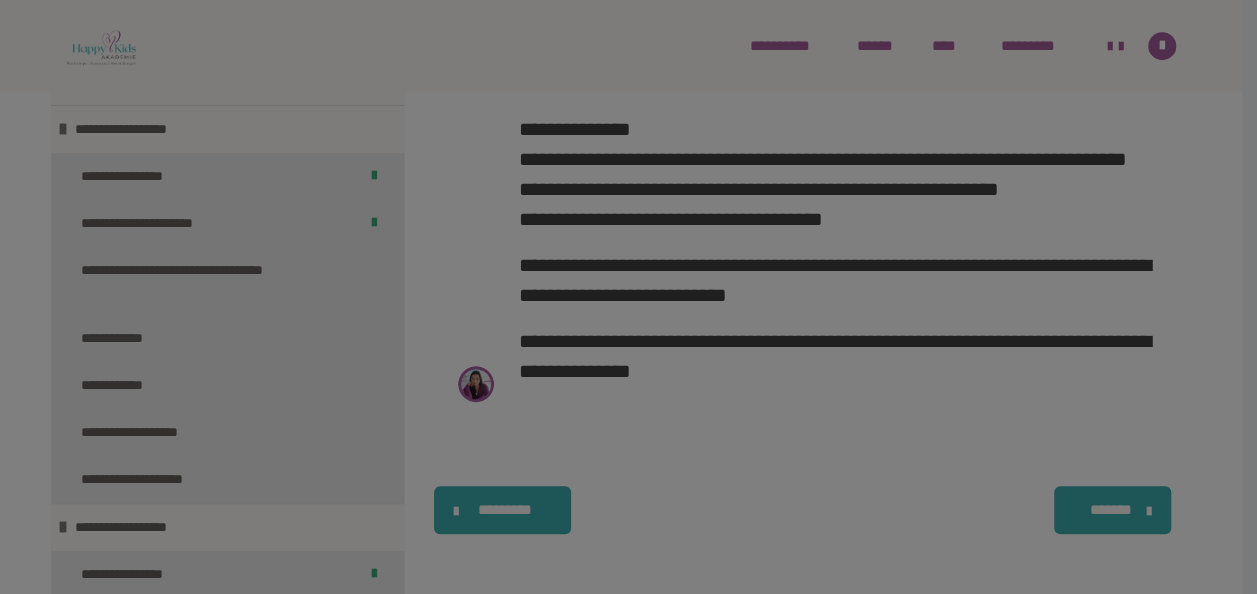 scroll, scrollTop: 1854, scrollLeft: 0, axis: vertical 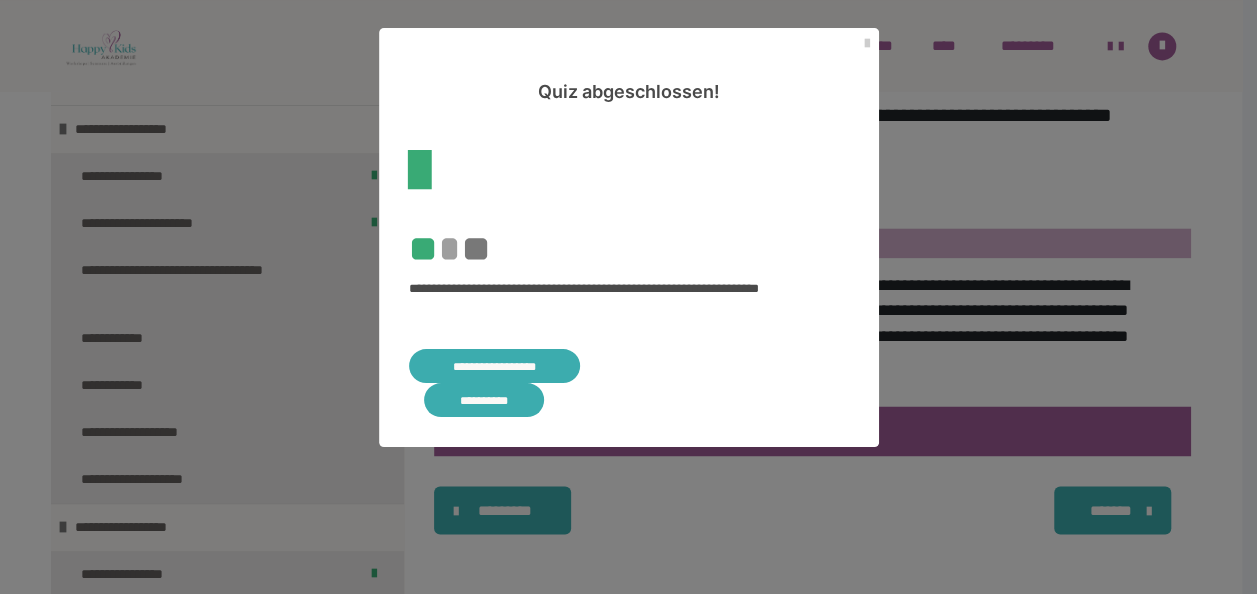 click on "**********" at bounding box center [495, 366] 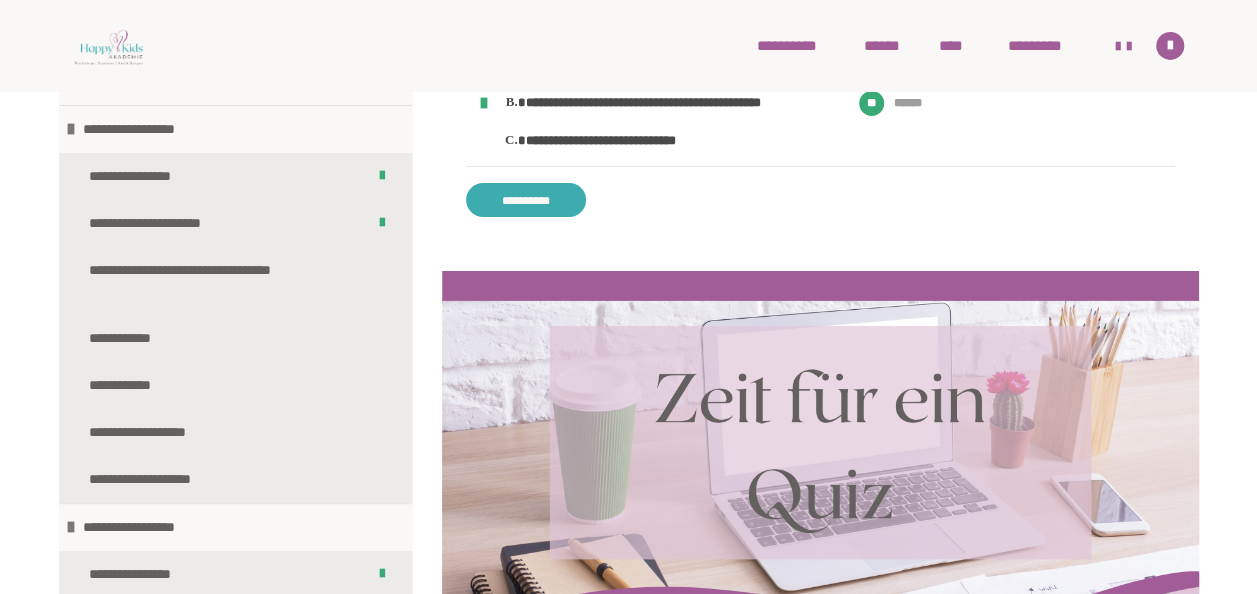 scroll, scrollTop: 3454, scrollLeft: 0, axis: vertical 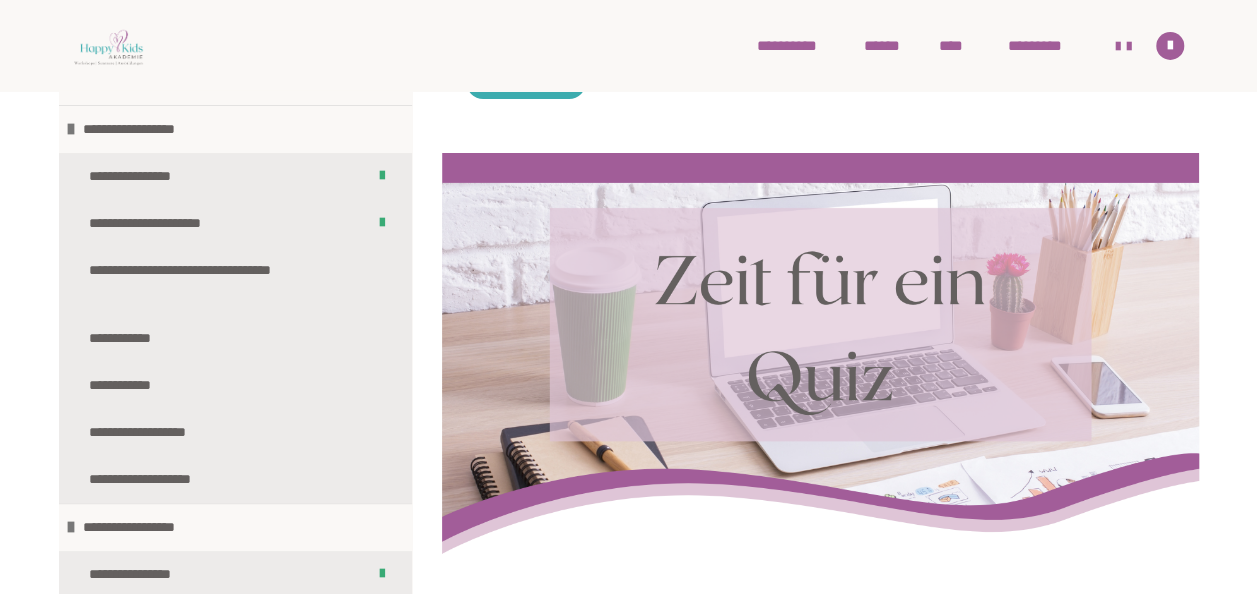click on "**********" at bounding box center (526, 82) 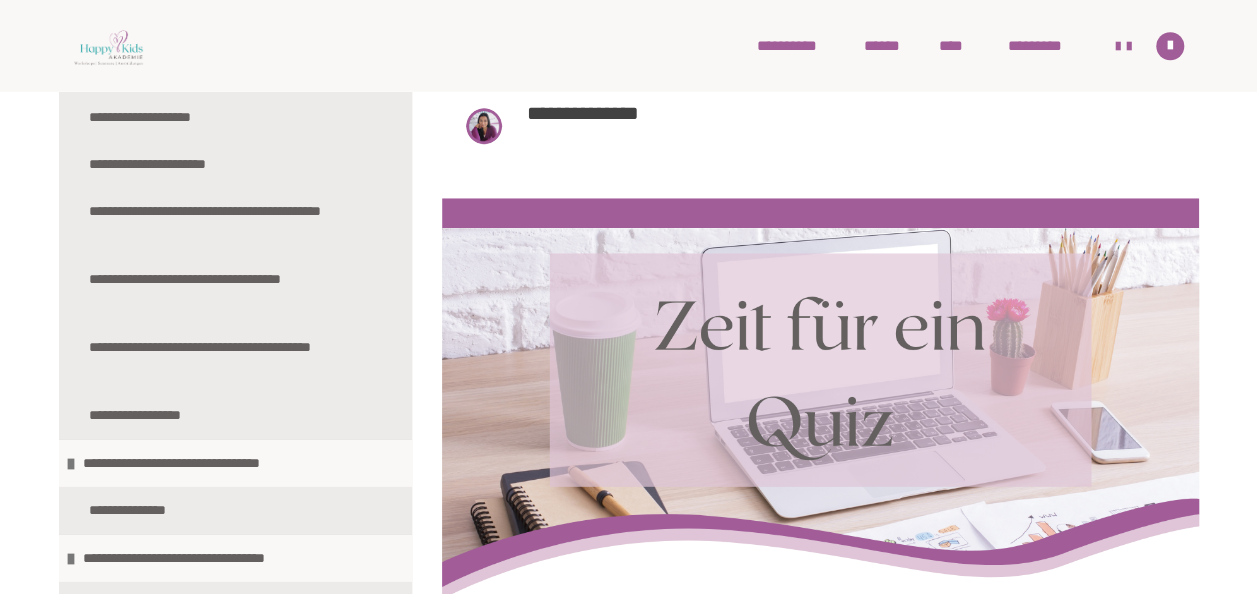 scroll, scrollTop: 2200, scrollLeft: 0, axis: vertical 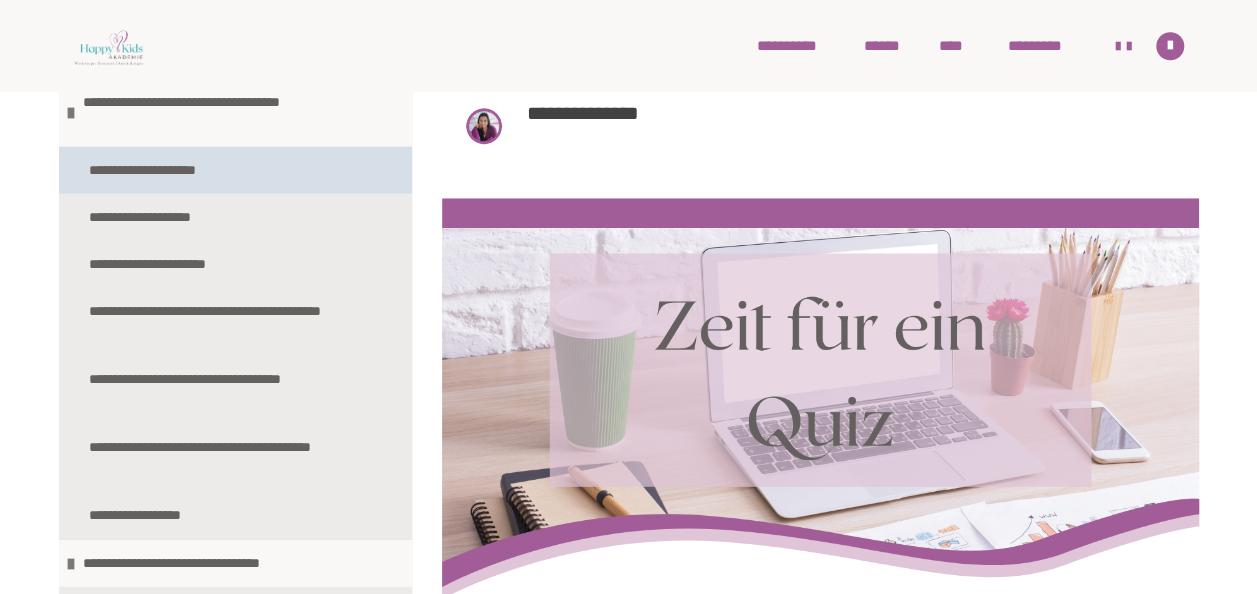 click on "**********" at bounding box center (163, 170) 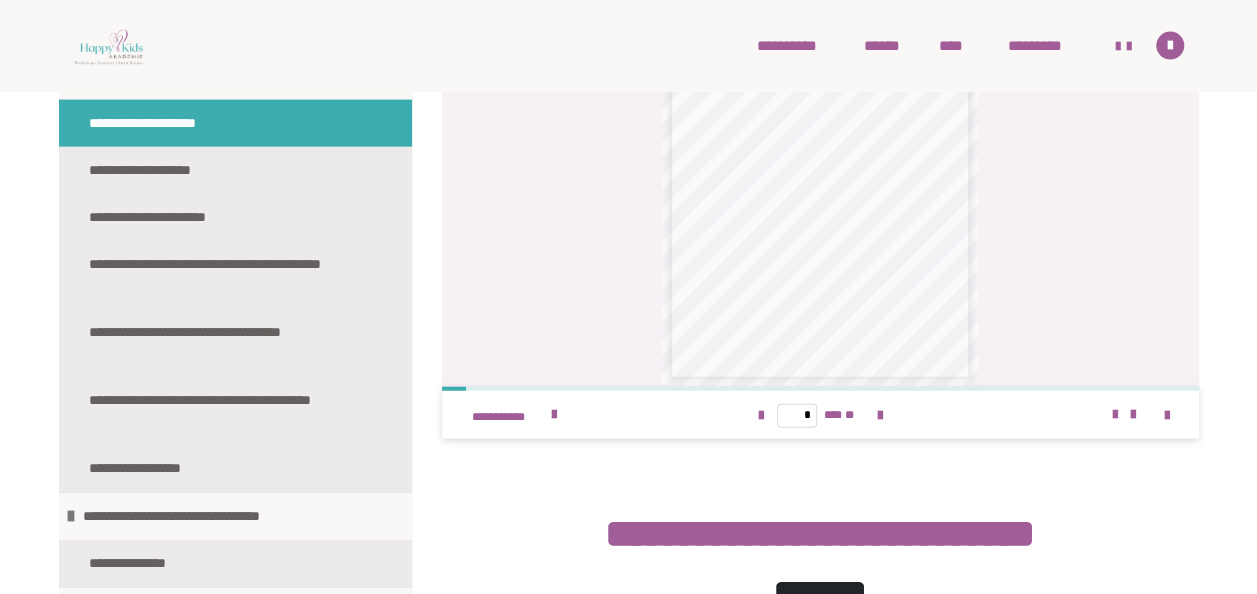scroll, scrollTop: 2222, scrollLeft: 0, axis: vertical 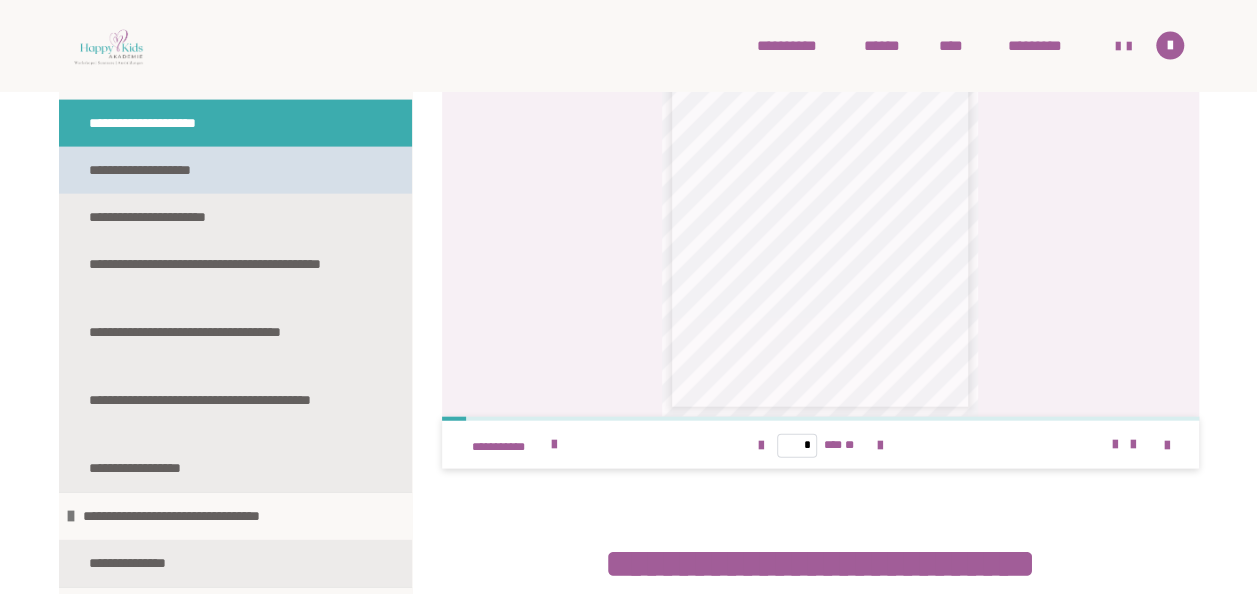 click on "**********" at bounding box center (159, 170) 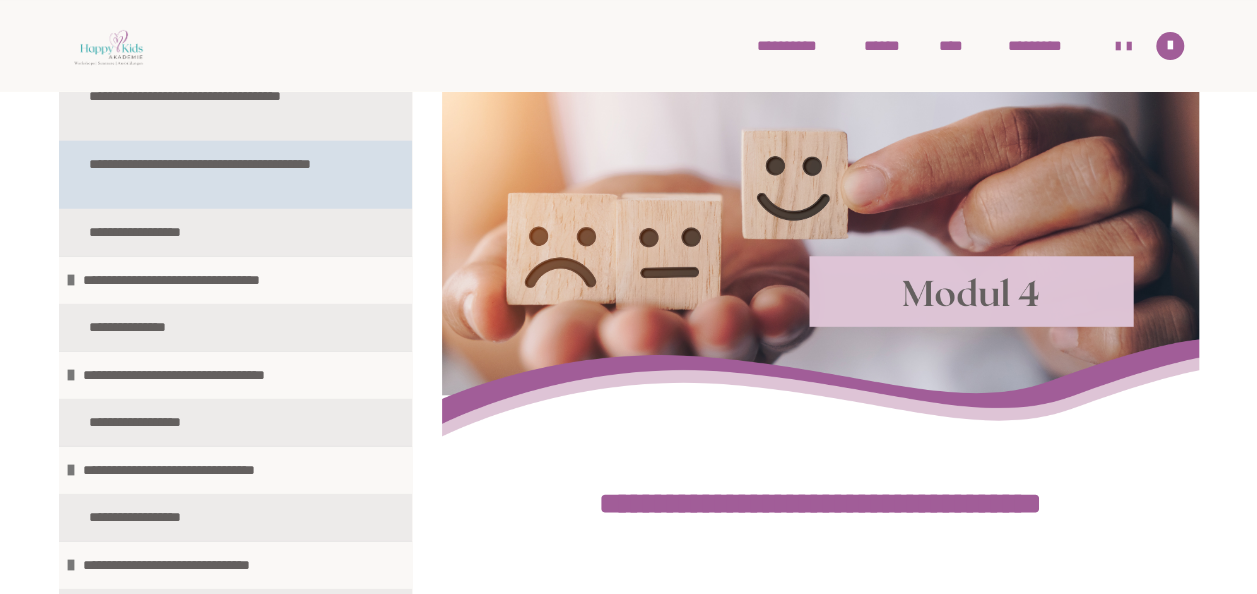 scroll, scrollTop: 2468, scrollLeft: 0, axis: vertical 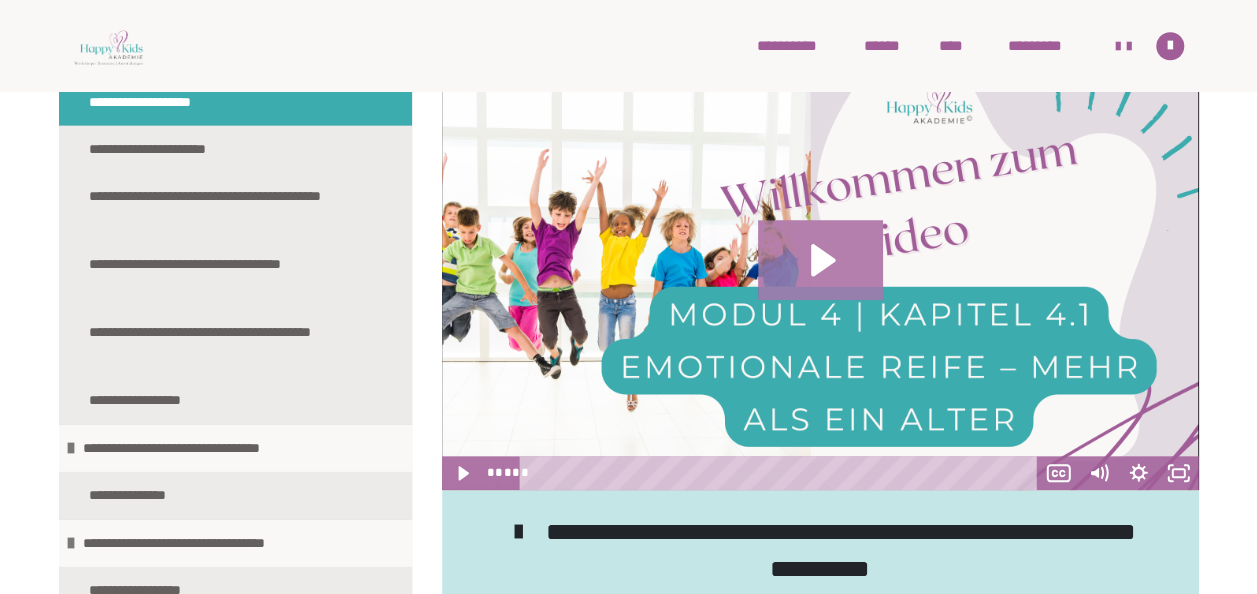 click 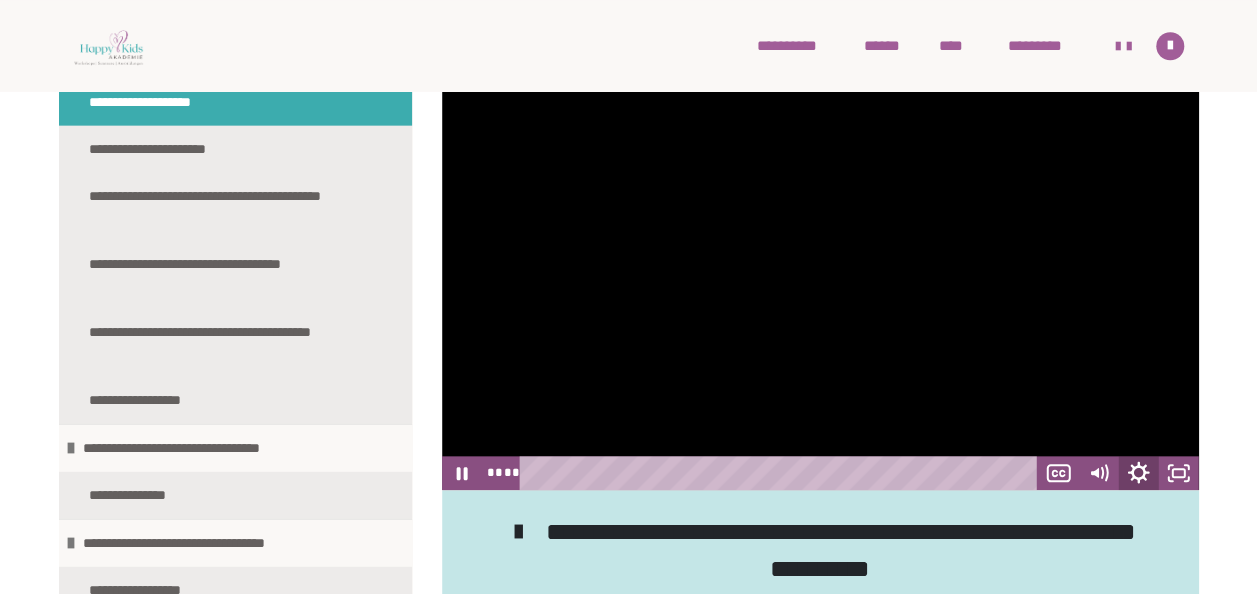 click 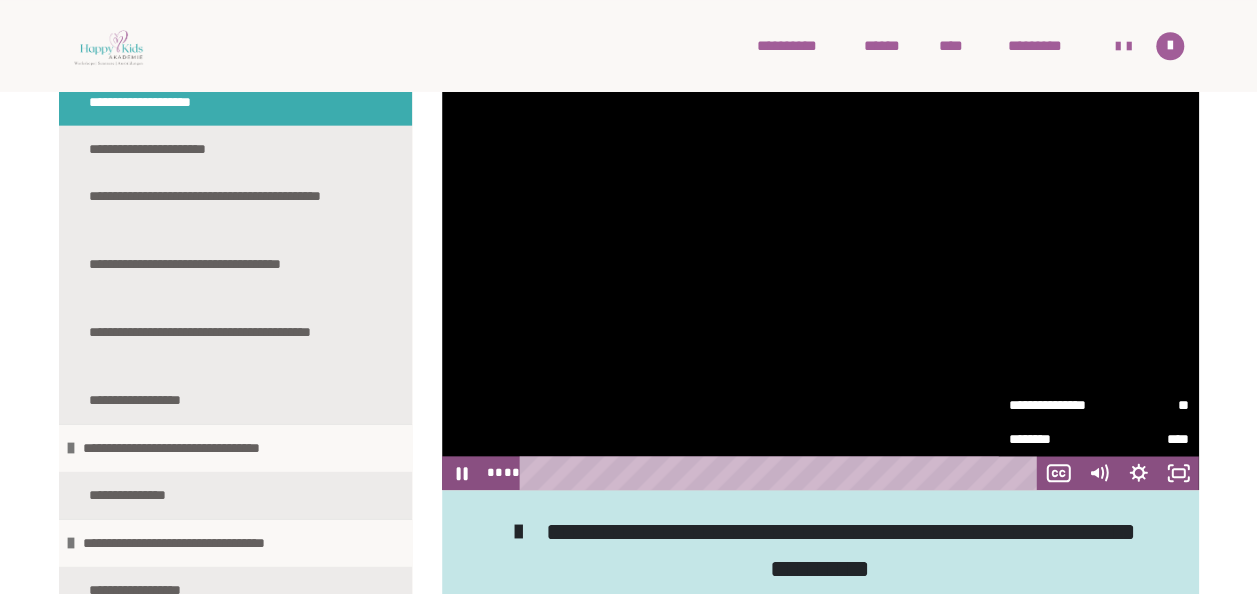 click on "**" at bounding box center [1144, 405] 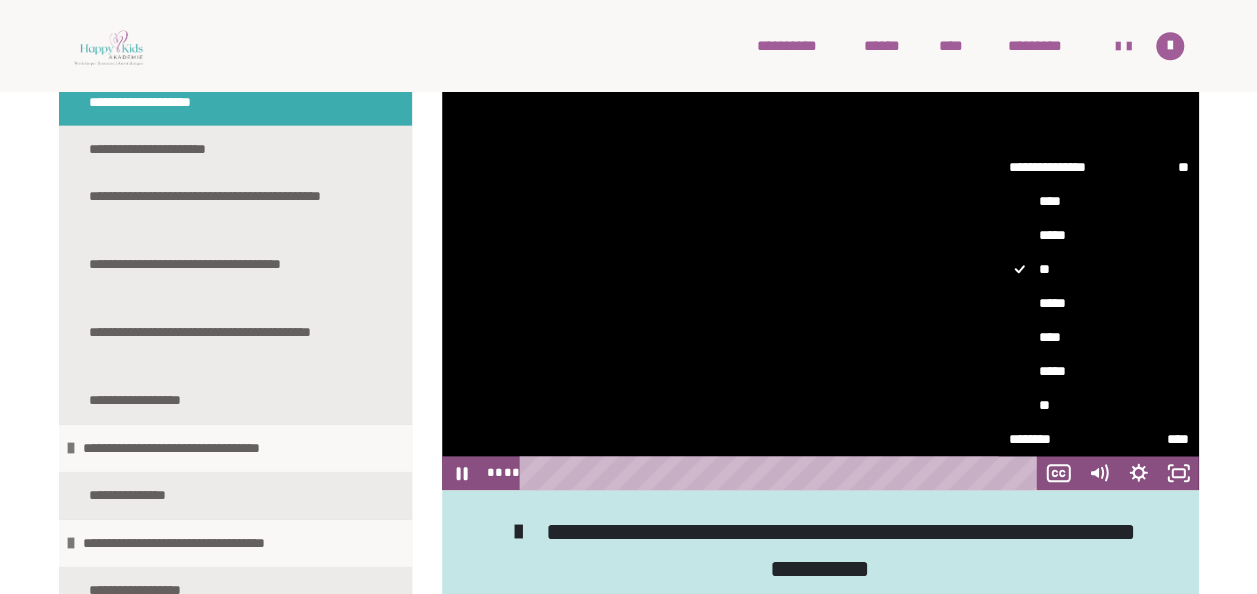 click on "****" at bounding box center [1099, 337] 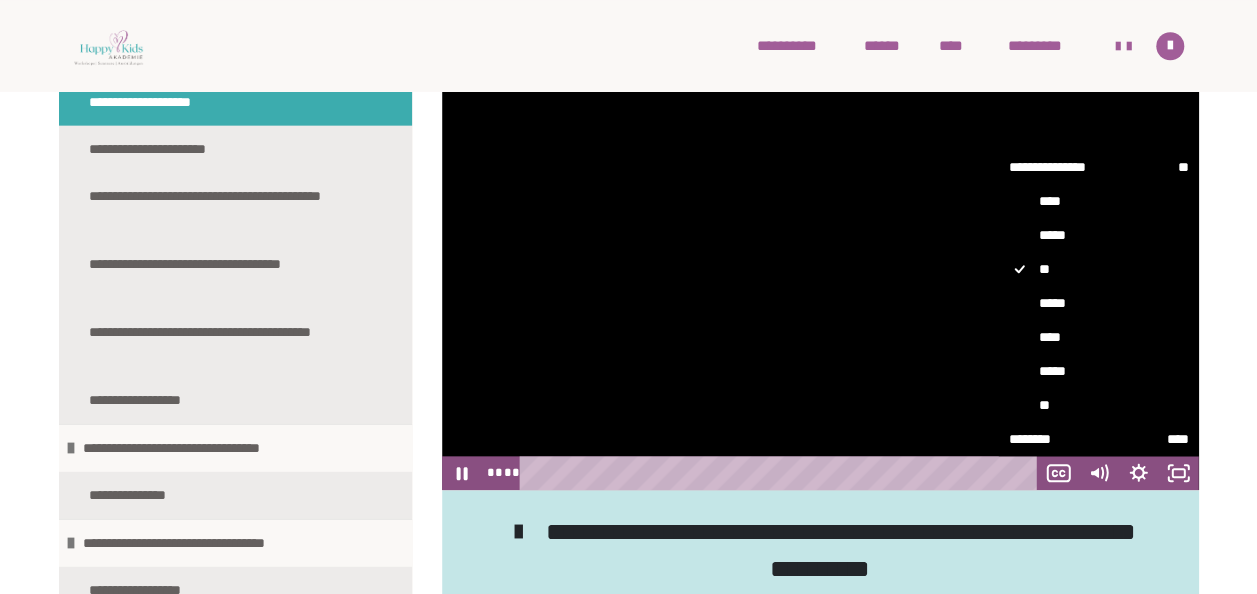 click on "****" at bounding box center [999, 320] 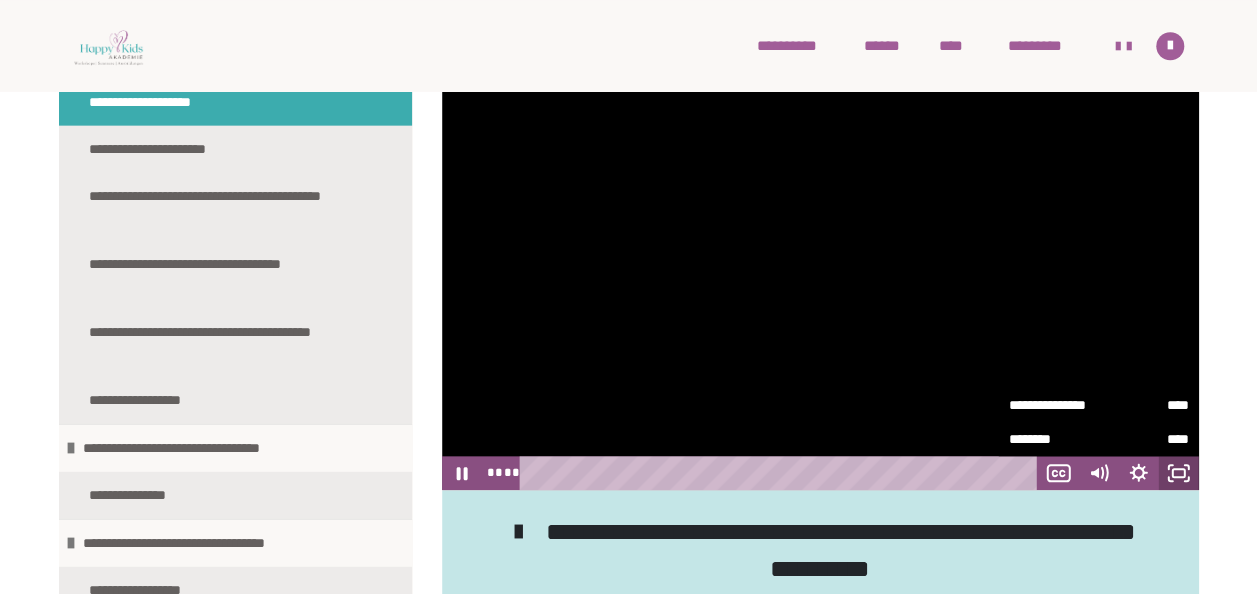 click 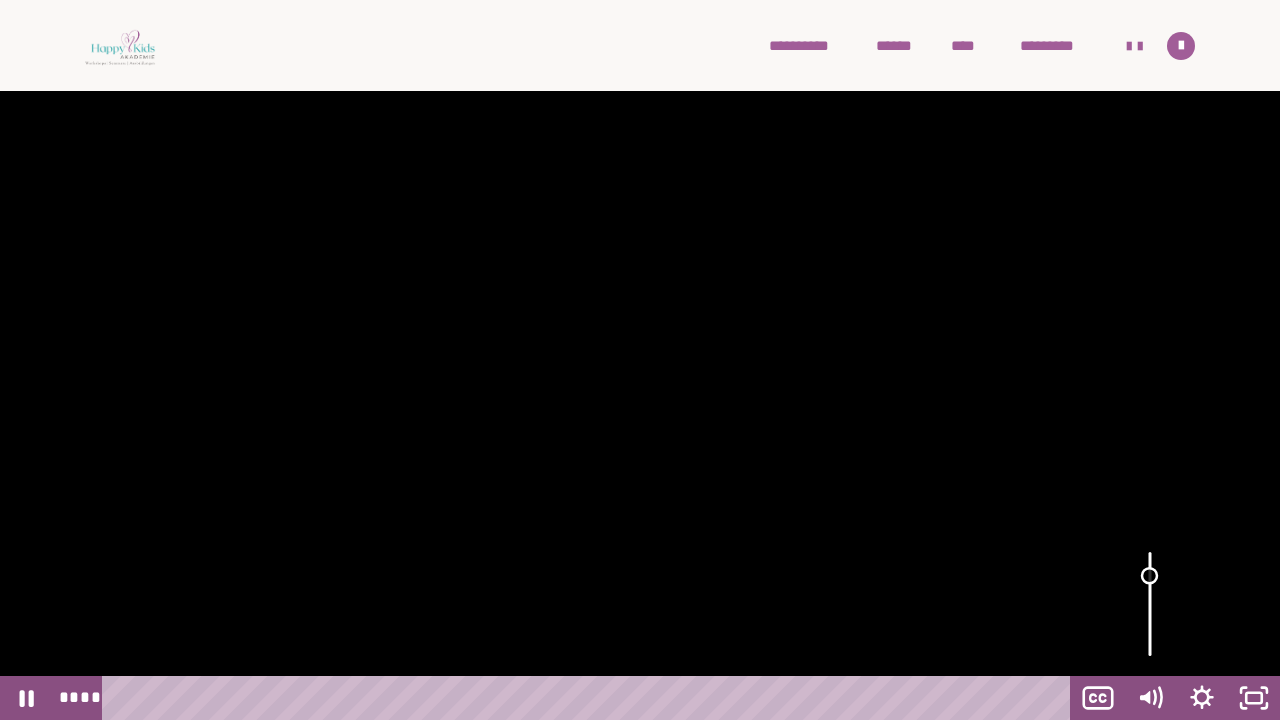 drag, startPoint x: 1148, startPoint y: 566, endPoint x: 1150, endPoint y: 576, distance: 10.198039 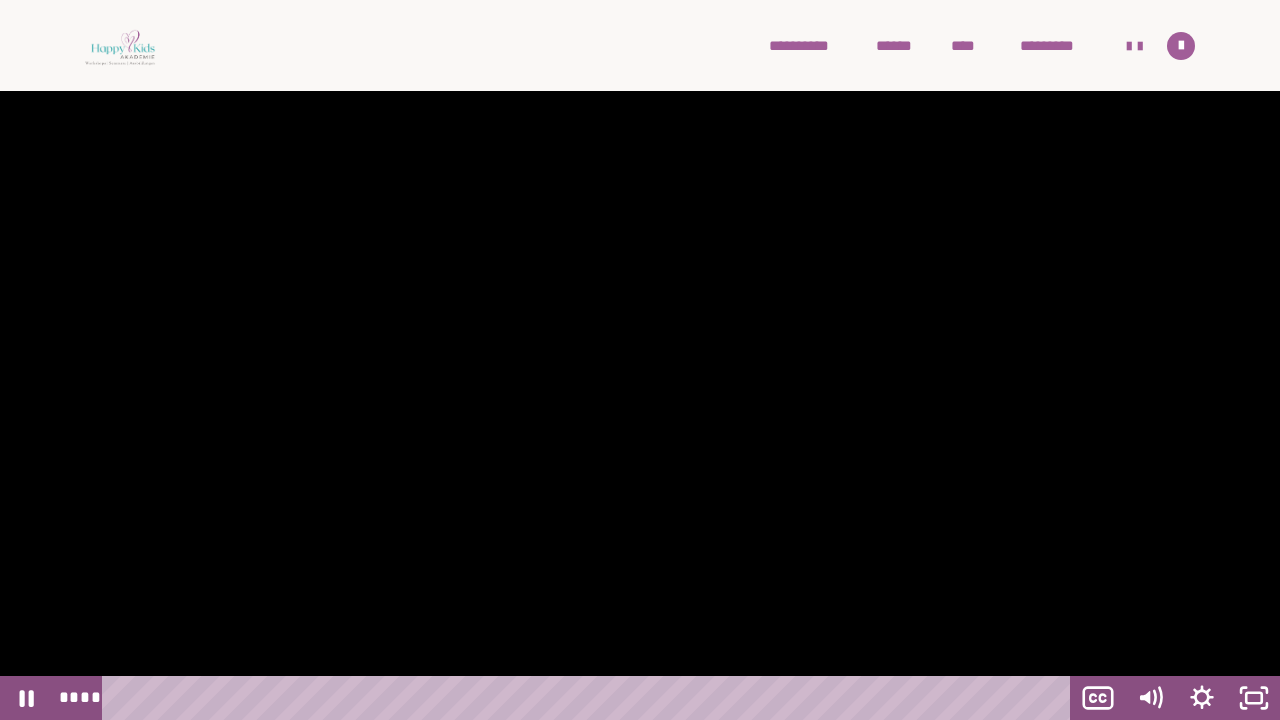 click at bounding box center [640, 360] 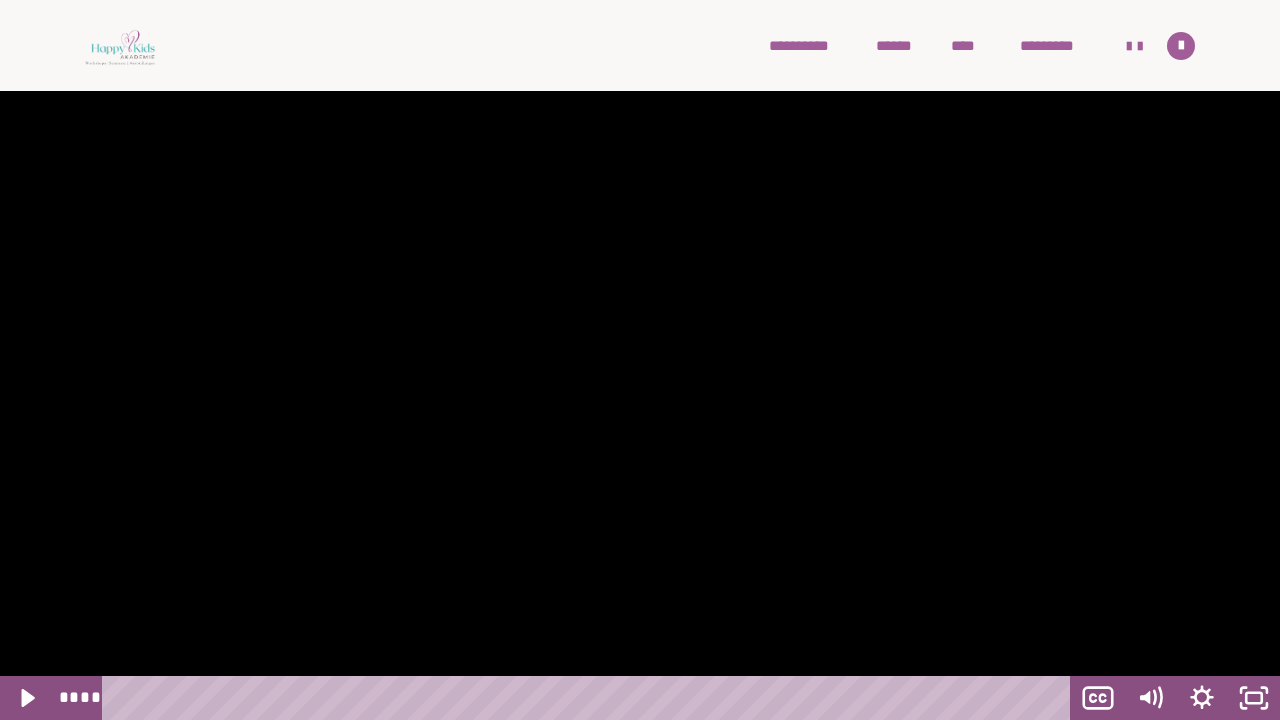 click at bounding box center [640, 360] 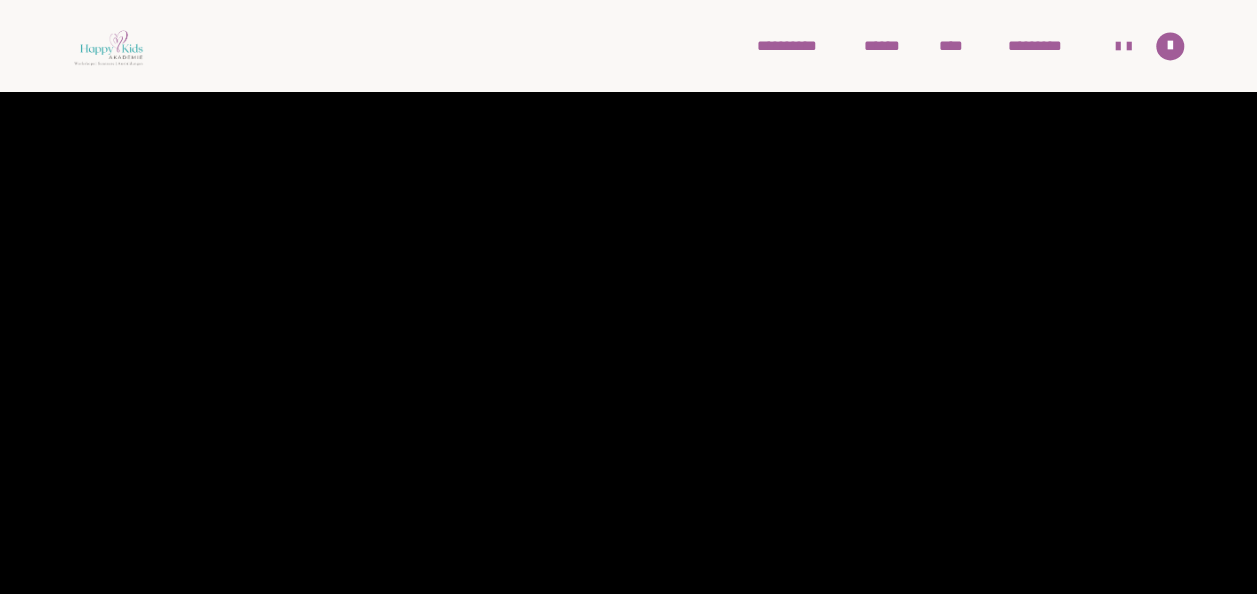 scroll, scrollTop: 1561, scrollLeft: 0, axis: vertical 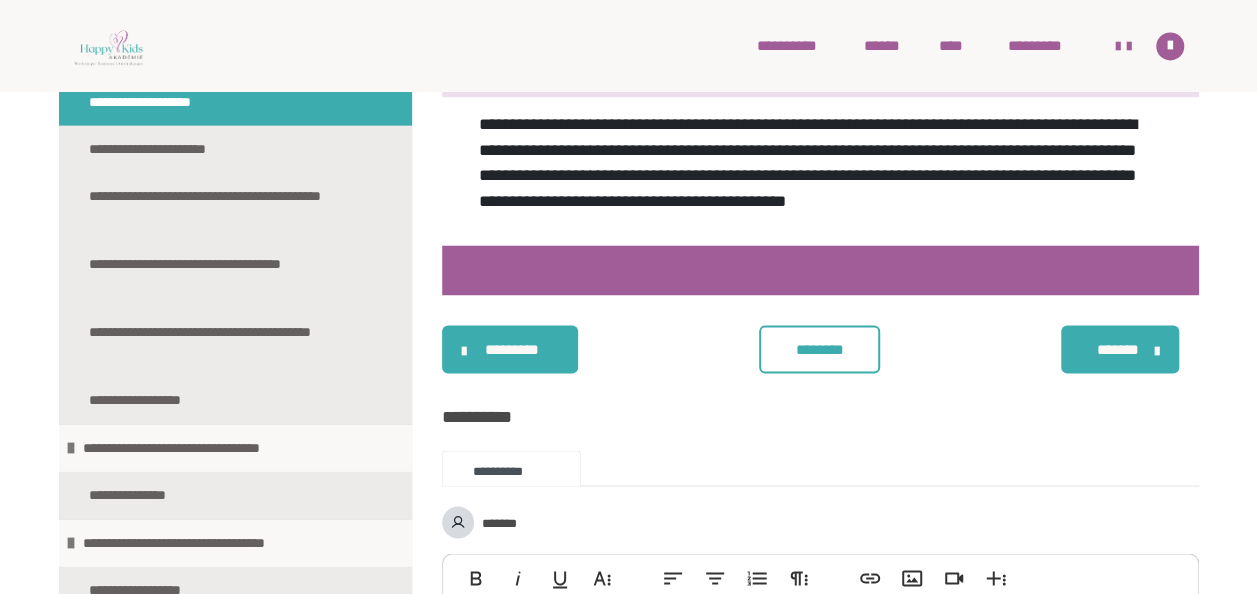 click on "********" at bounding box center [819, 349] 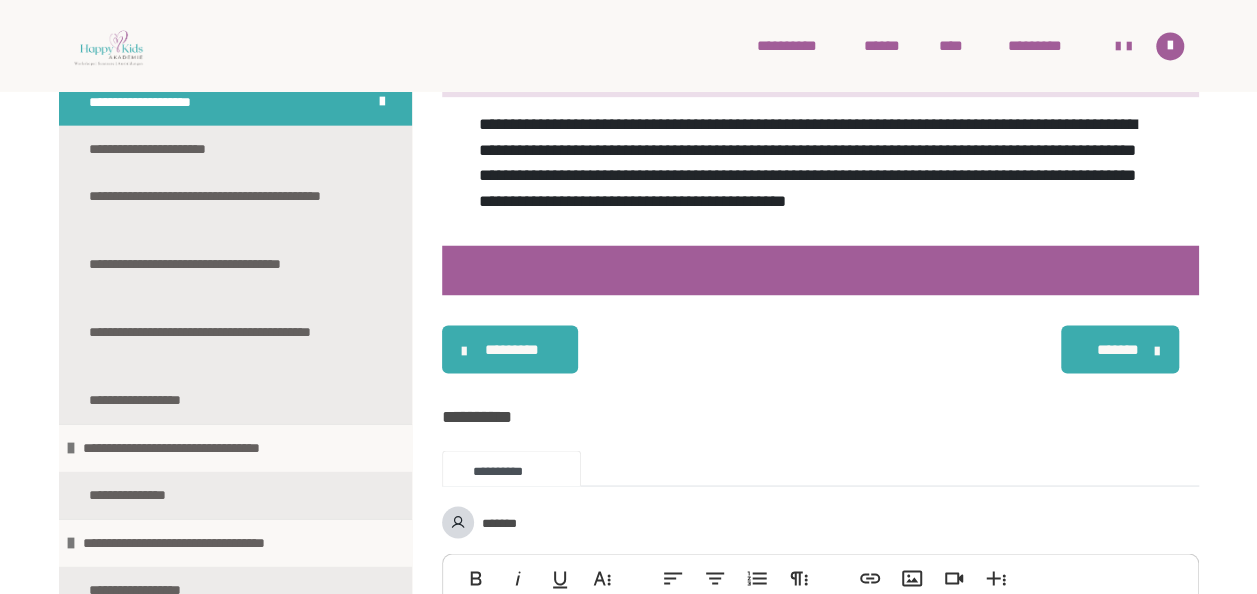 click on "*******" at bounding box center (1118, 349) 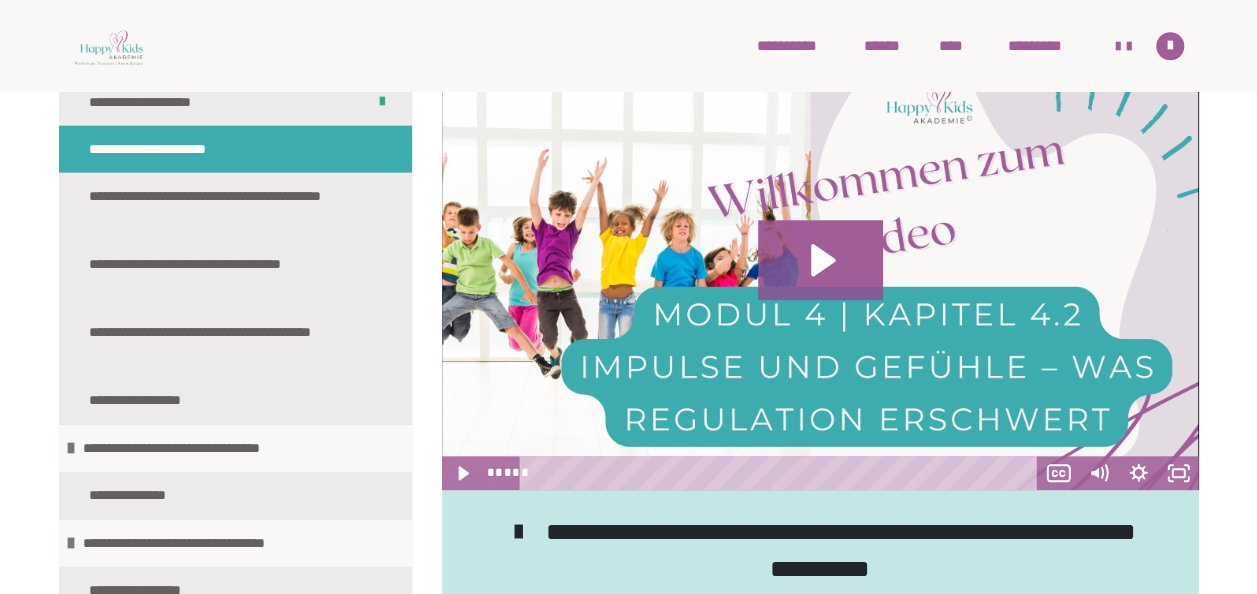 scroll, scrollTop: 761, scrollLeft: 0, axis: vertical 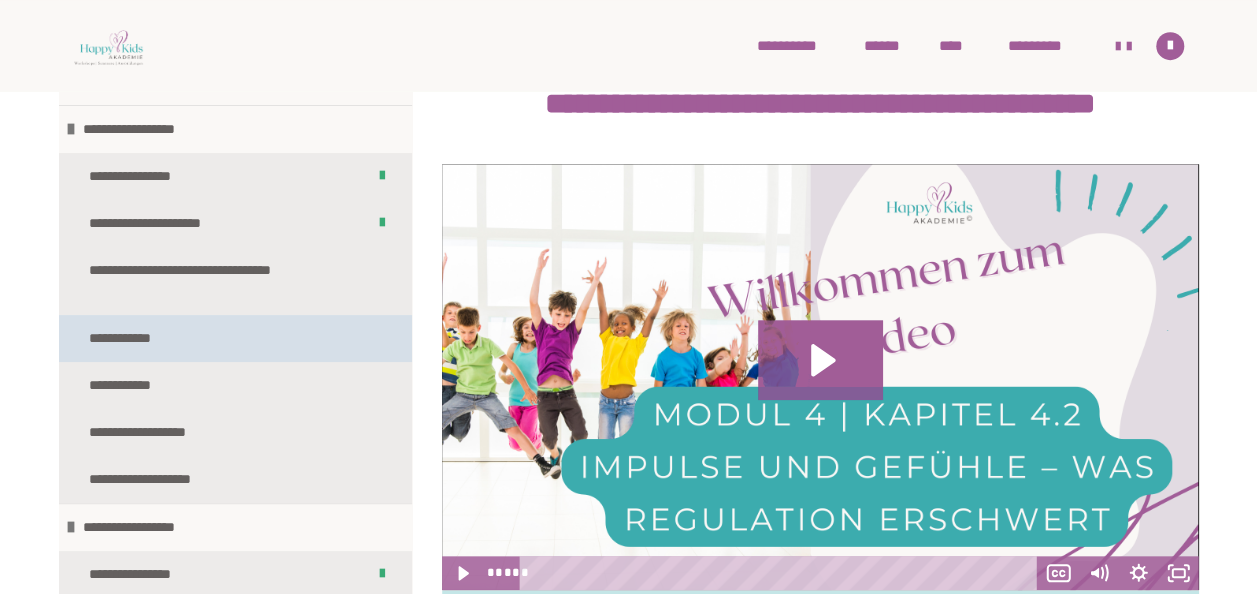 click on "**********" at bounding box center [235, 338] 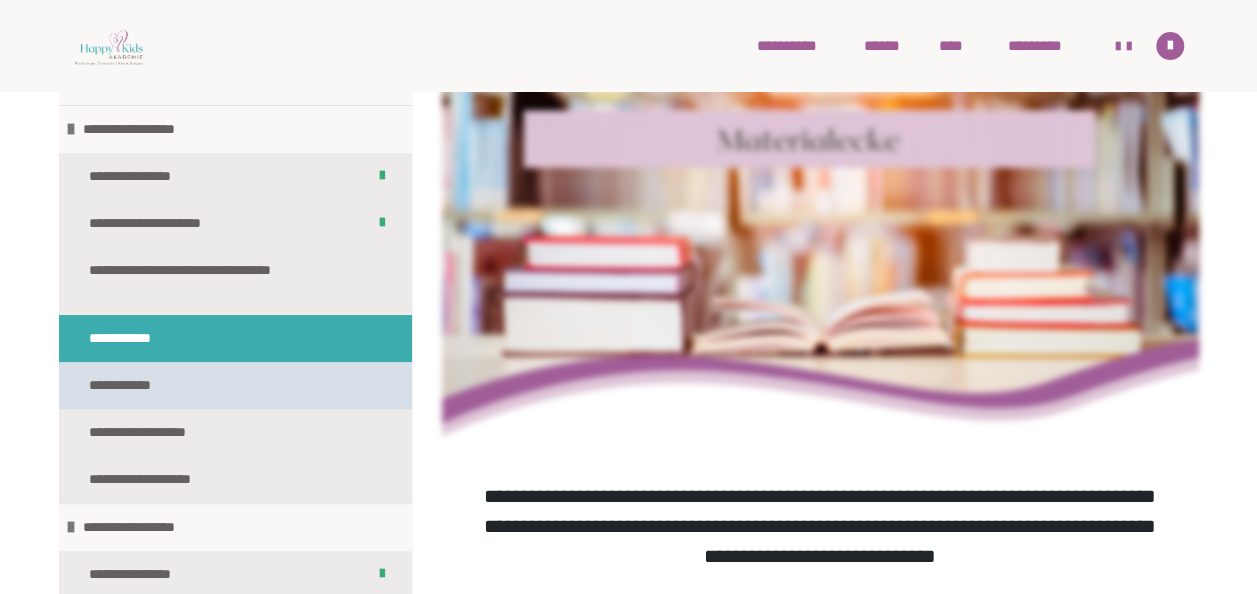 click on "**********" at bounding box center (142, 385) 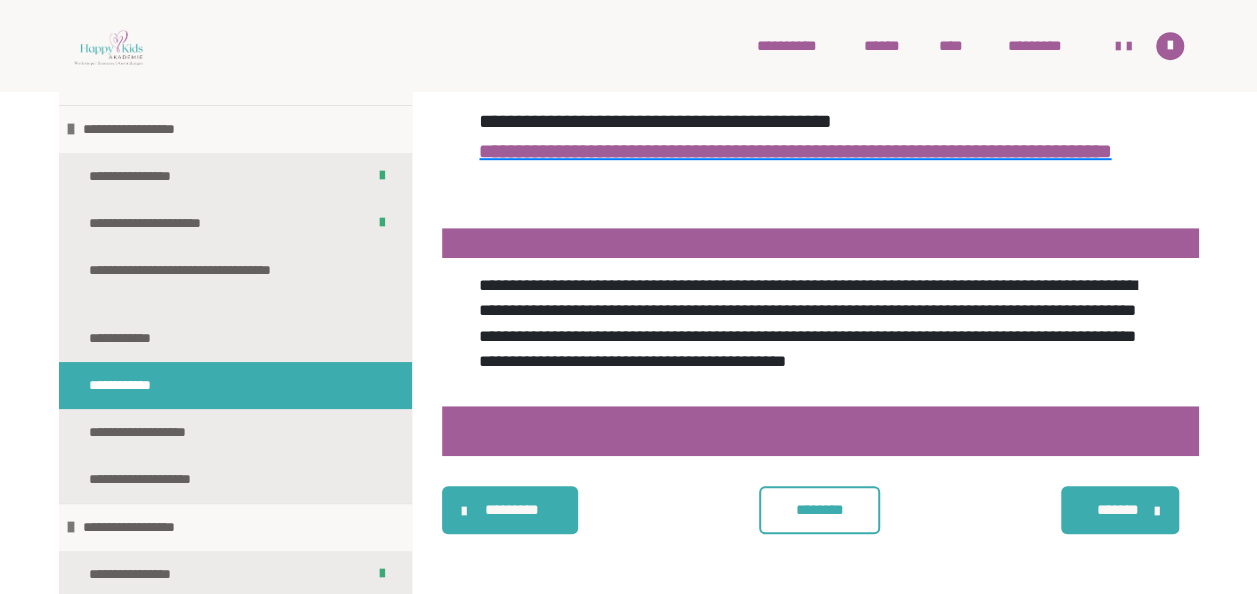 scroll, scrollTop: 4809, scrollLeft: 0, axis: vertical 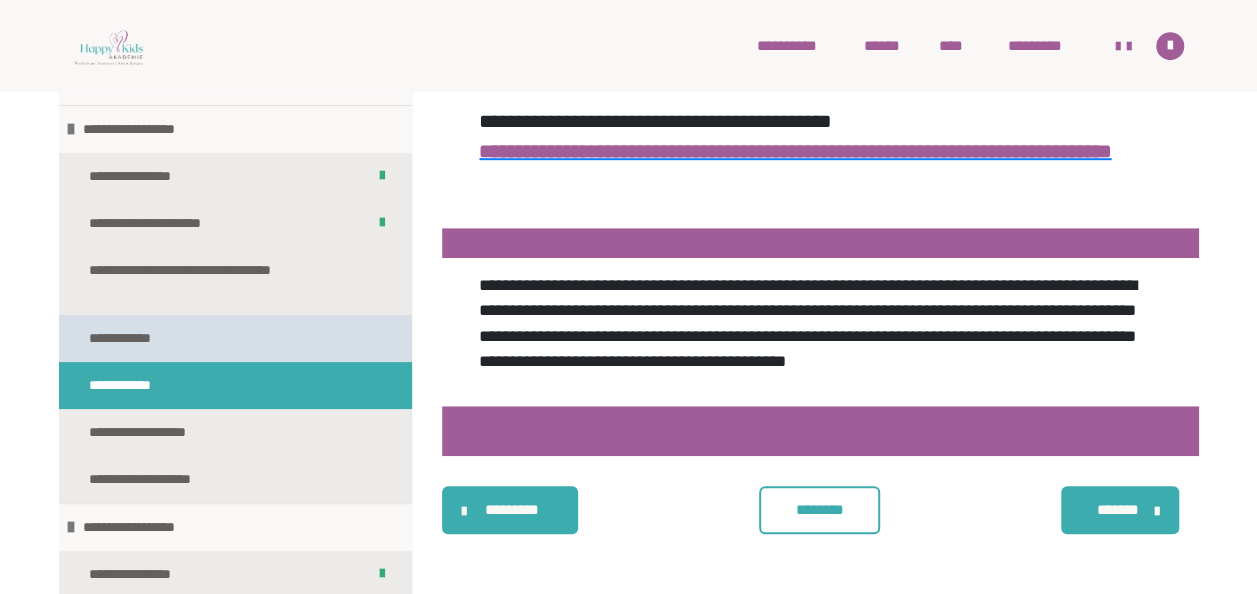 click on "**********" at bounding box center (134, 338) 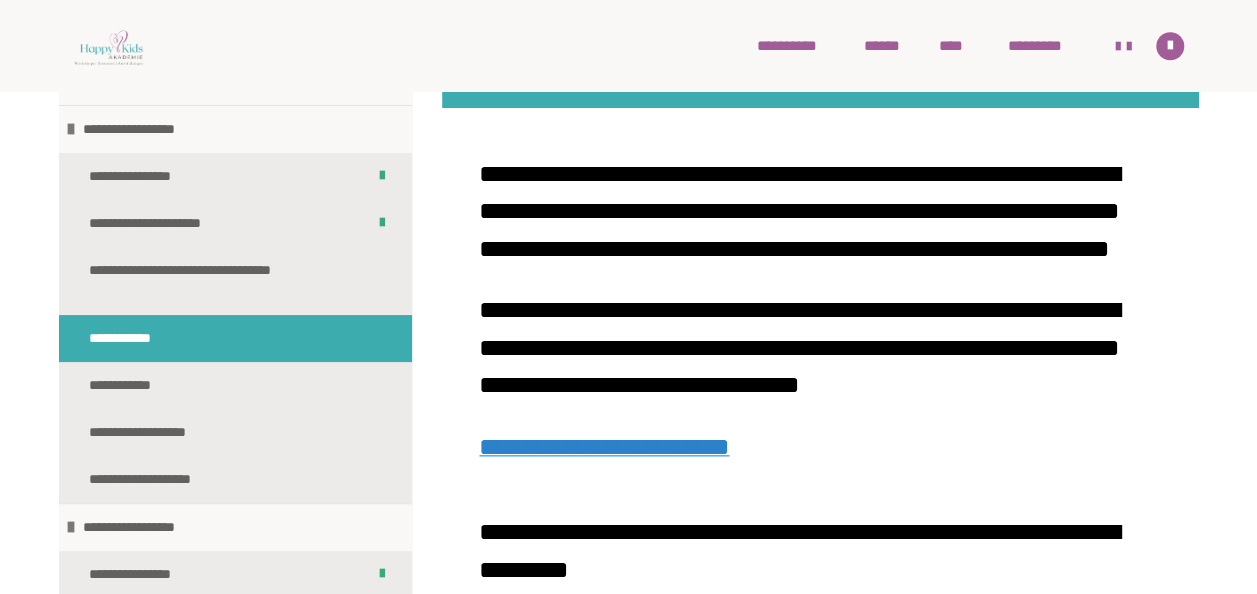 scroll, scrollTop: 961, scrollLeft: 0, axis: vertical 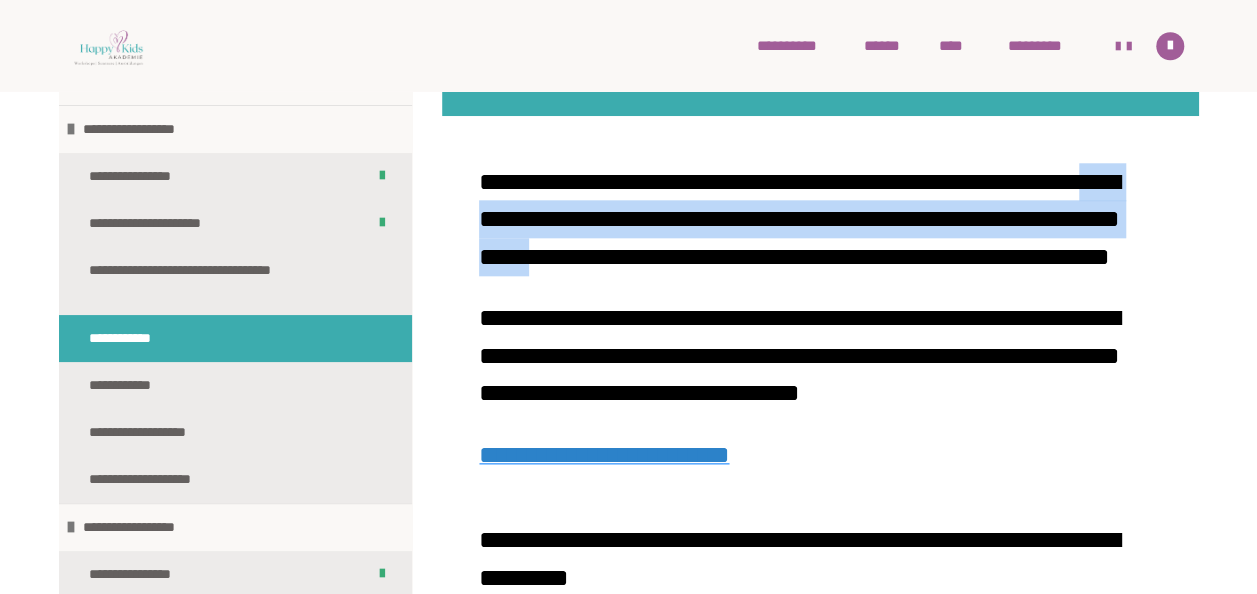 drag, startPoint x: 620, startPoint y: 252, endPoint x: 912, endPoint y: 269, distance: 292.49445 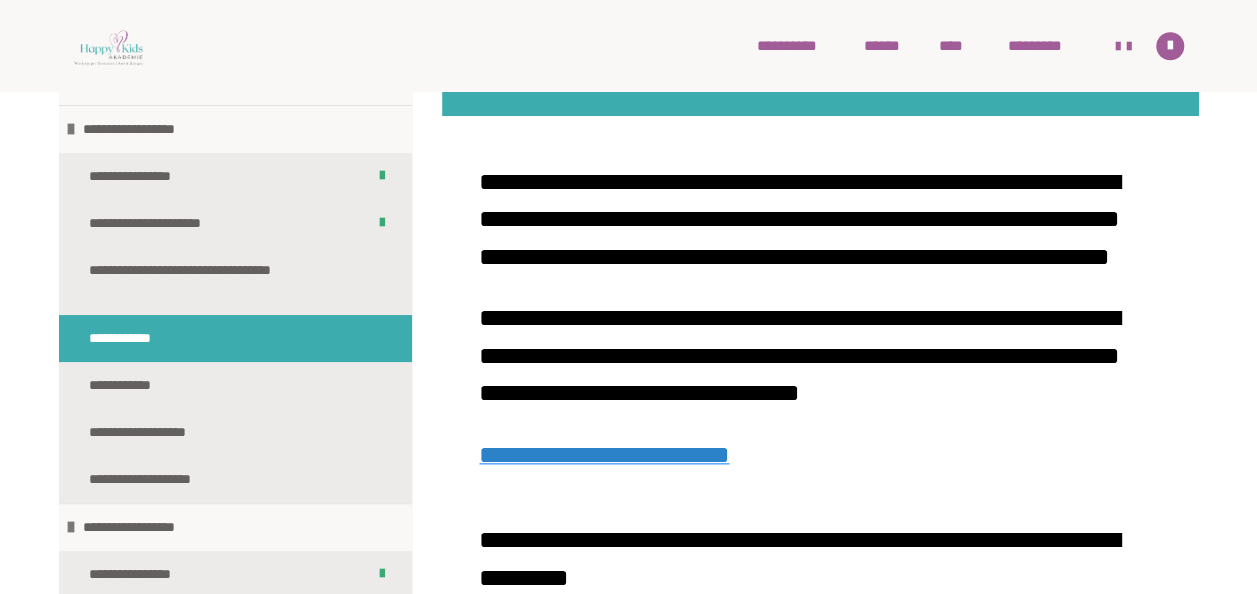drag, startPoint x: 912, startPoint y: 269, endPoint x: 1037, endPoint y: 362, distance: 155.80116 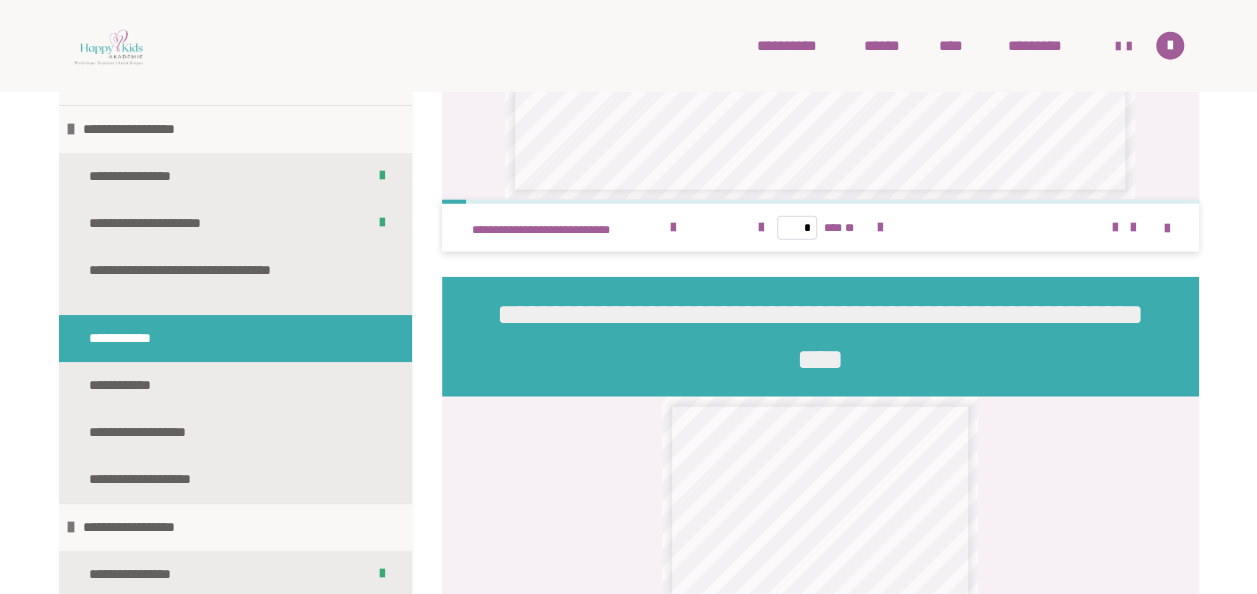 scroll, scrollTop: 2461, scrollLeft: 0, axis: vertical 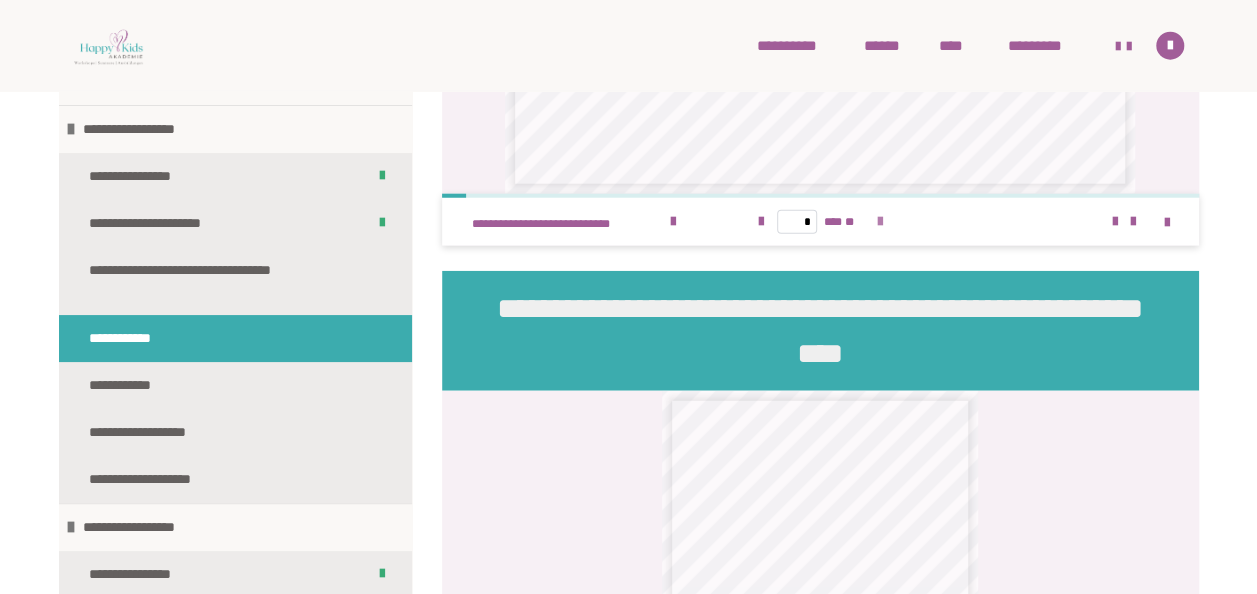 click at bounding box center [879, 222] 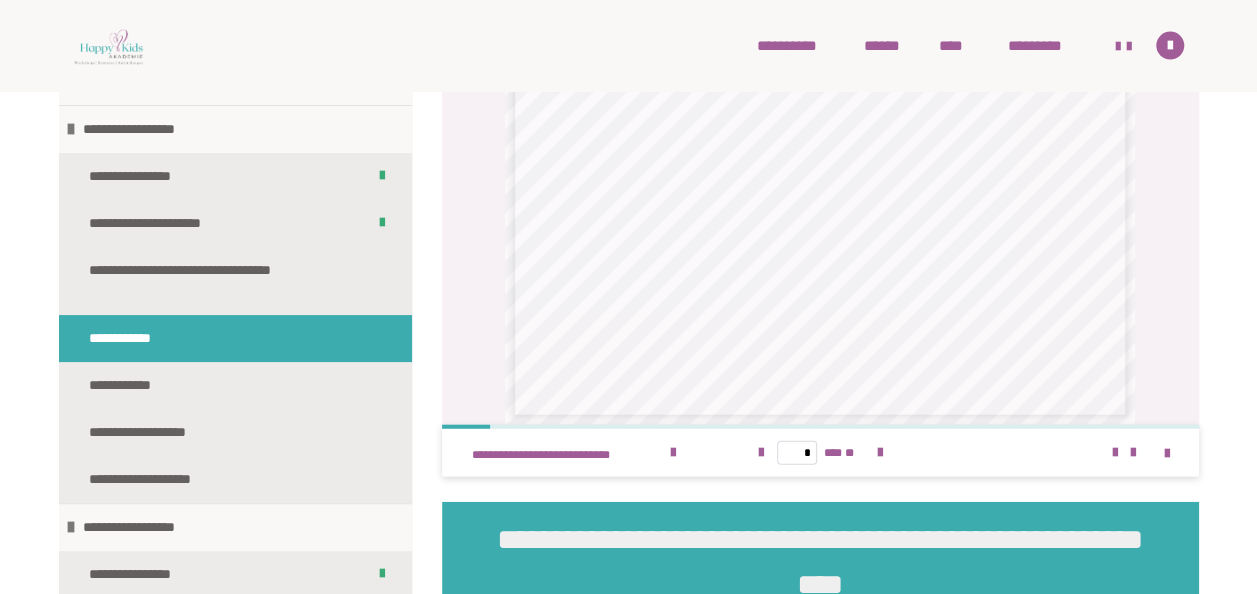 scroll, scrollTop: 2261, scrollLeft: 0, axis: vertical 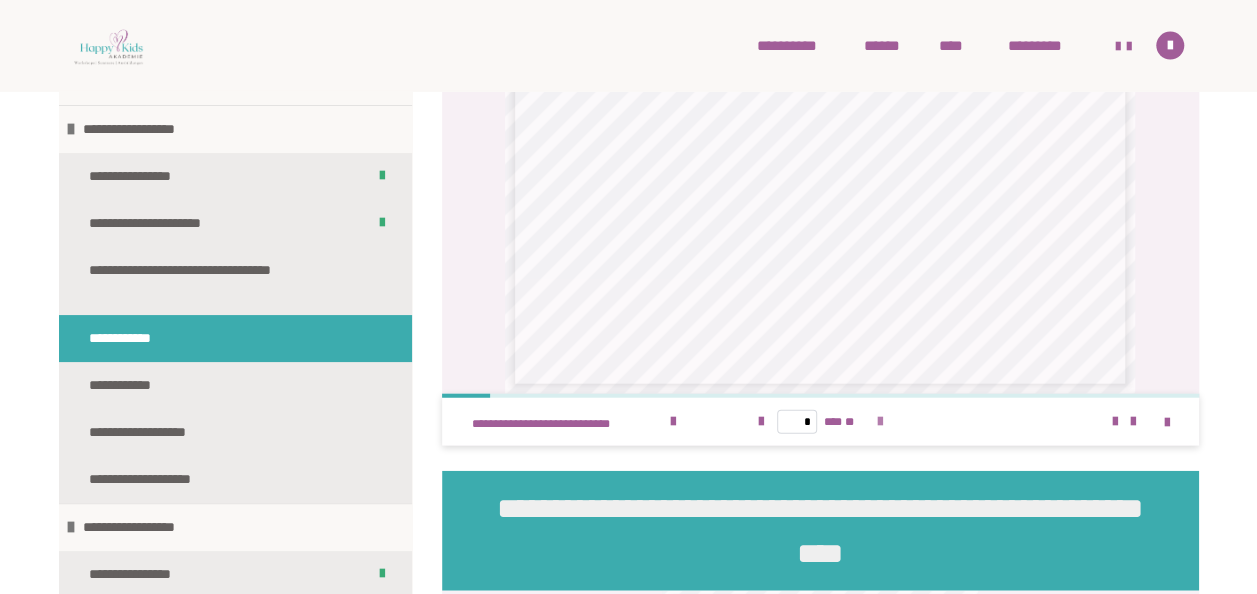click at bounding box center [879, 422] 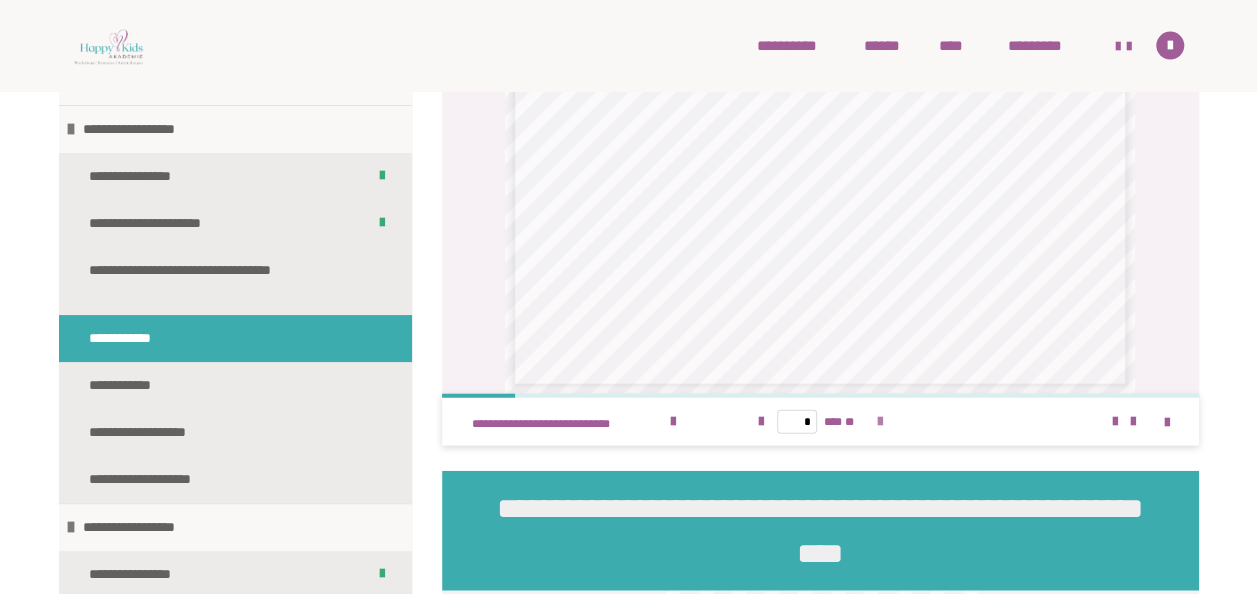 click at bounding box center (879, 422) 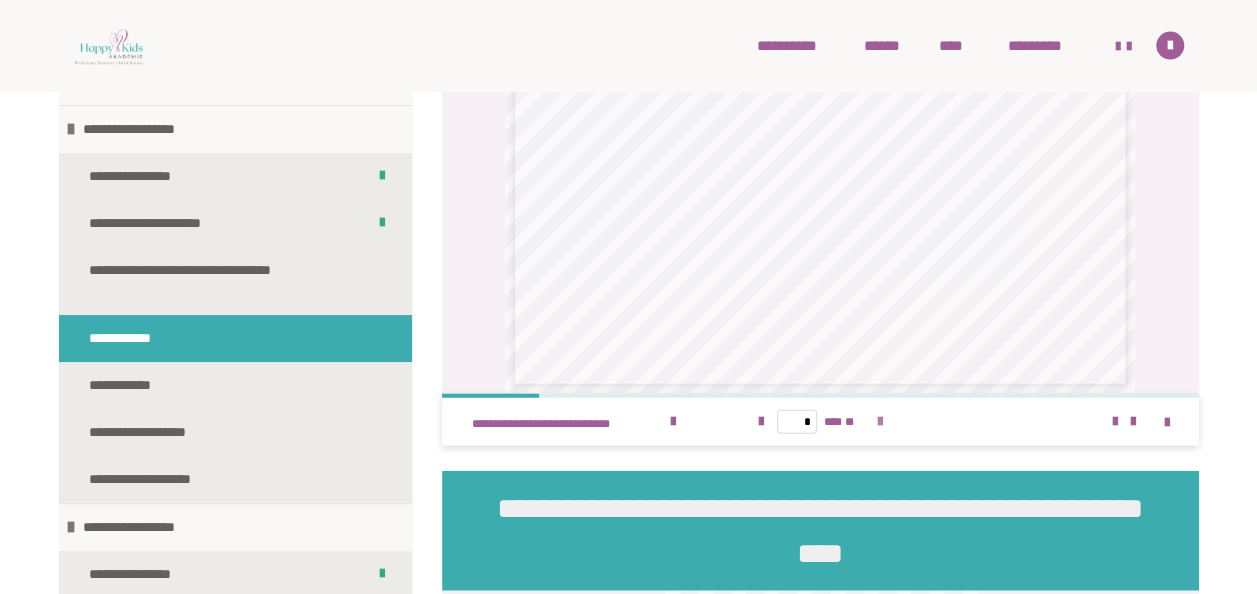 click at bounding box center [879, 422] 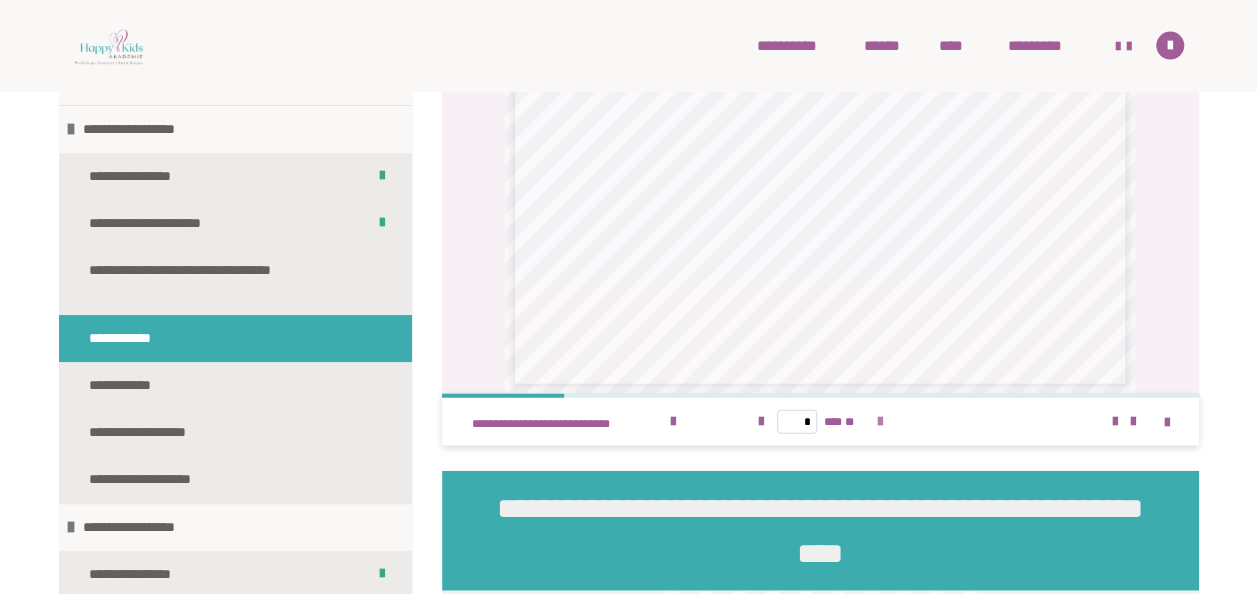 click at bounding box center [879, 422] 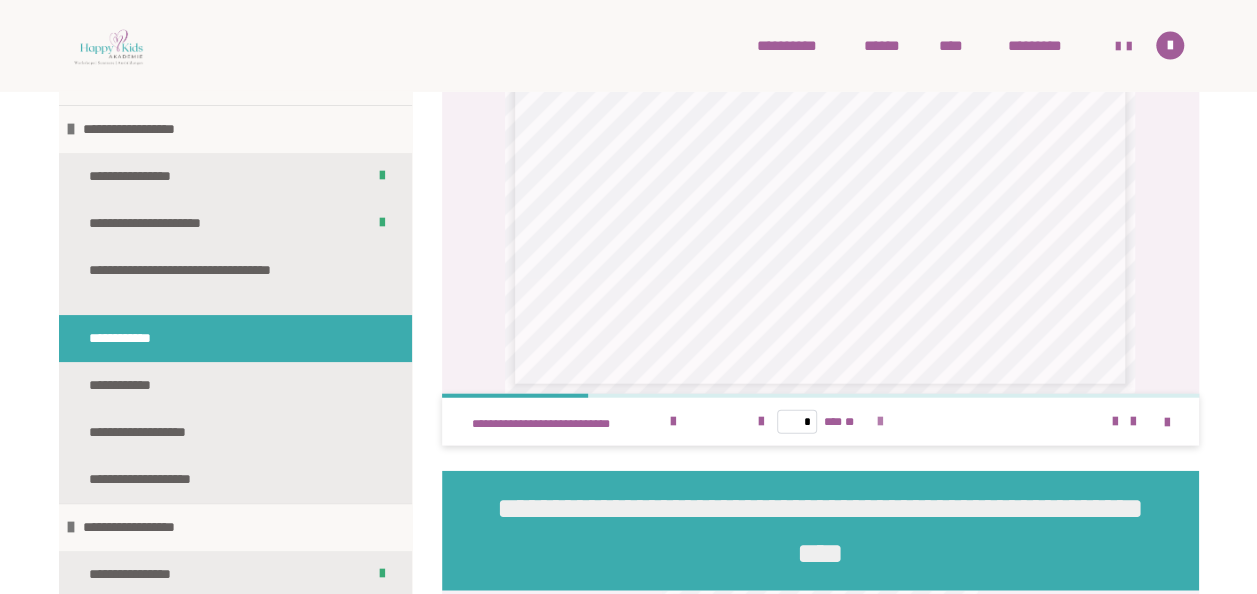 click at bounding box center (879, 422) 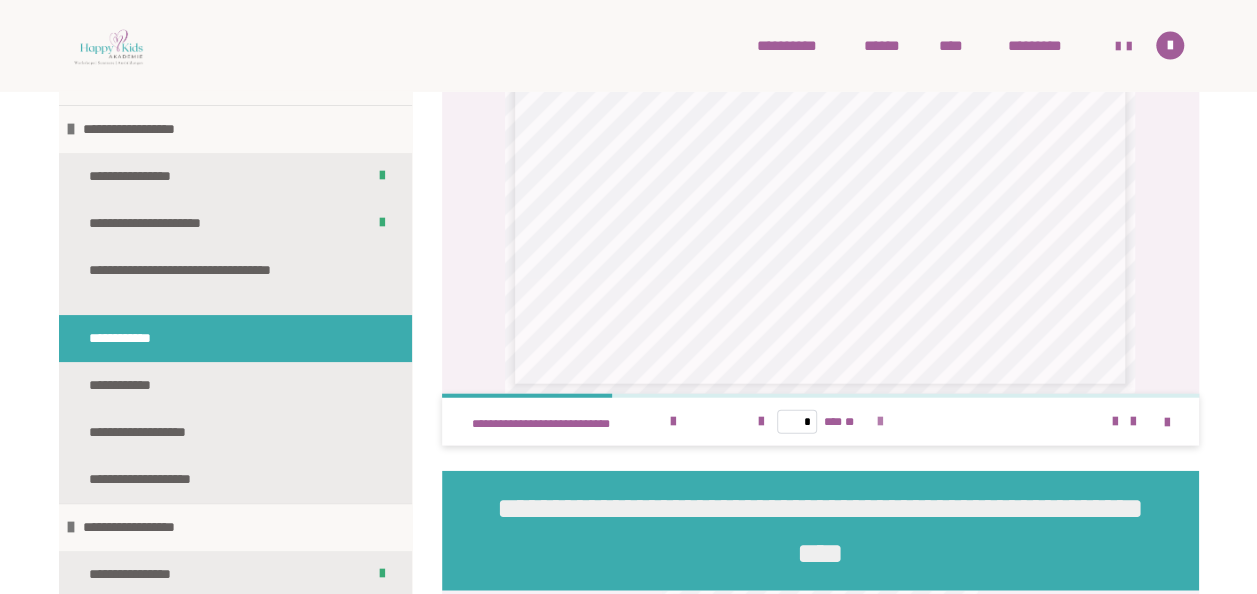 click at bounding box center [879, 422] 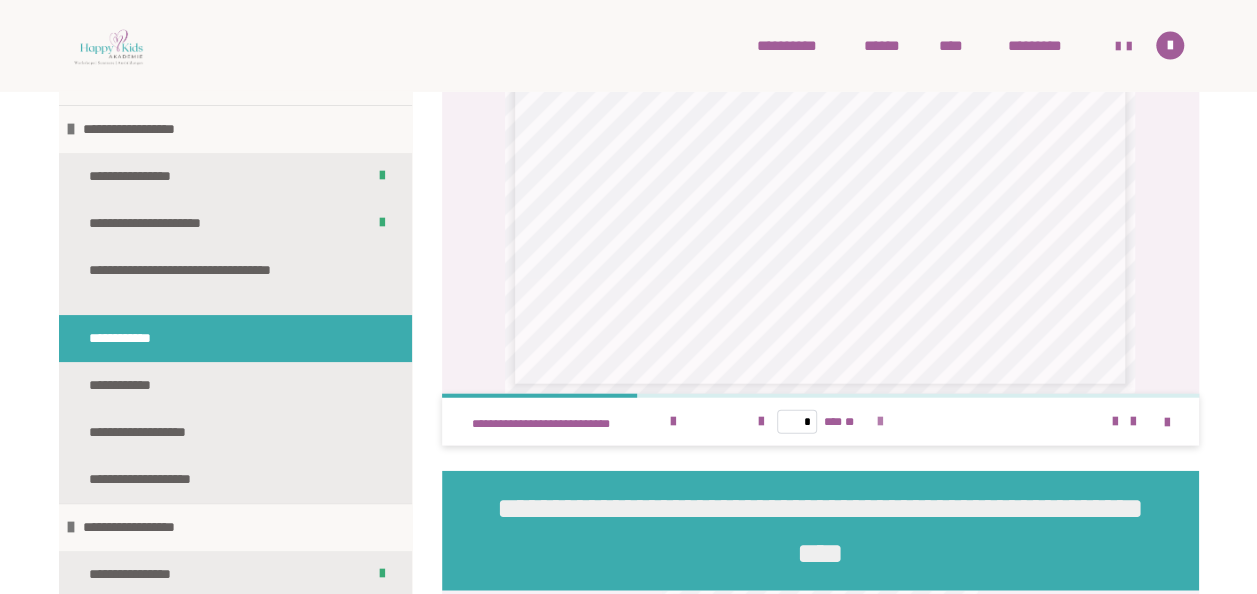 click at bounding box center (879, 422) 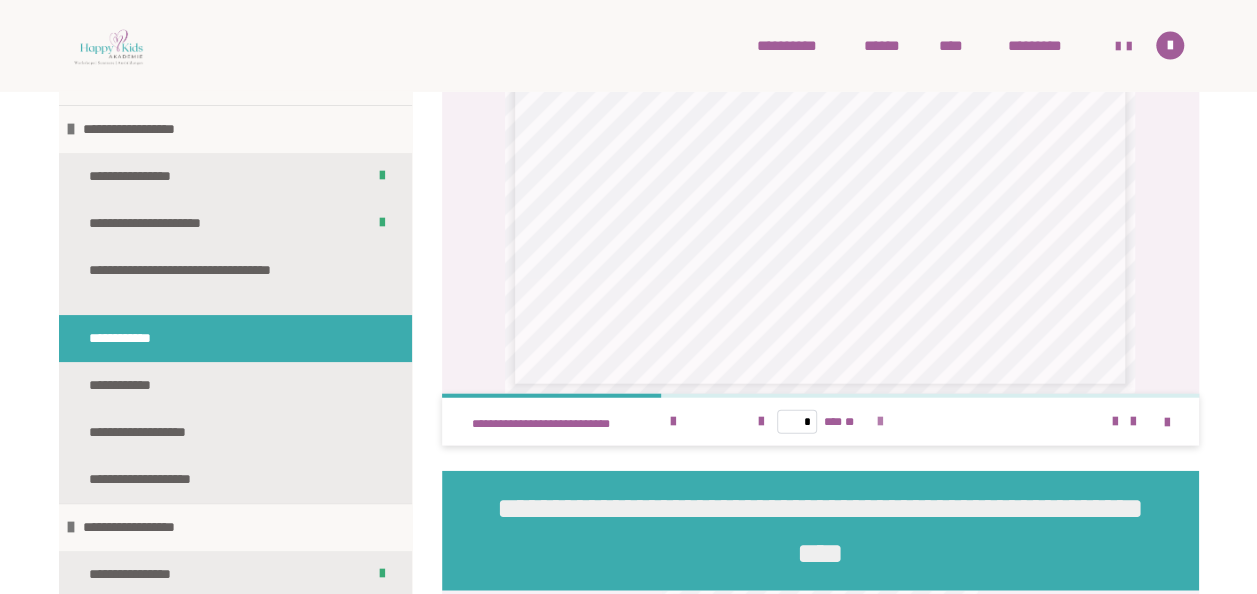 click at bounding box center (879, 422) 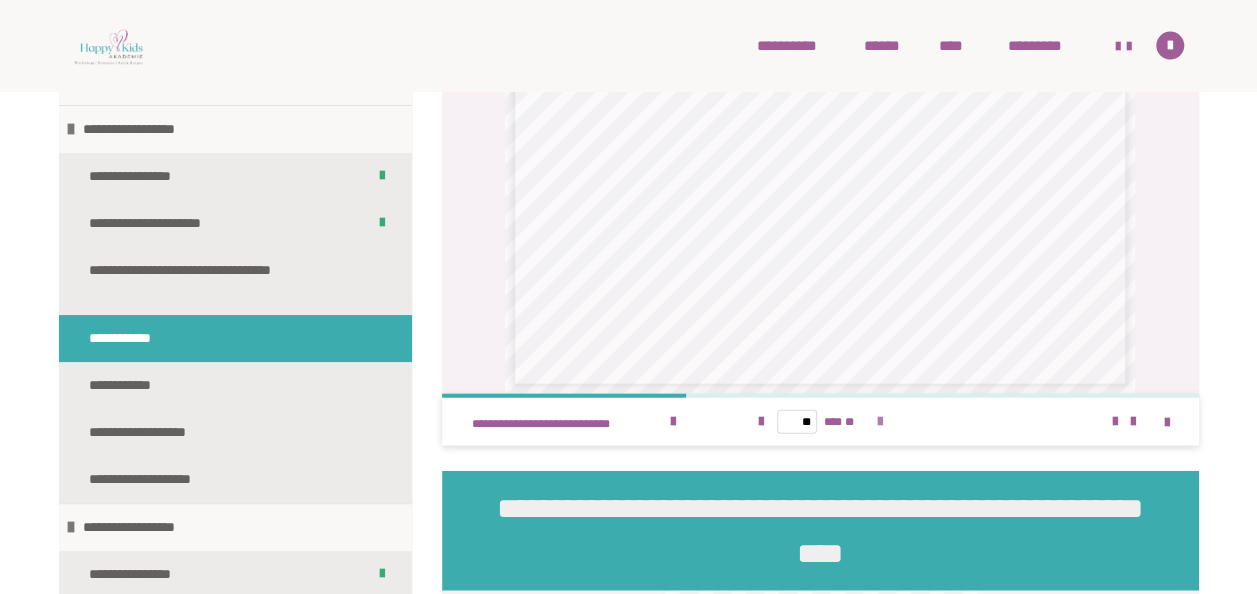 click at bounding box center [879, 422] 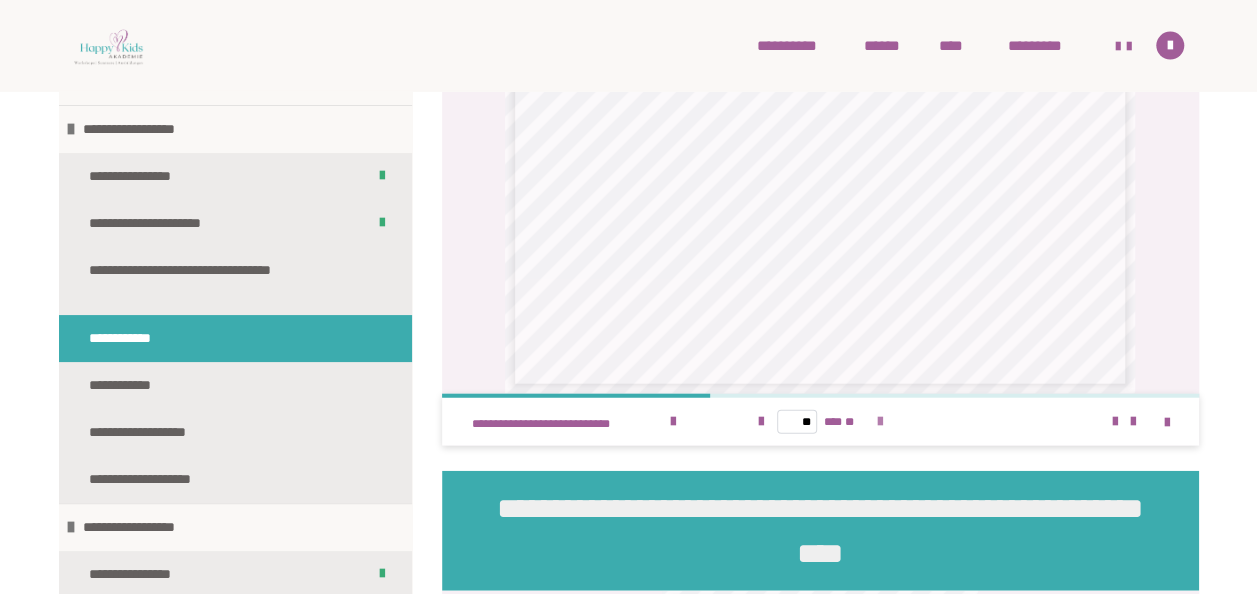 click at bounding box center [879, 422] 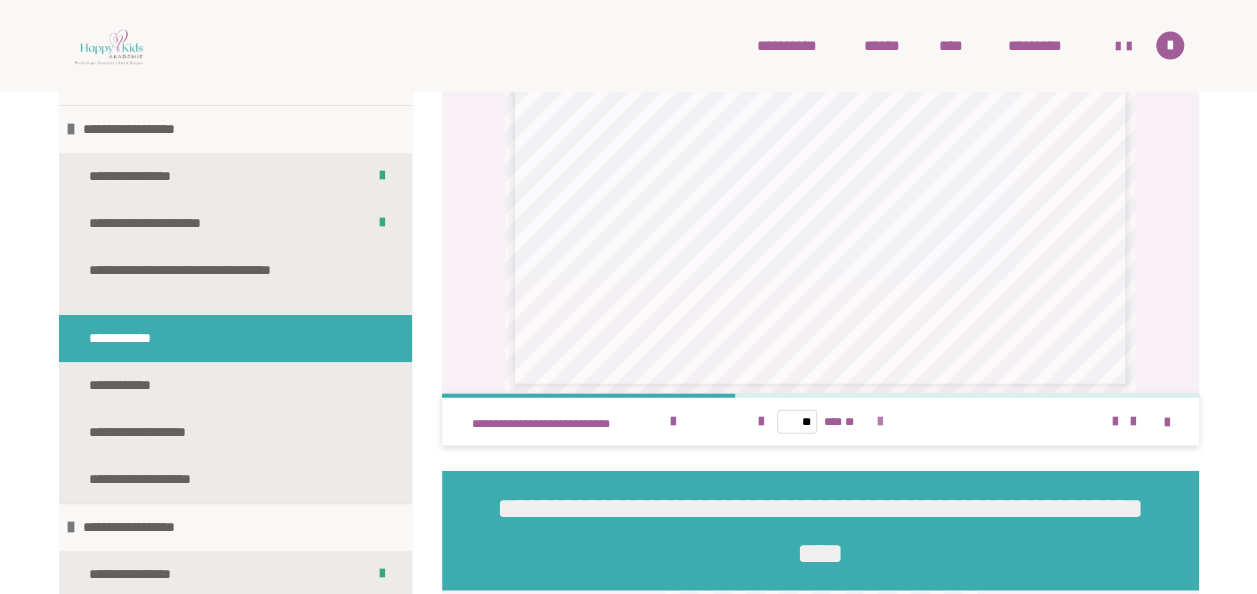 click at bounding box center (879, 422) 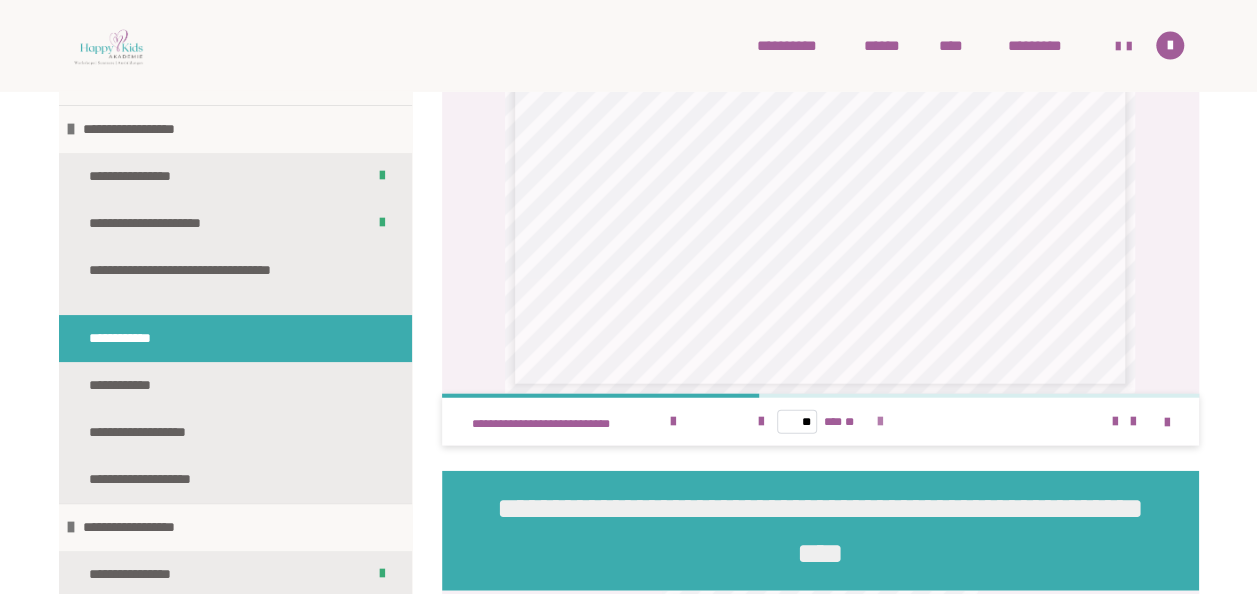 click at bounding box center [879, 422] 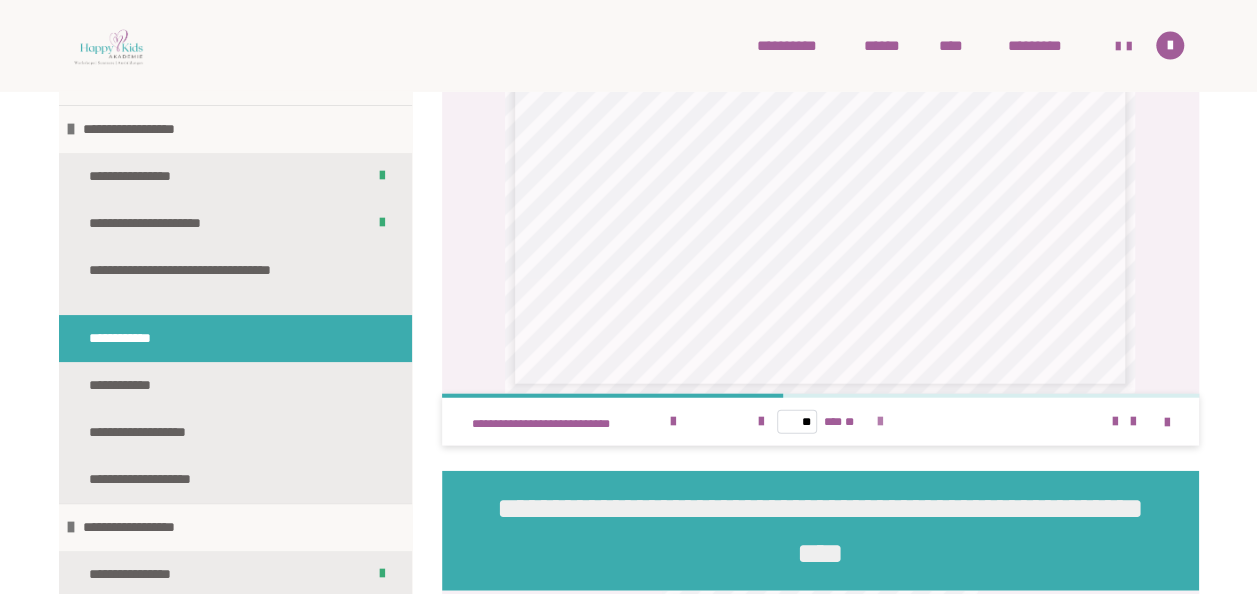 click at bounding box center [879, 422] 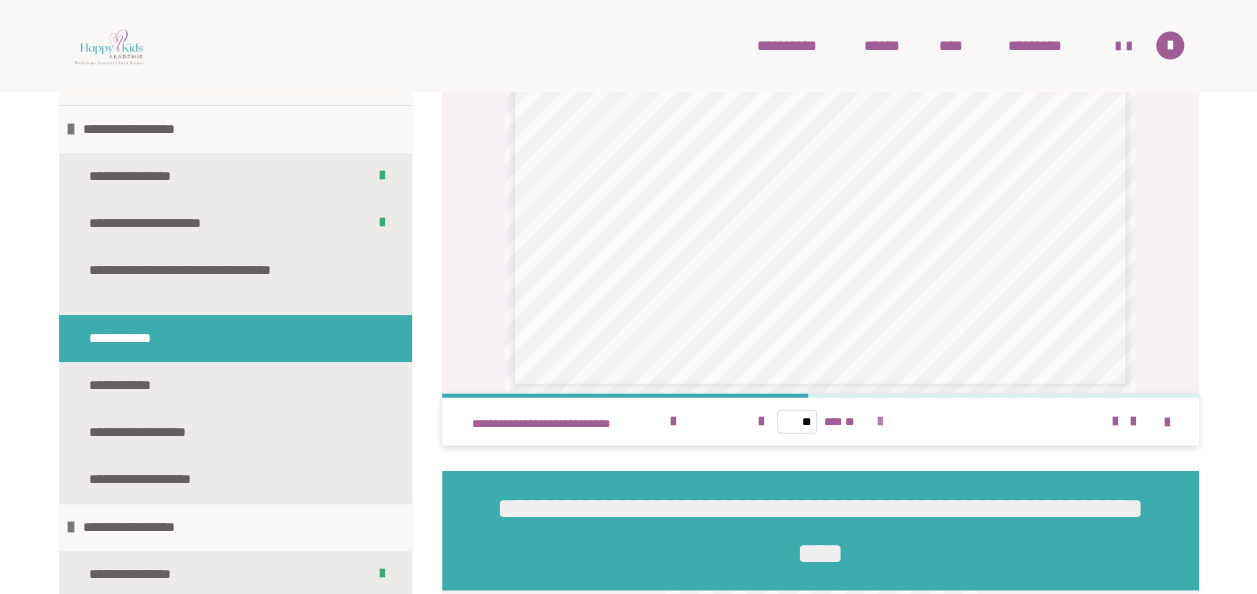 click at bounding box center [879, 422] 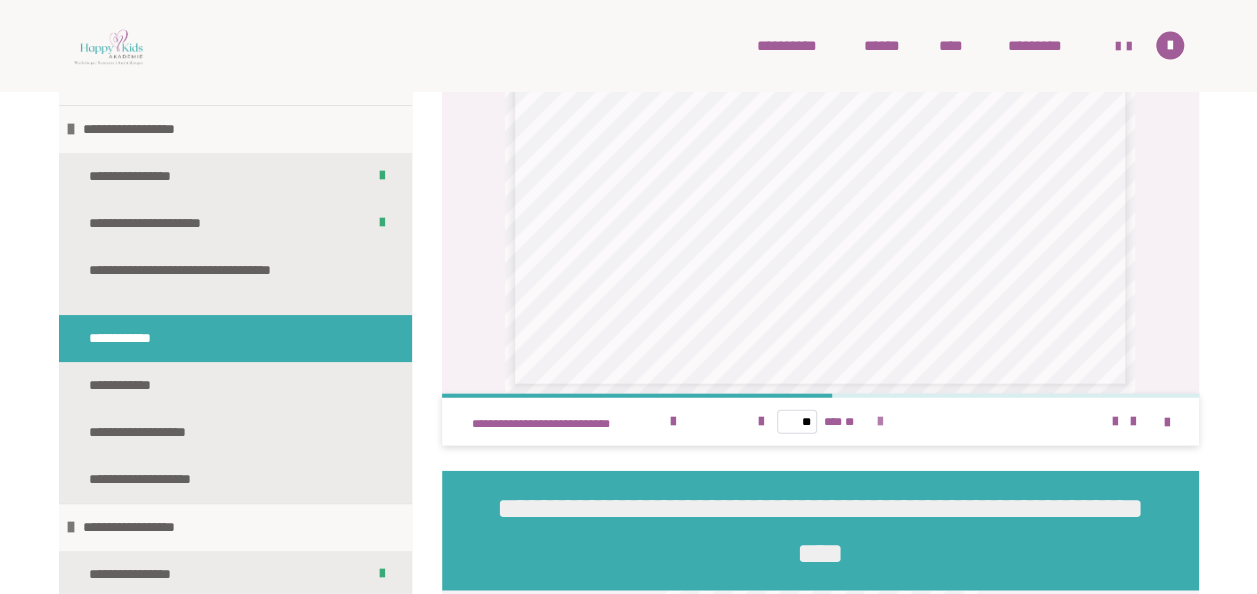 click at bounding box center [879, 422] 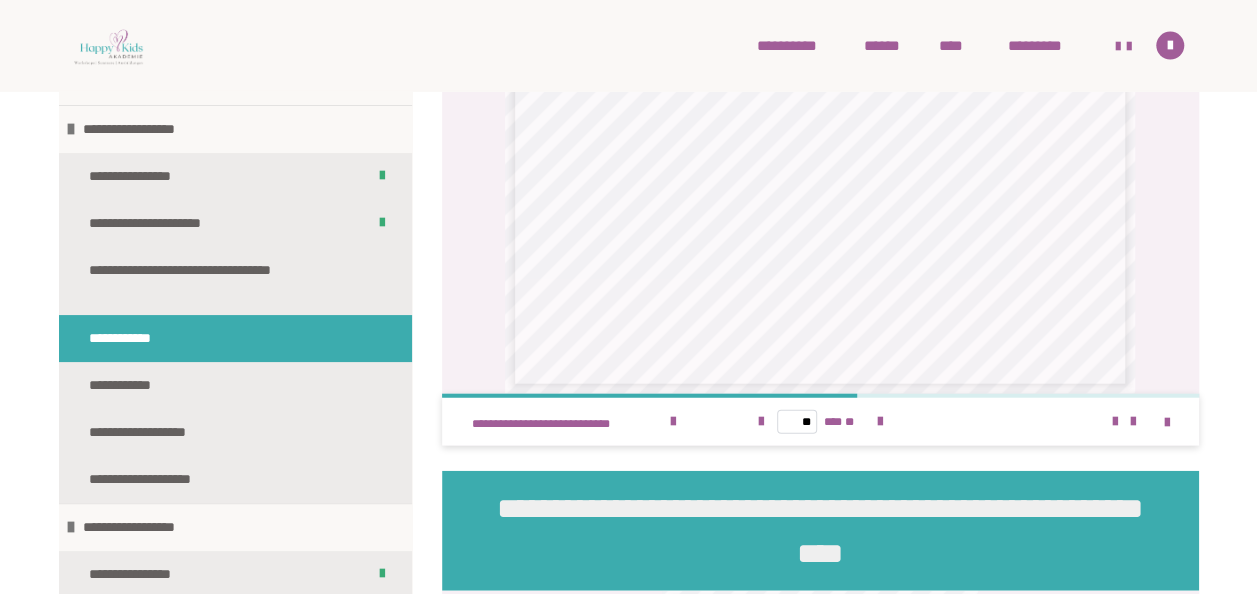 click on "** *** **" at bounding box center (820, 422) 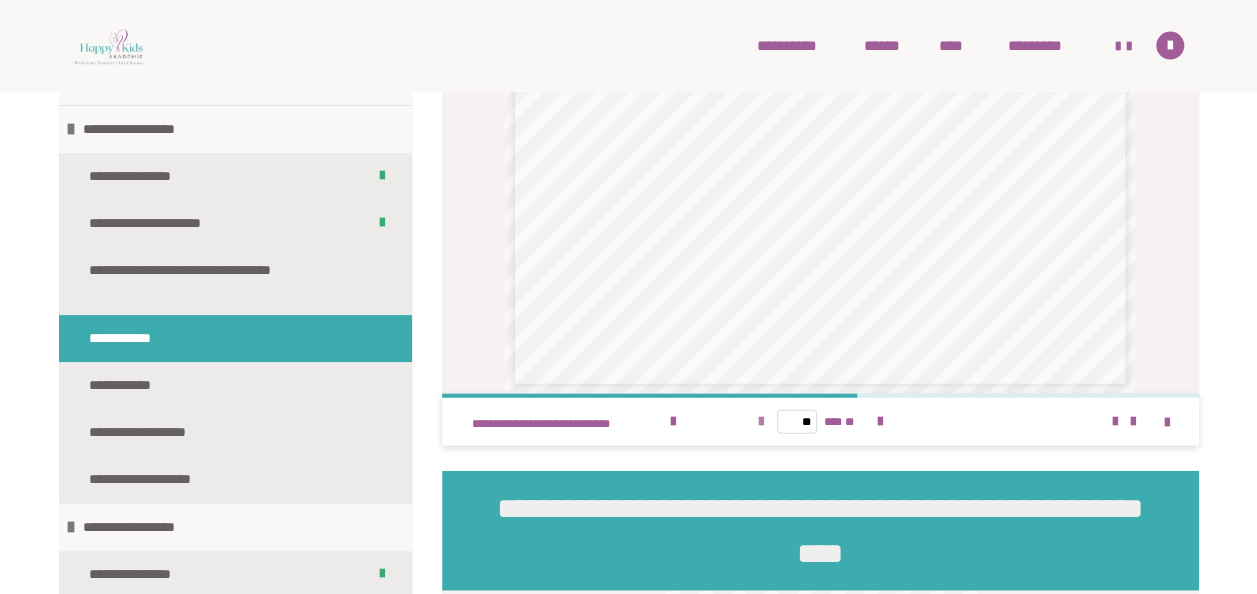click at bounding box center (761, 422) 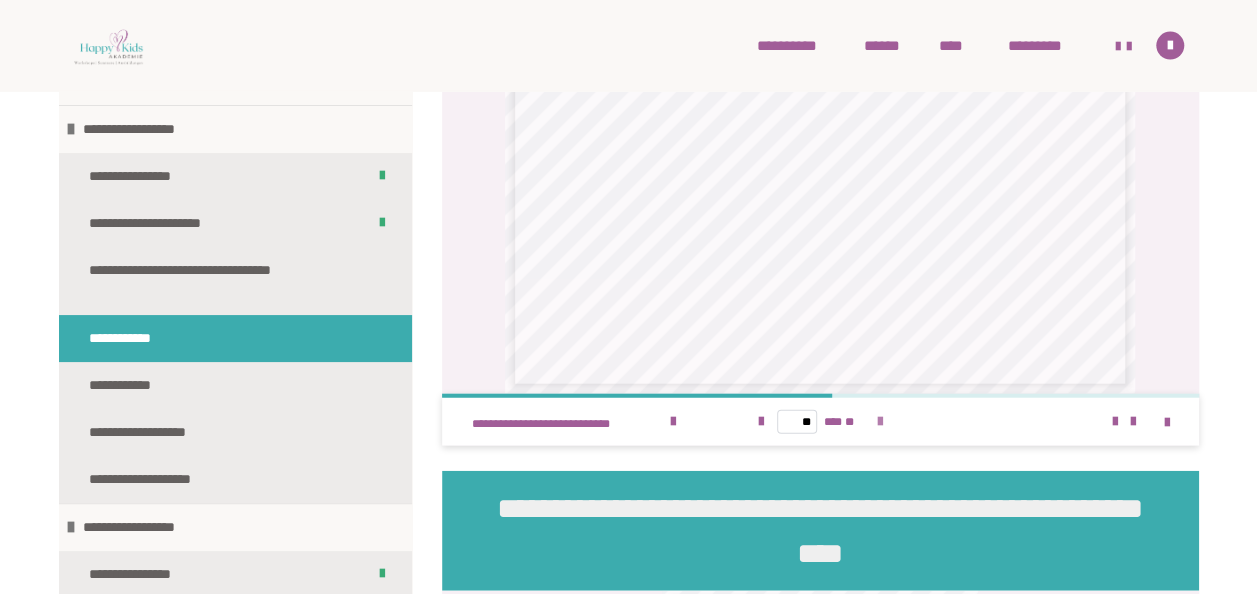 click at bounding box center [879, 422] 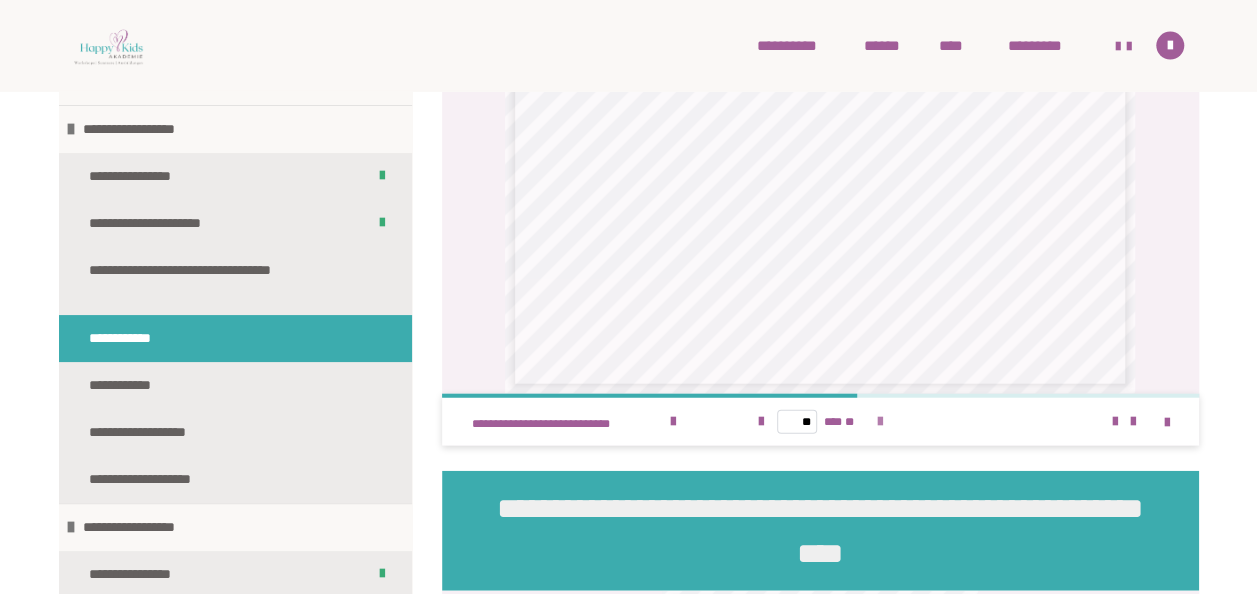 click at bounding box center (879, 422) 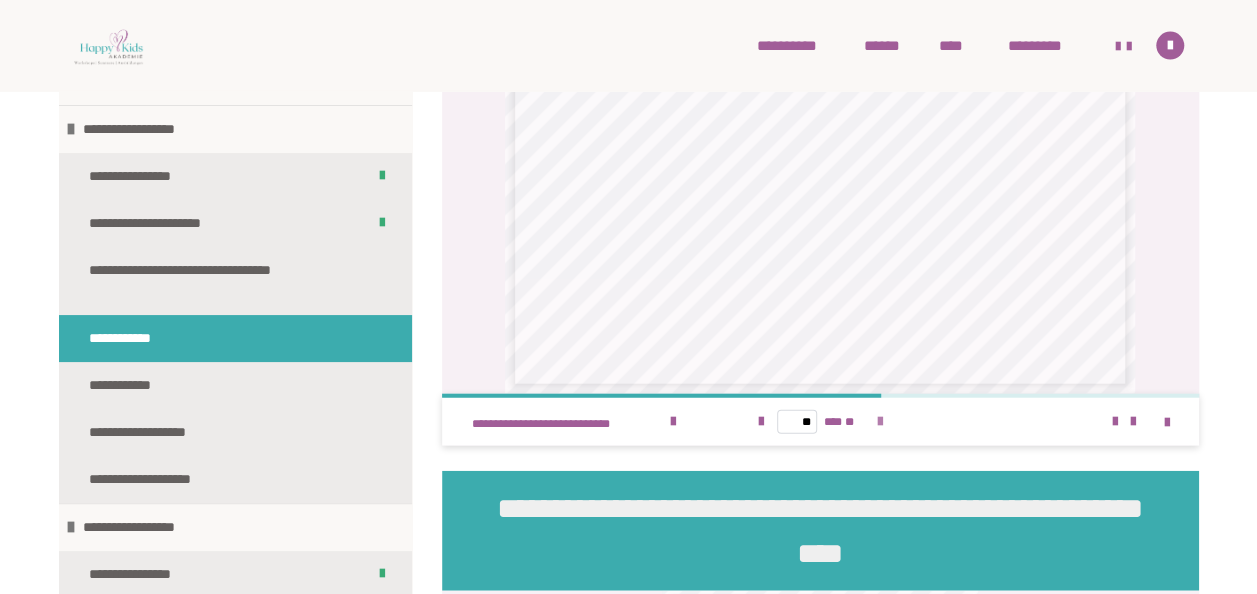 click at bounding box center [879, 422] 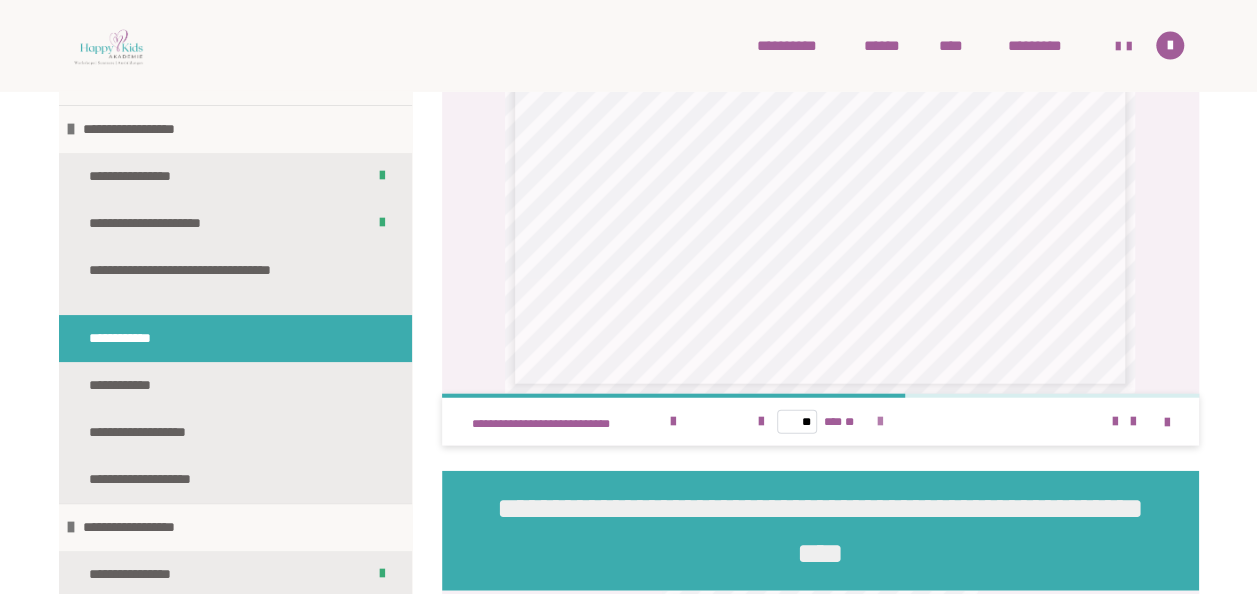 click at bounding box center [879, 422] 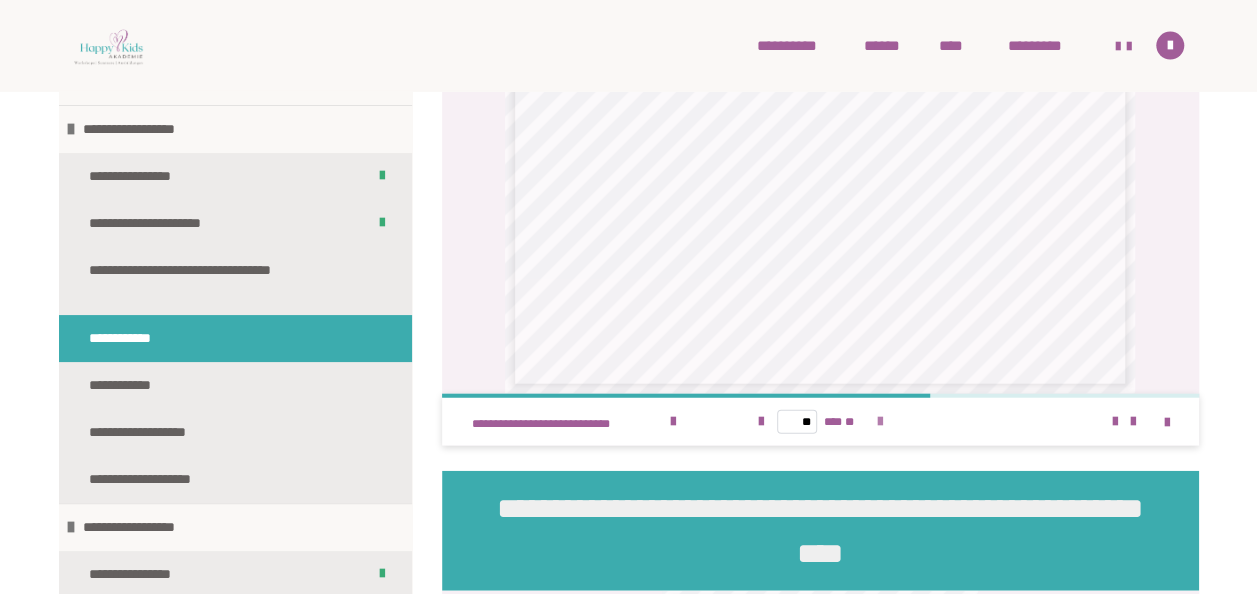 click at bounding box center (879, 422) 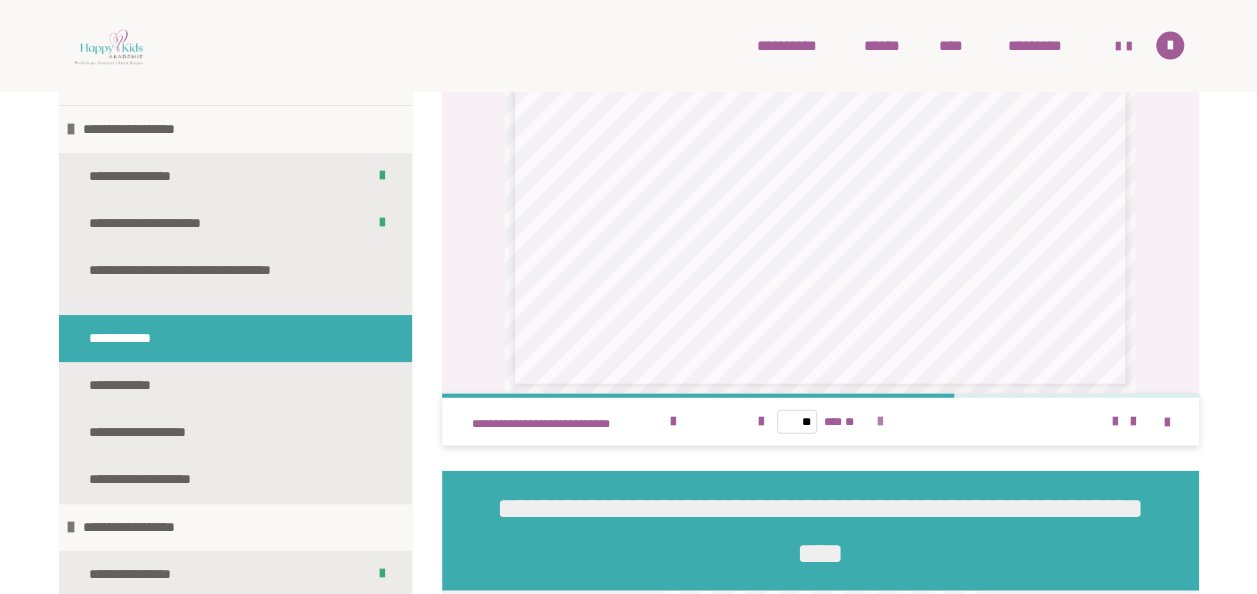 click at bounding box center [879, 422] 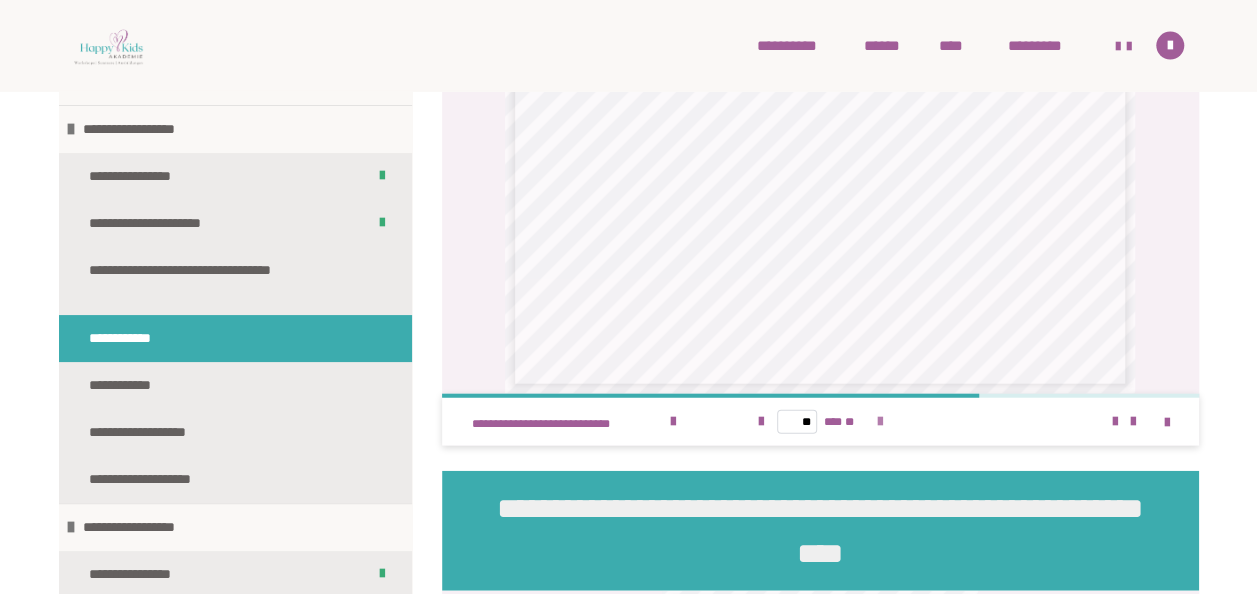 click at bounding box center [879, 422] 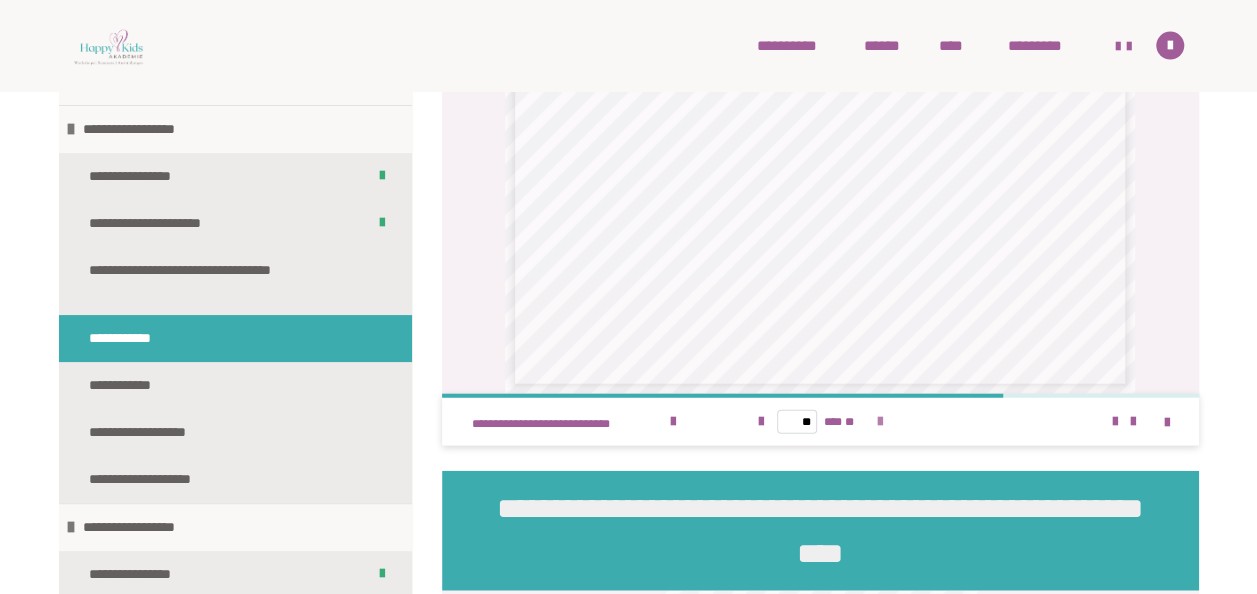 click at bounding box center (879, 422) 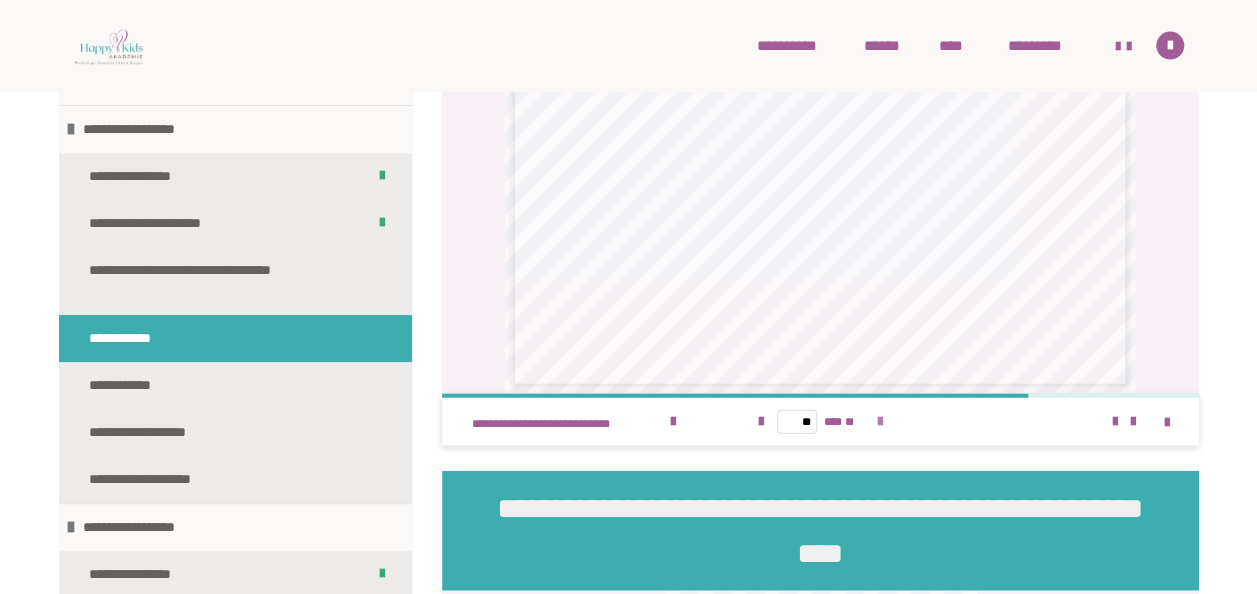 click at bounding box center (879, 422) 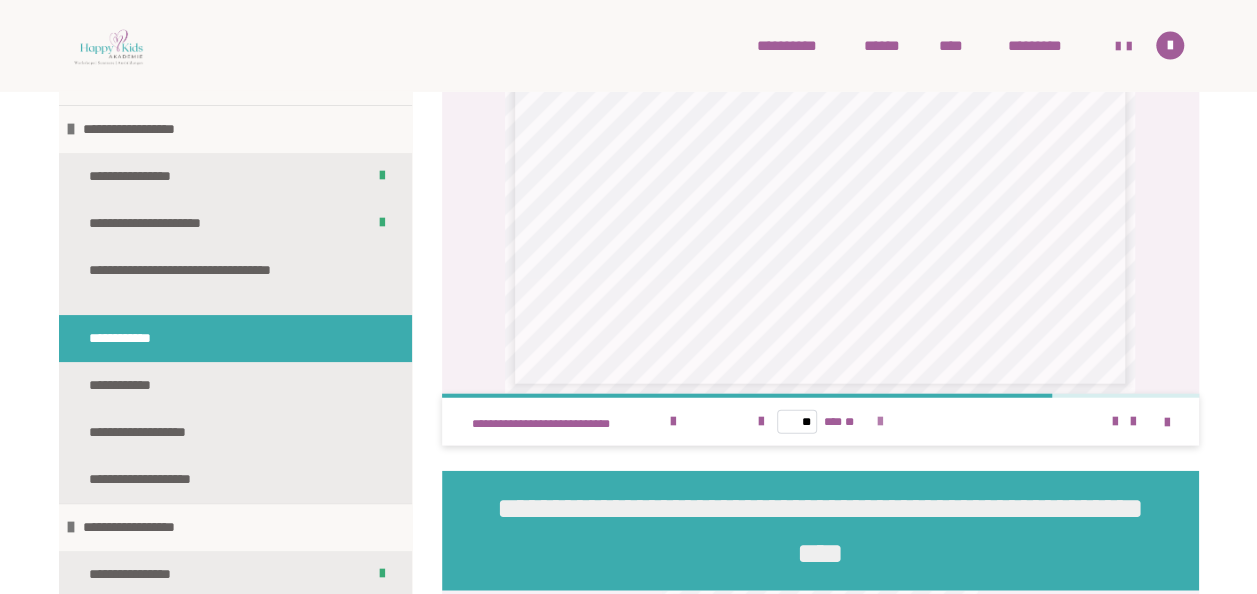 click at bounding box center [879, 422] 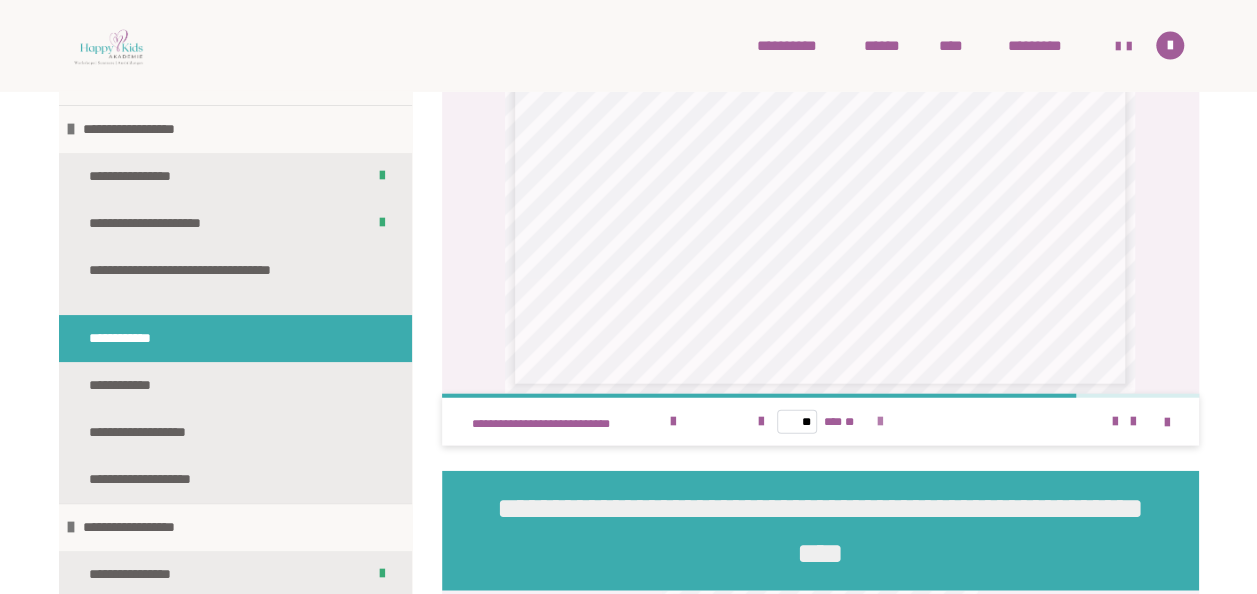 click at bounding box center [879, 422] 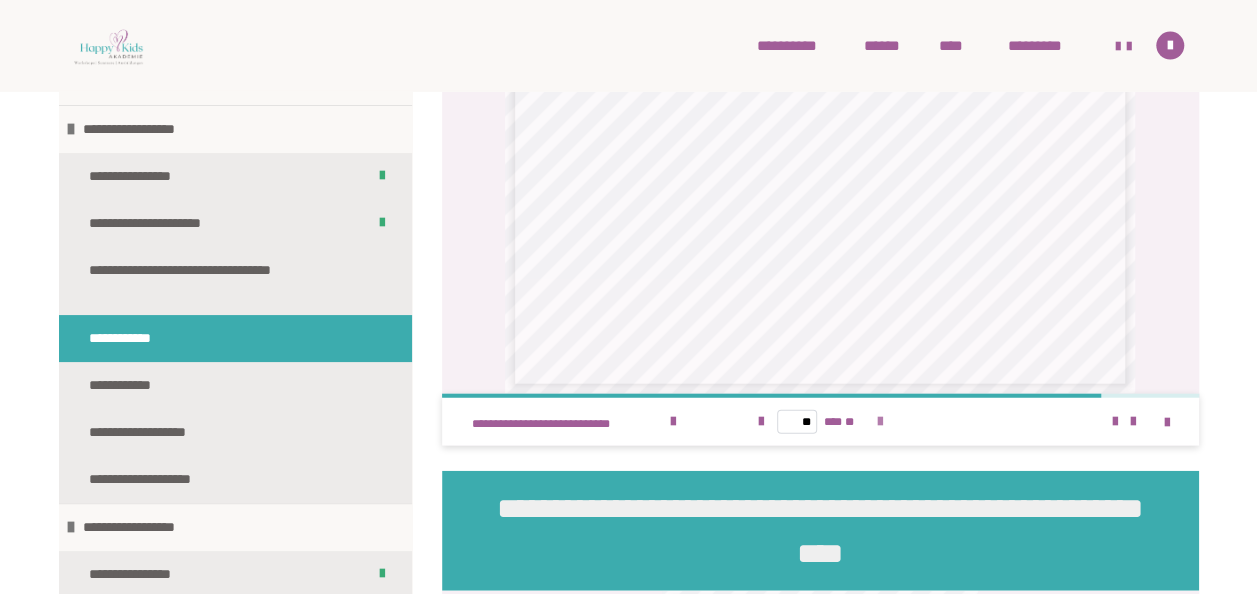 click at bounding box center (879, 422) 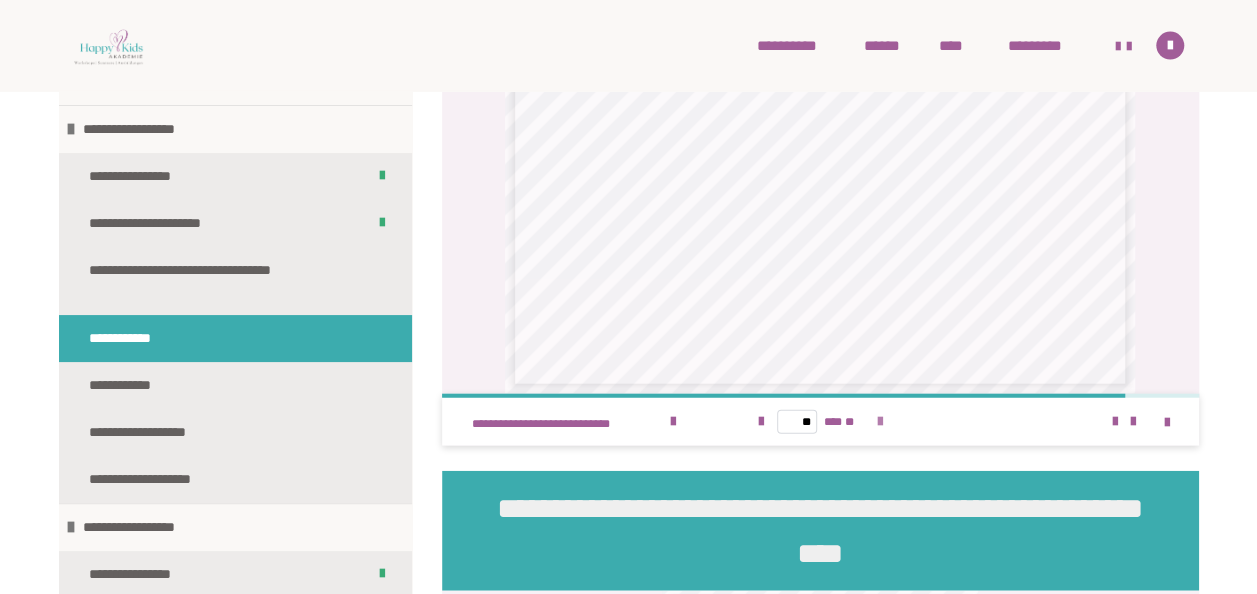 click at bounding box center [879, 422] 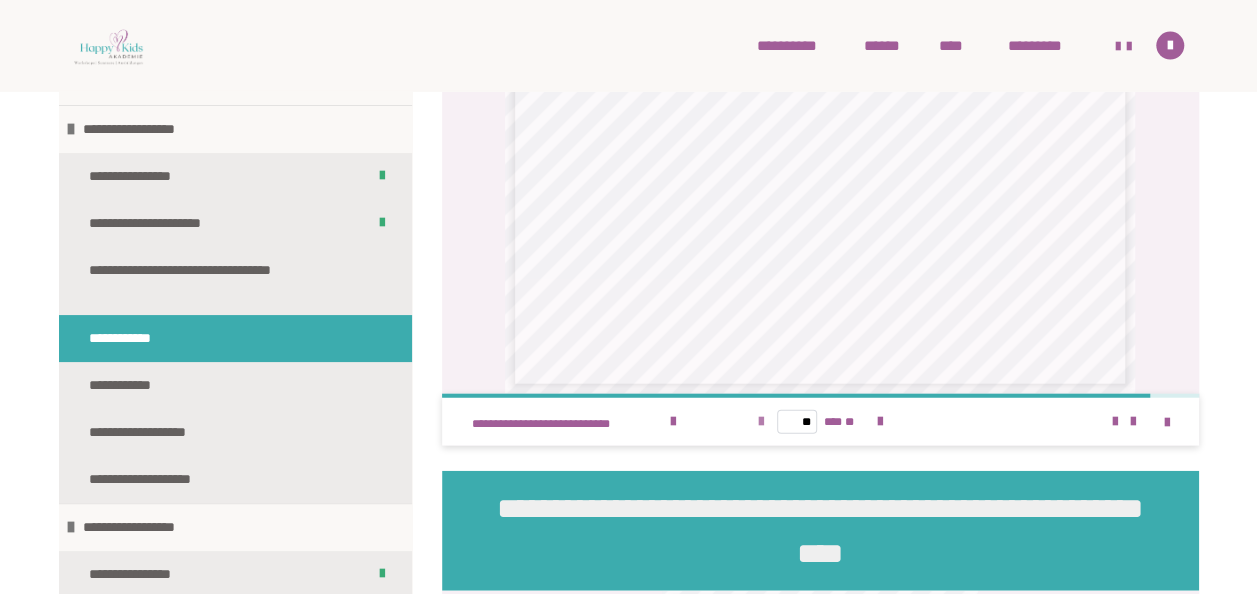 click at bounding box center [761, 422] 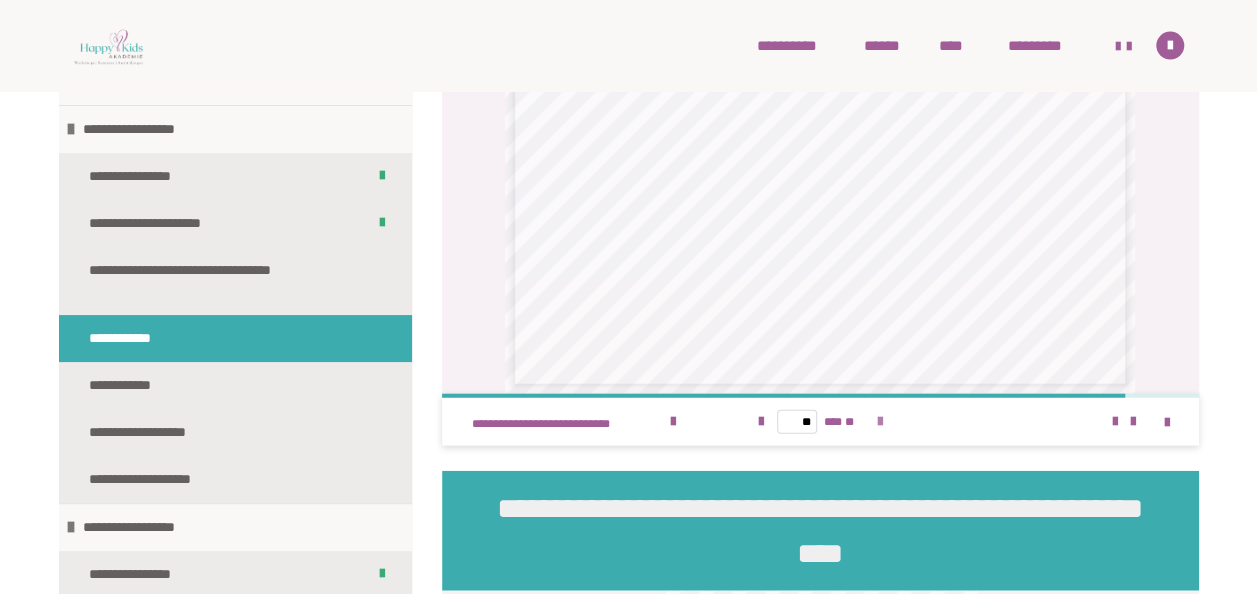 click at bounding box center [879, 422] 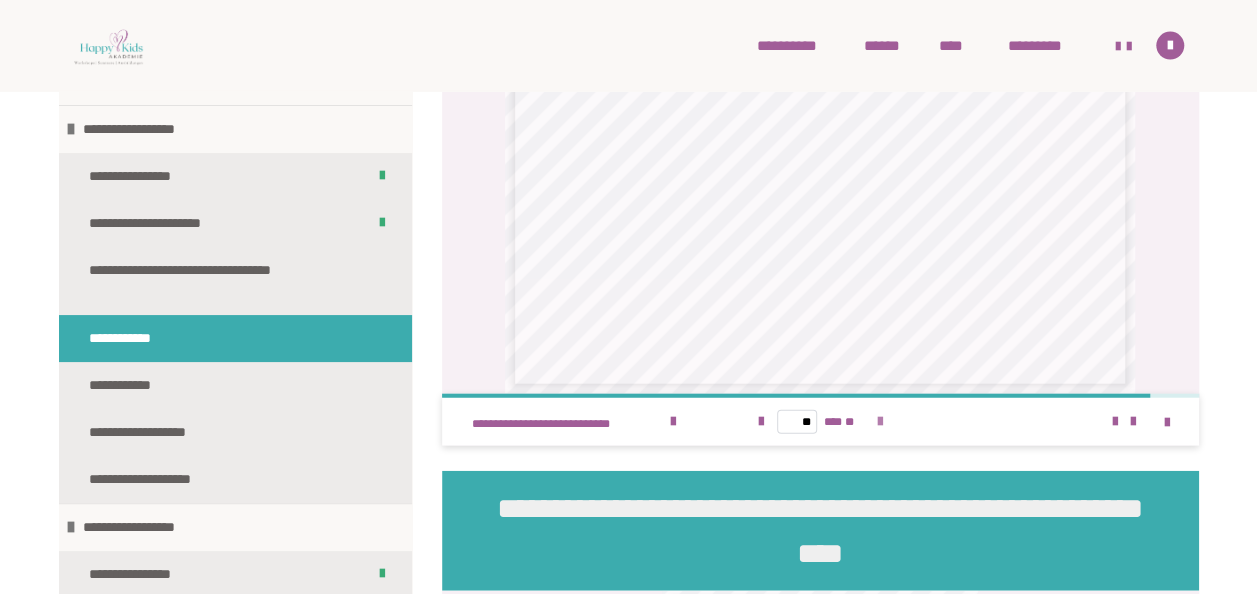 click at bounding box center [879, 422] 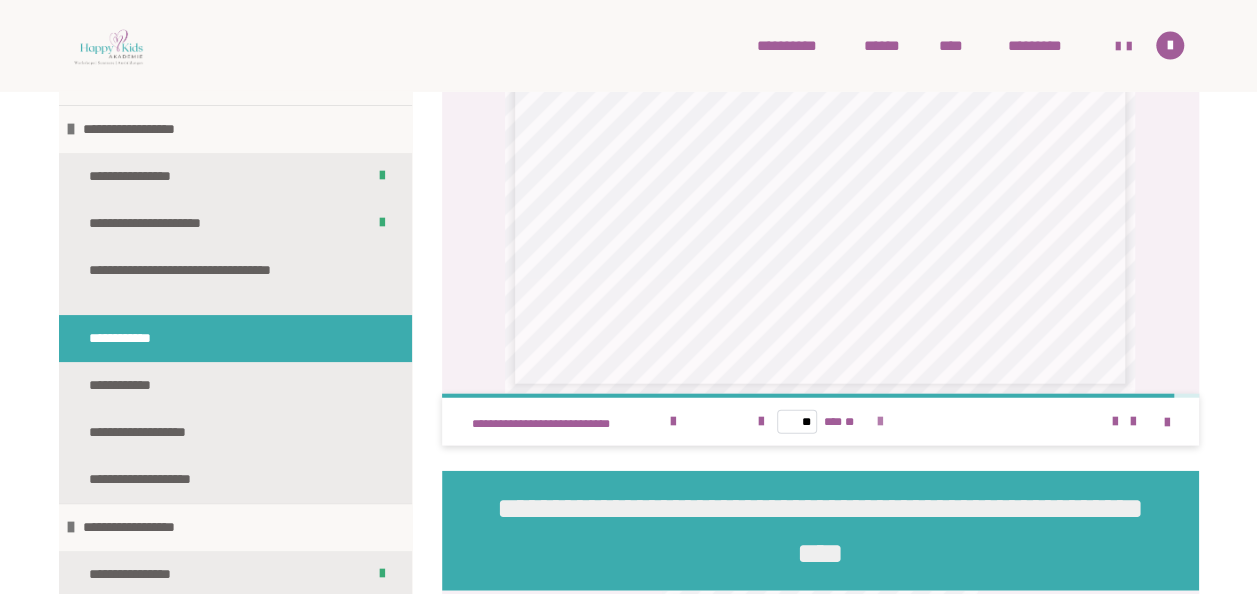 click at bounding box center (879, 422) 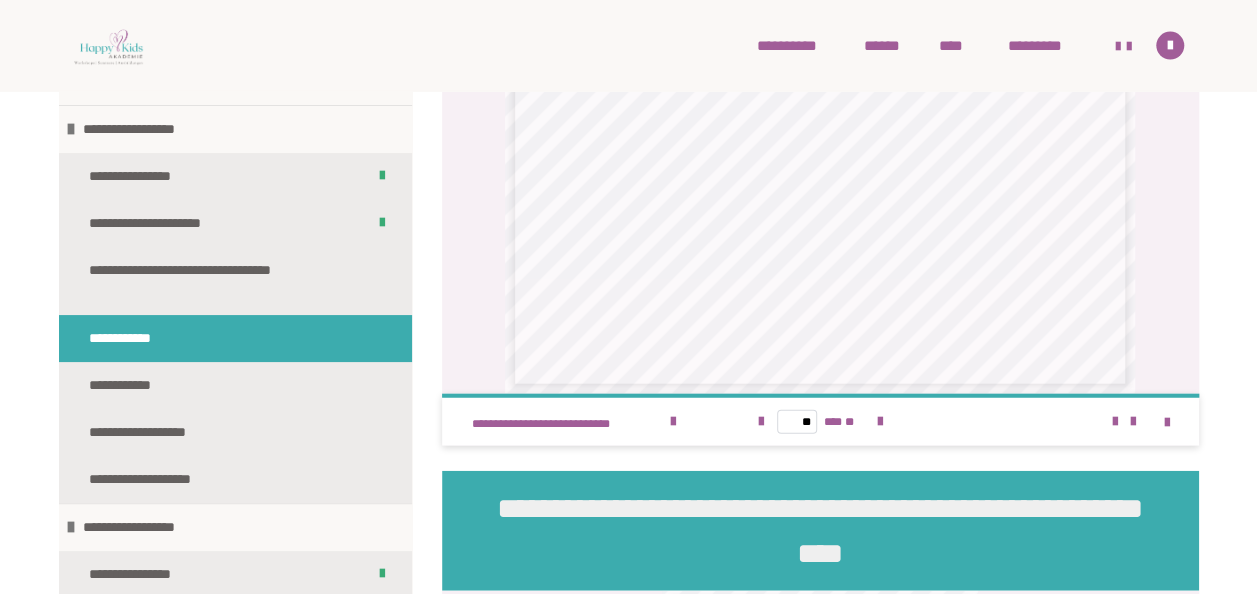 click on "** *** **" at bounding box center (820, 422) 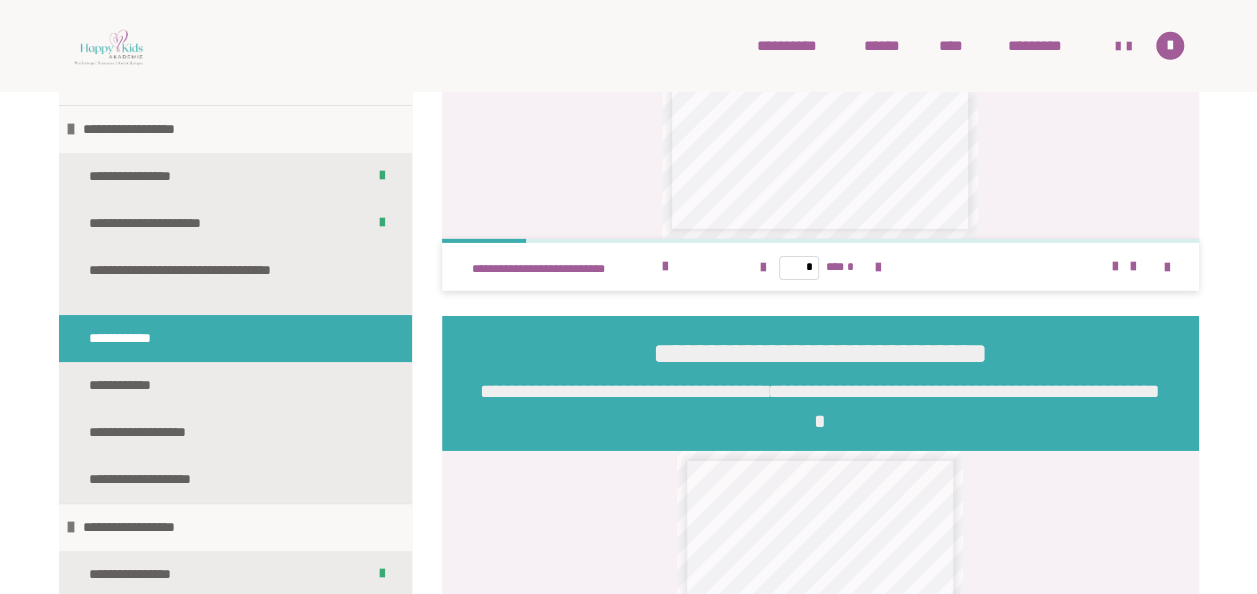 scroll, scrollTop: 2861, scrollLeft: 0, axis: vertical 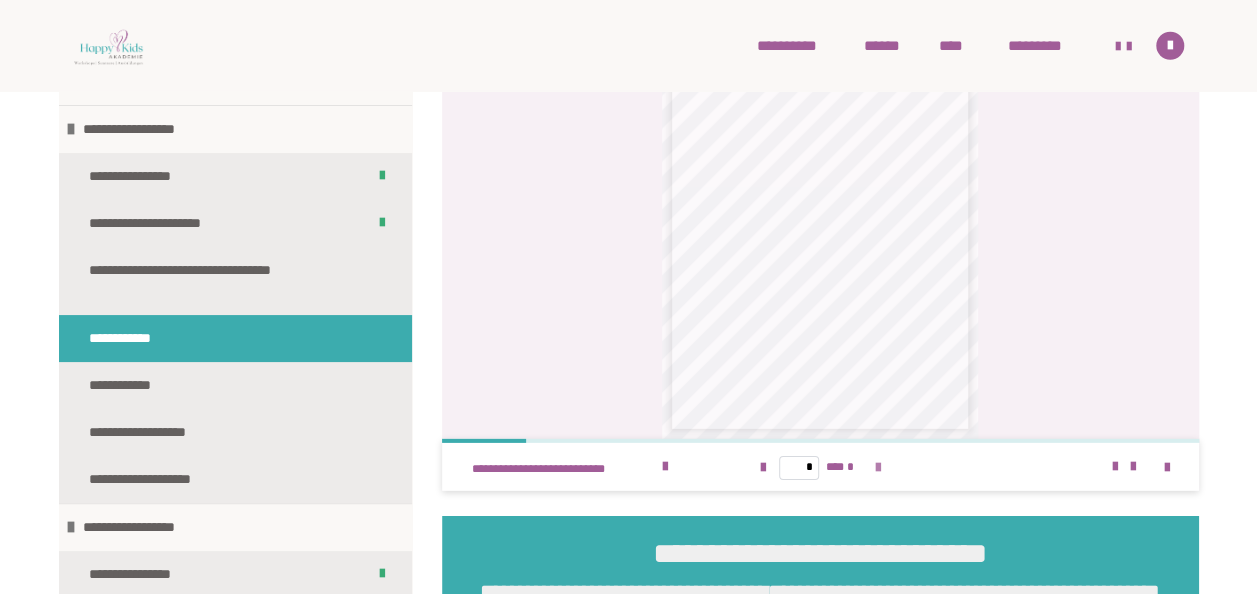 click at bounding box center [877, 468] 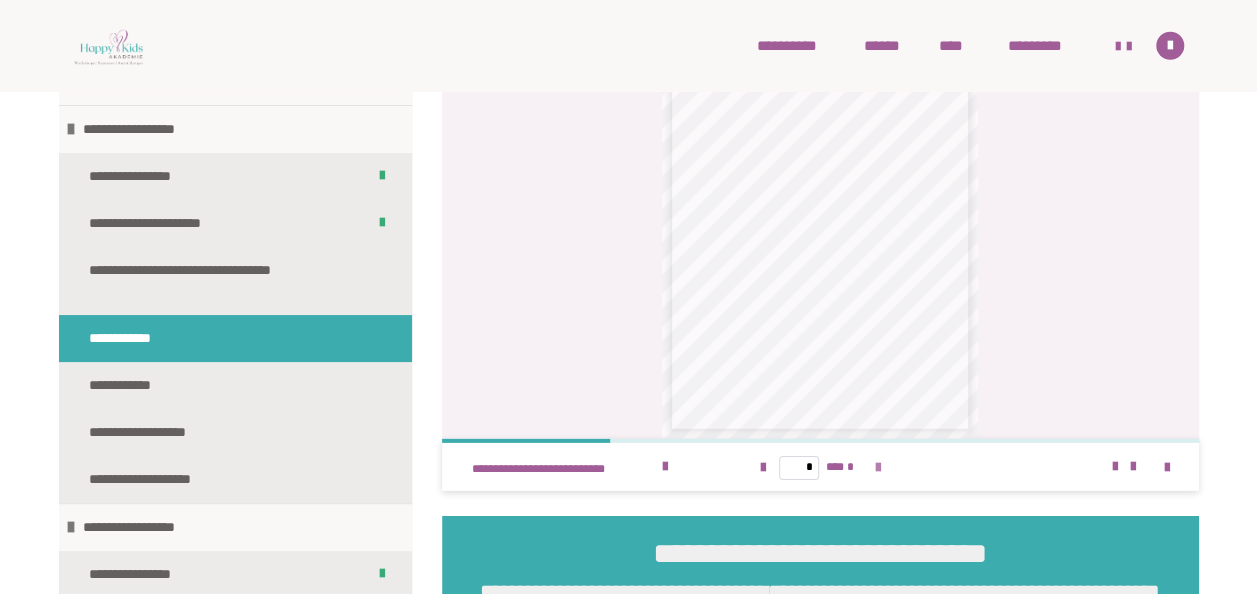 click at bounding box center [877, 468] 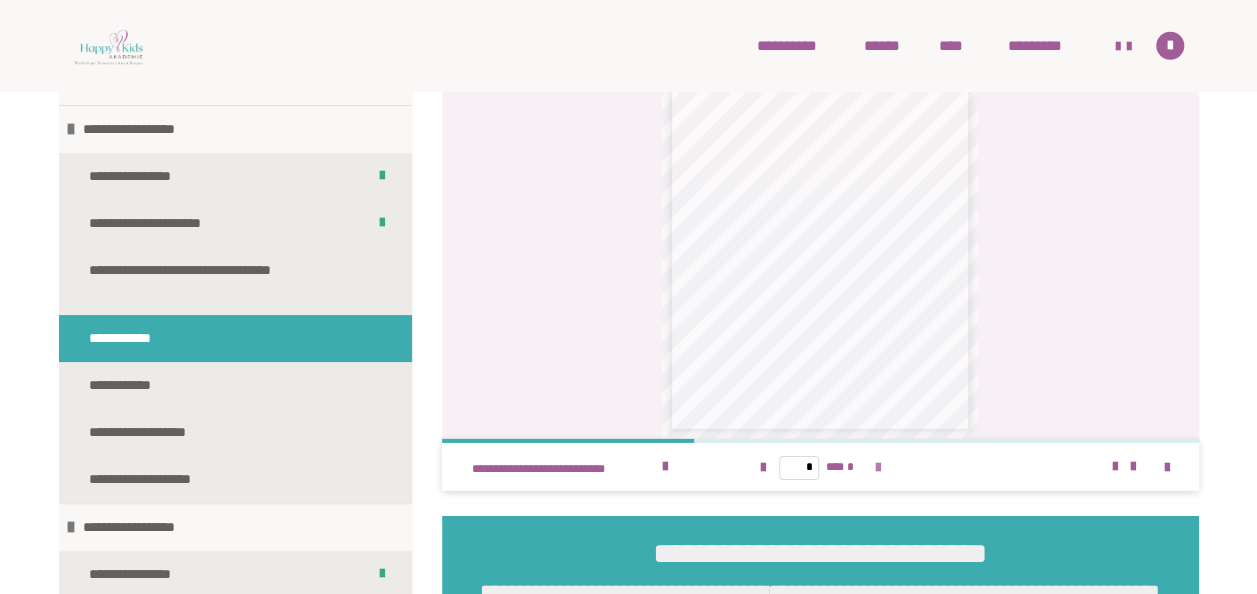 click at bounding box center [877, 468] 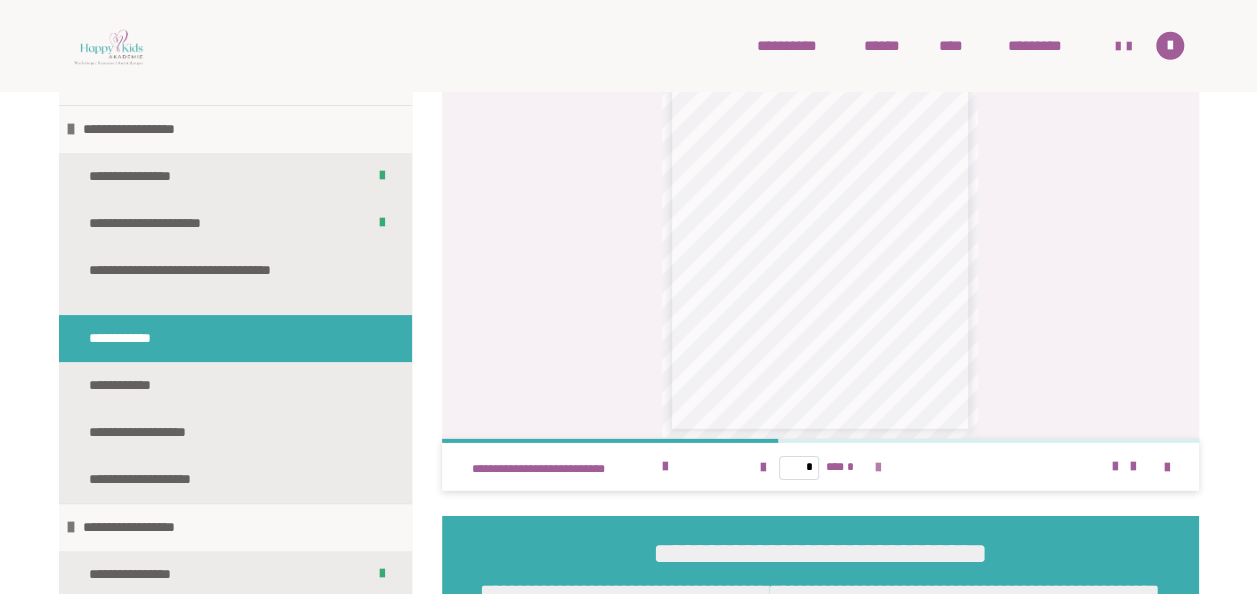 click at bounding box center (877, 468) 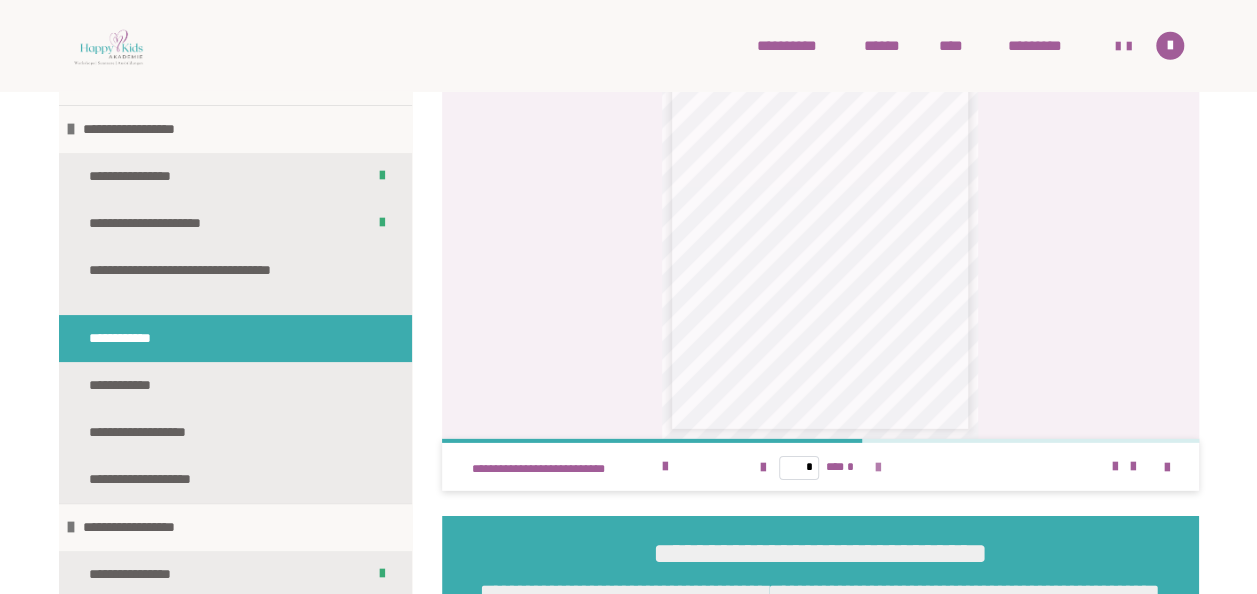 click at bounding box center (877, 468) 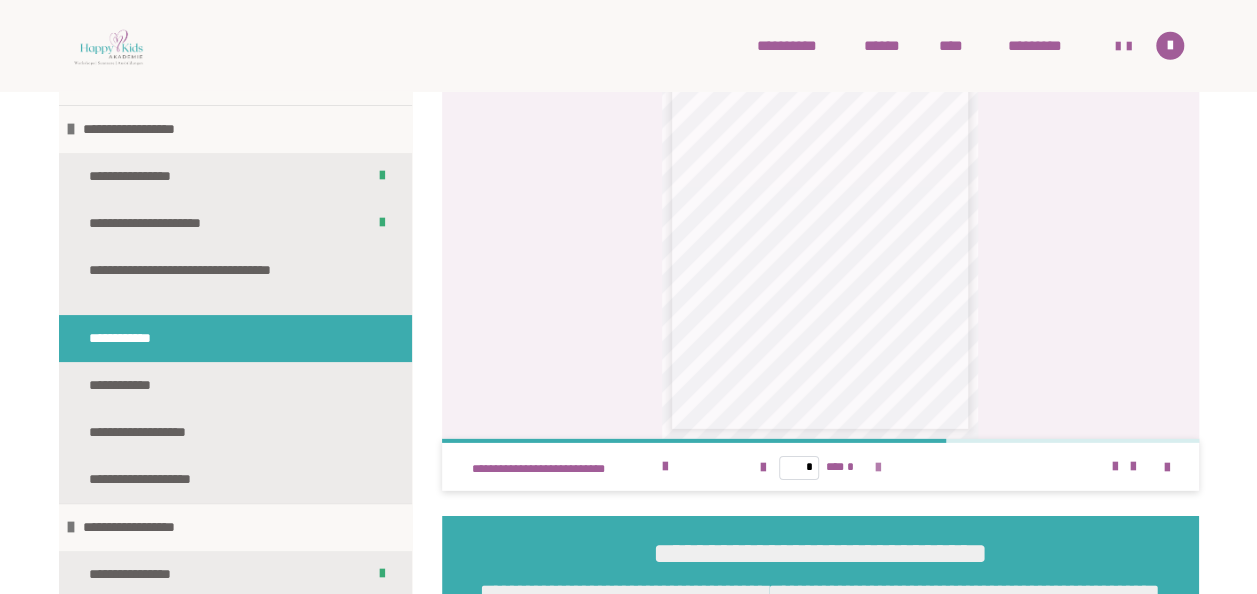 click at bounding box center [877, 468] 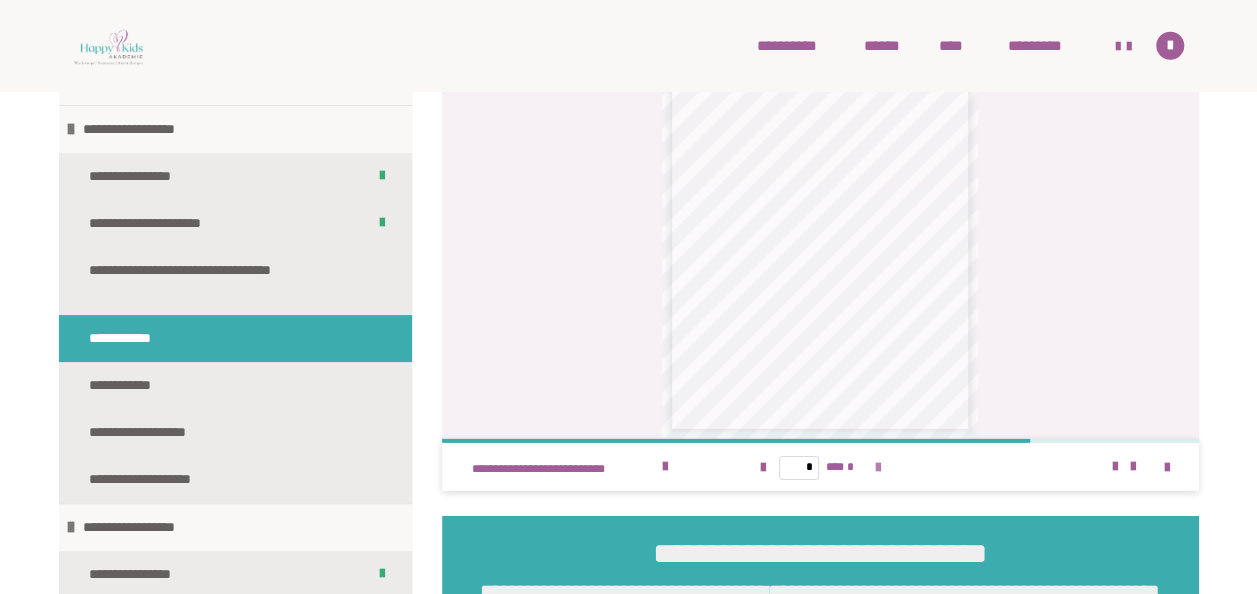 click at bounding box center [877, 468] 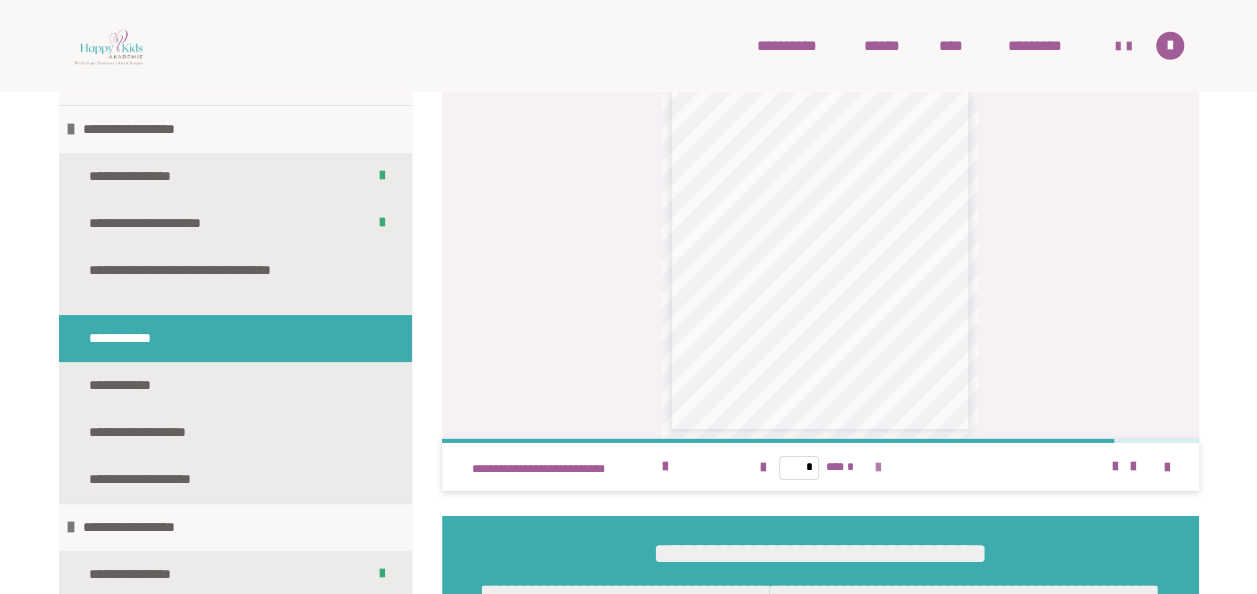 click at bounding box center (877, 468) 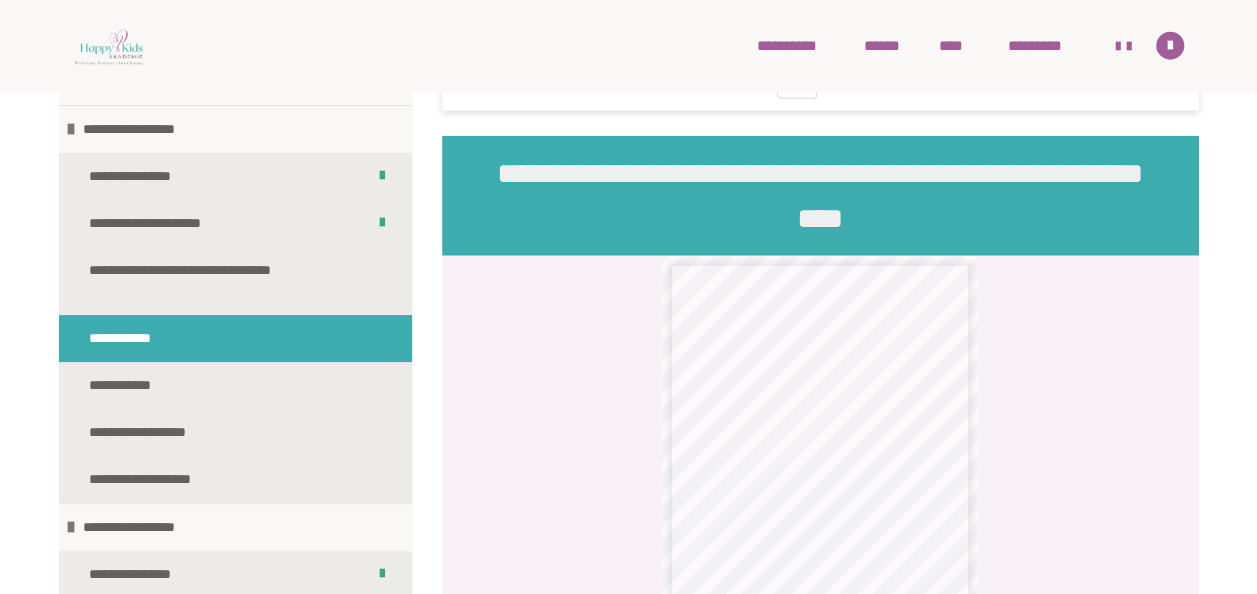 scroll, scrollTop: 2582, scrollLeft: 0, axis: vertical 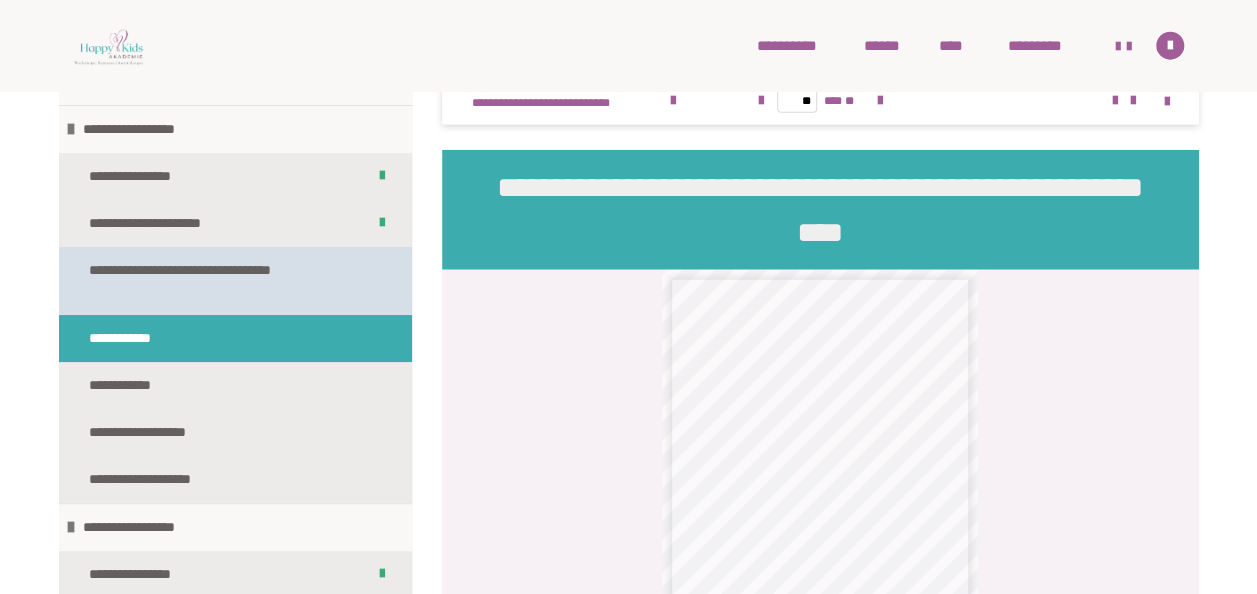 click on "**********" at bounding box center (220, 281) 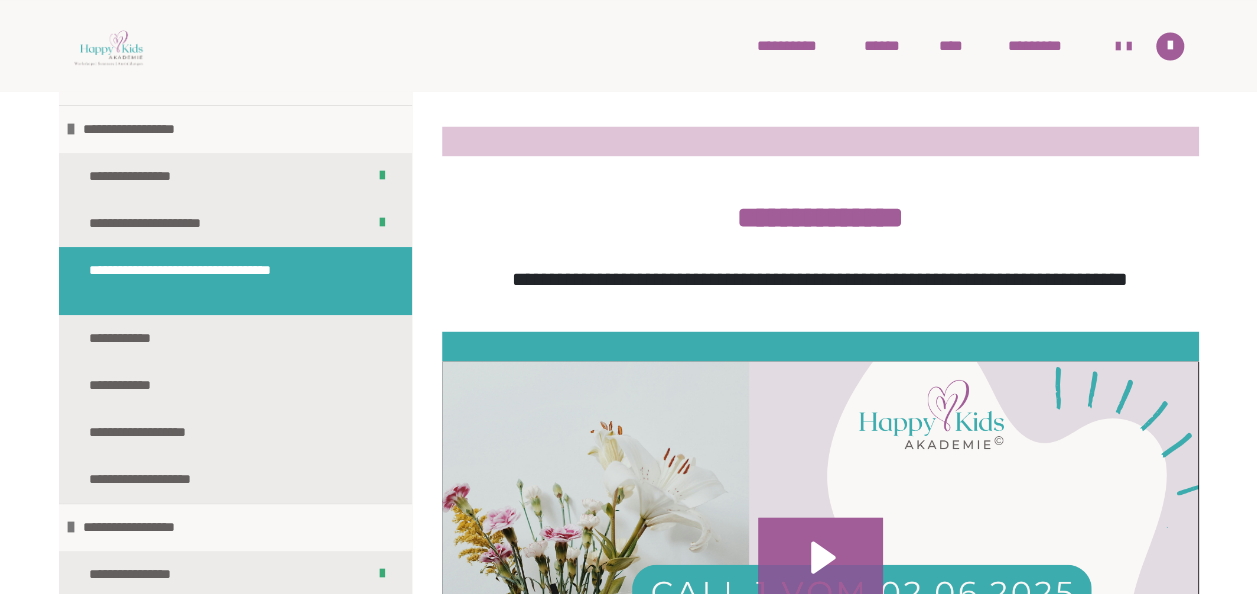 scroll, scrollTop: 1816, scrollLeft: 0, axis: vertical 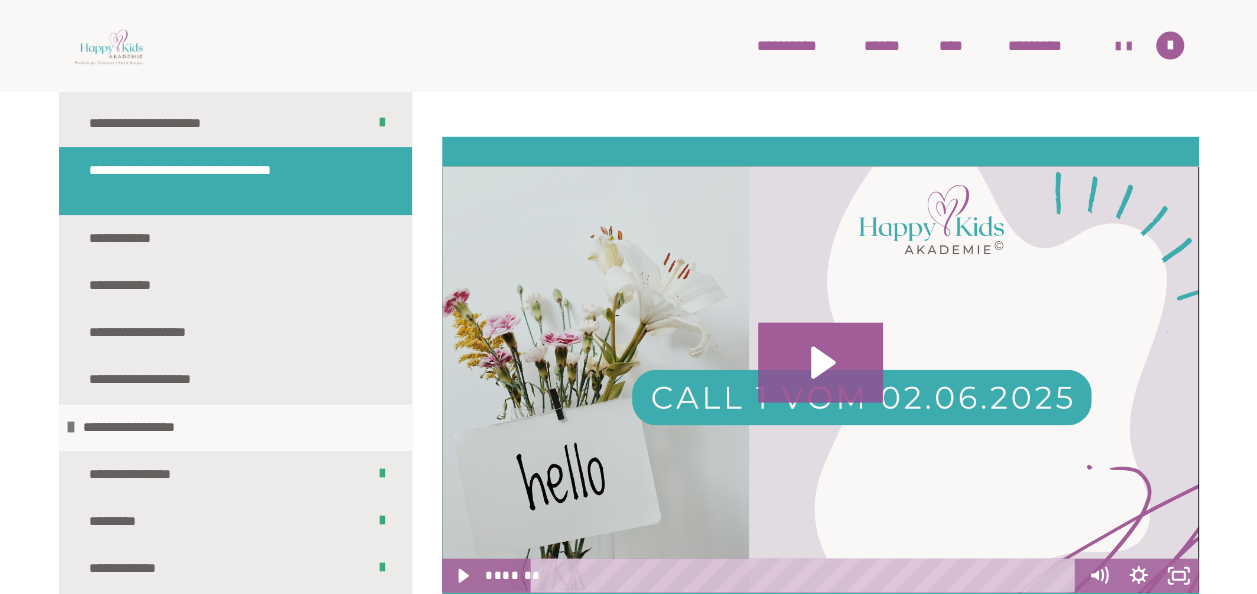 click on "**********" at bounding box center (166, 332) 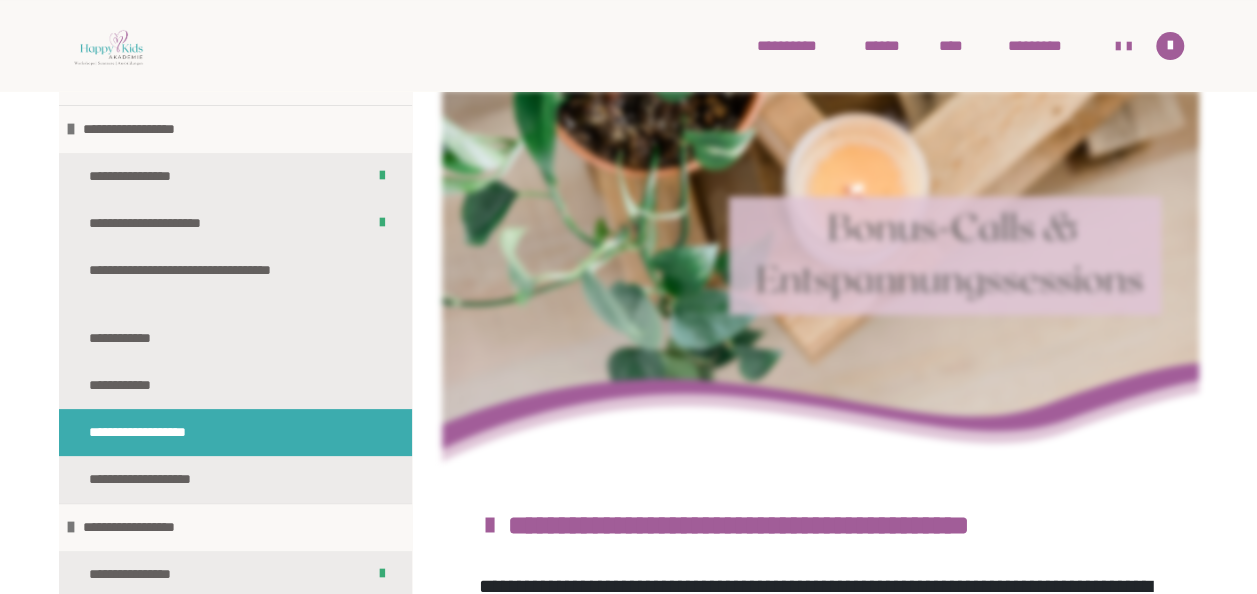 scroll, scrollTop: 531, scrollLeft: 0, axis: vertical 